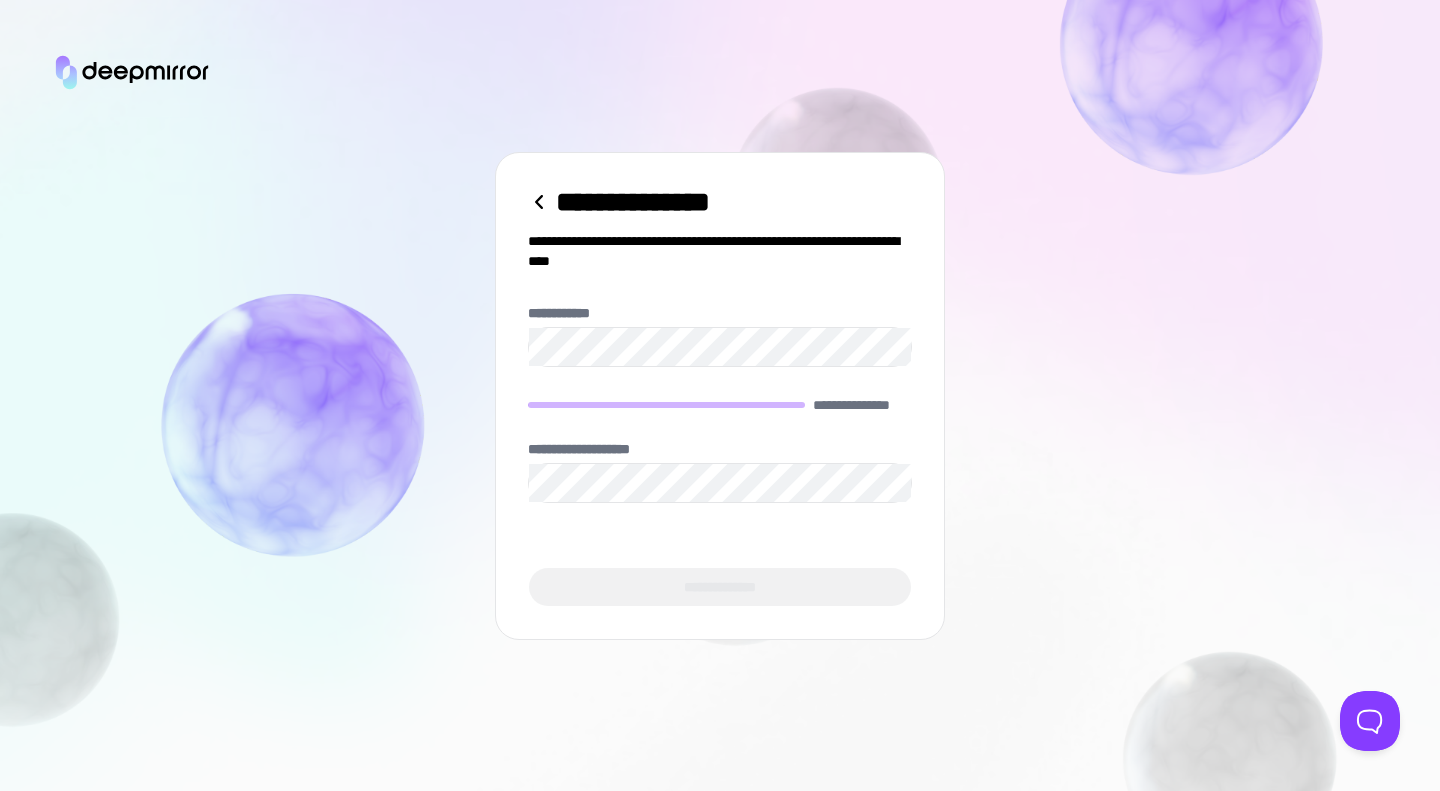 scroll, scrollTop: 0, scrollLeft: 0, axis: both 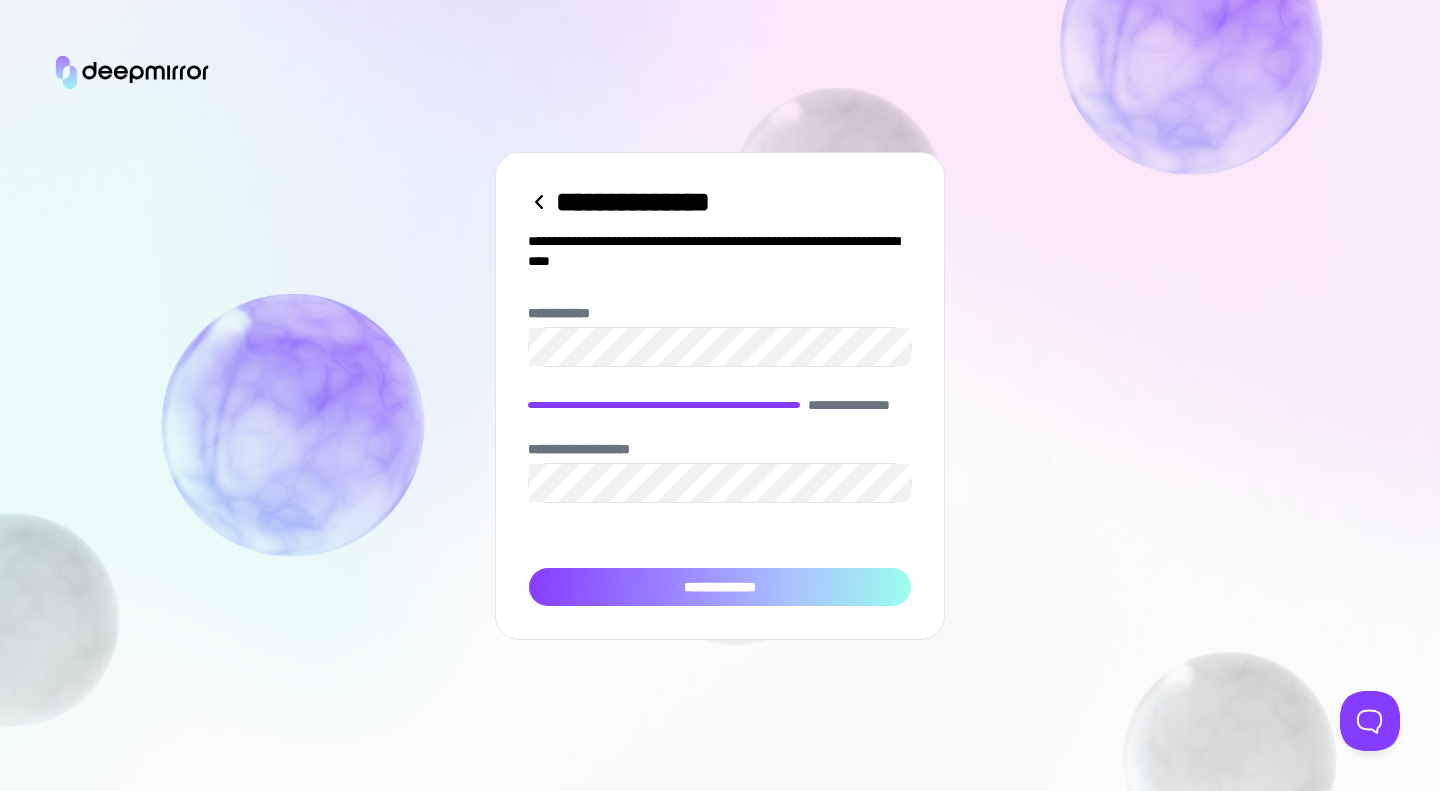 click on "**********" at bounding box center (720, 587) 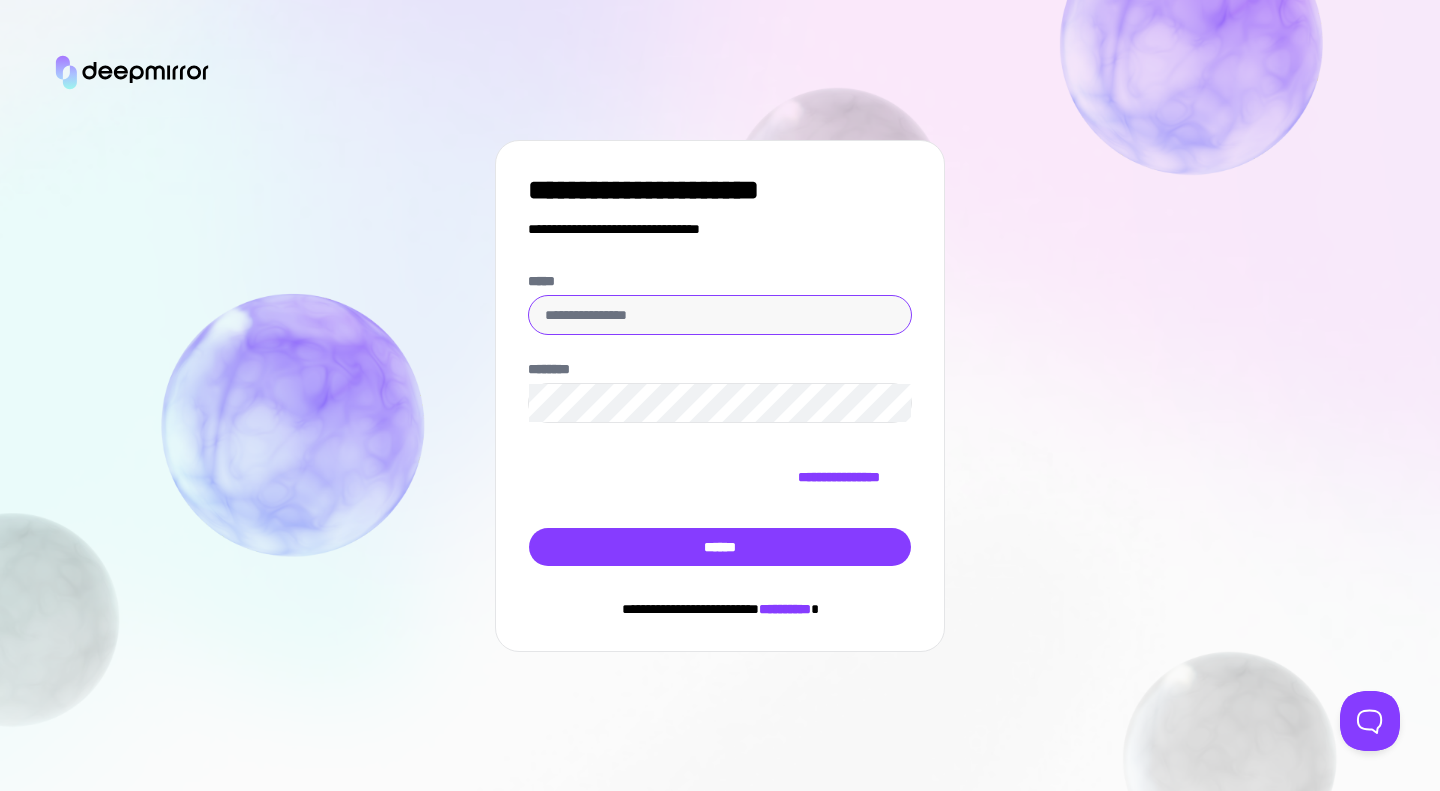 click on "*****" at bounding box center [720, 315] 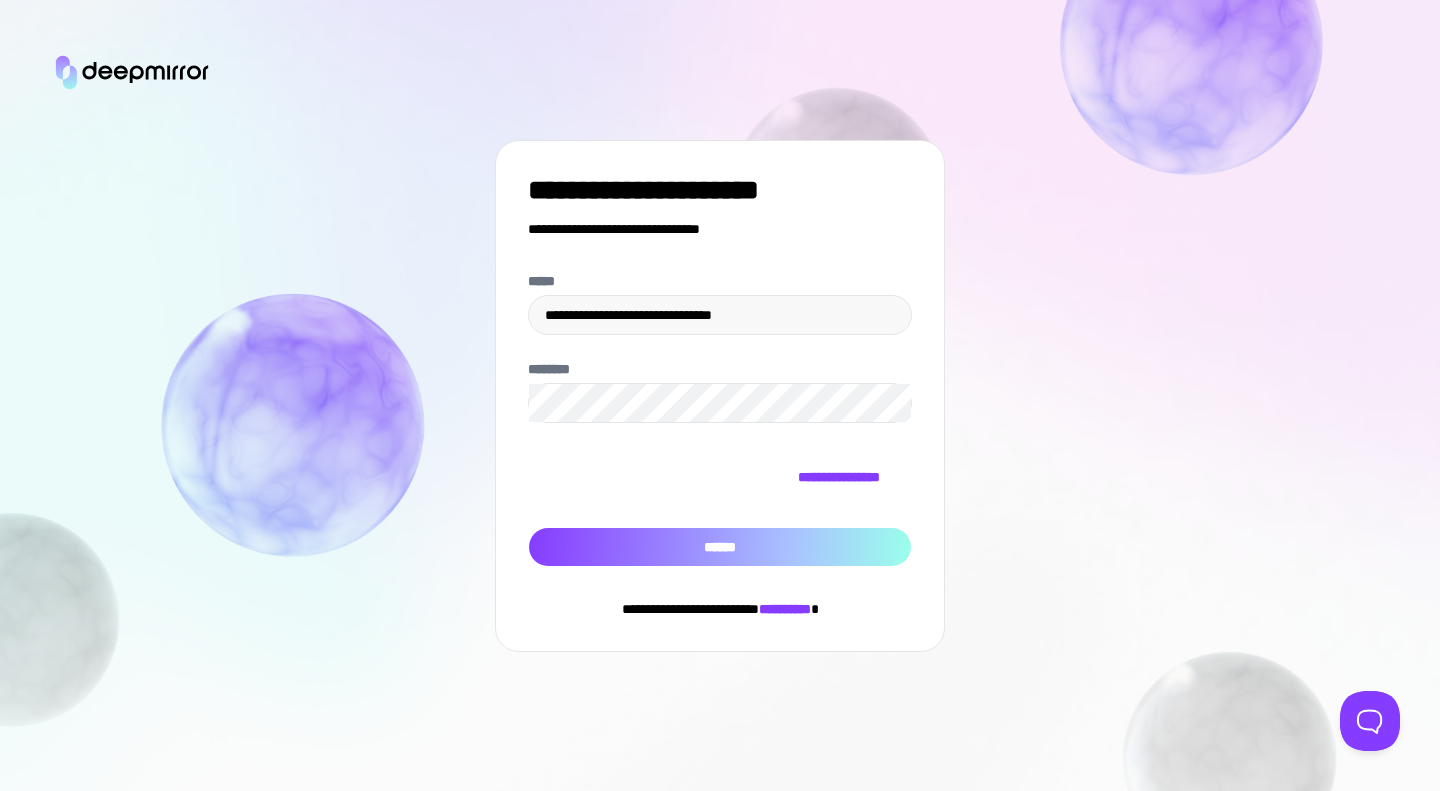 click on "******" at bounding box center [720, 547] 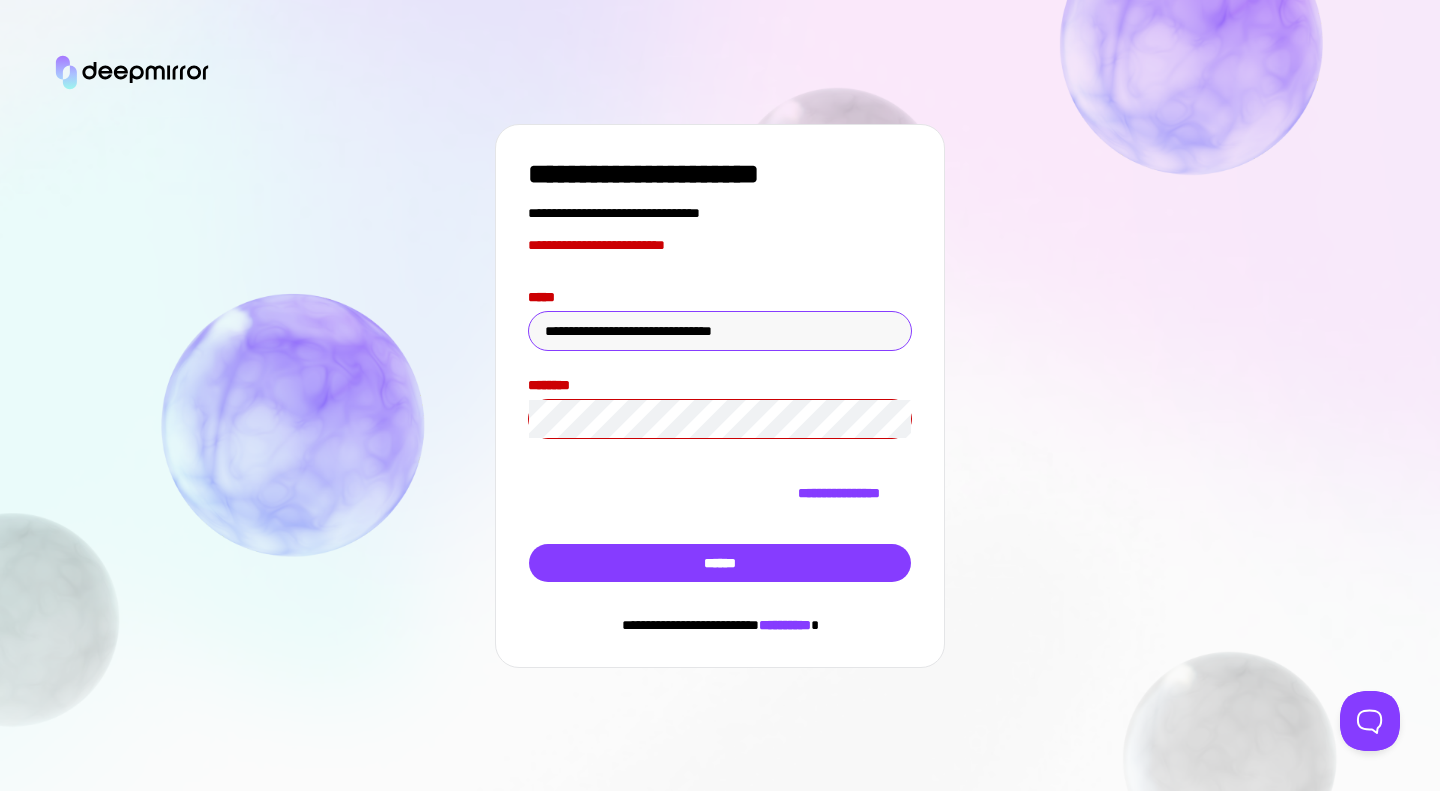 click on "**********" at bounding box center [720, 331] 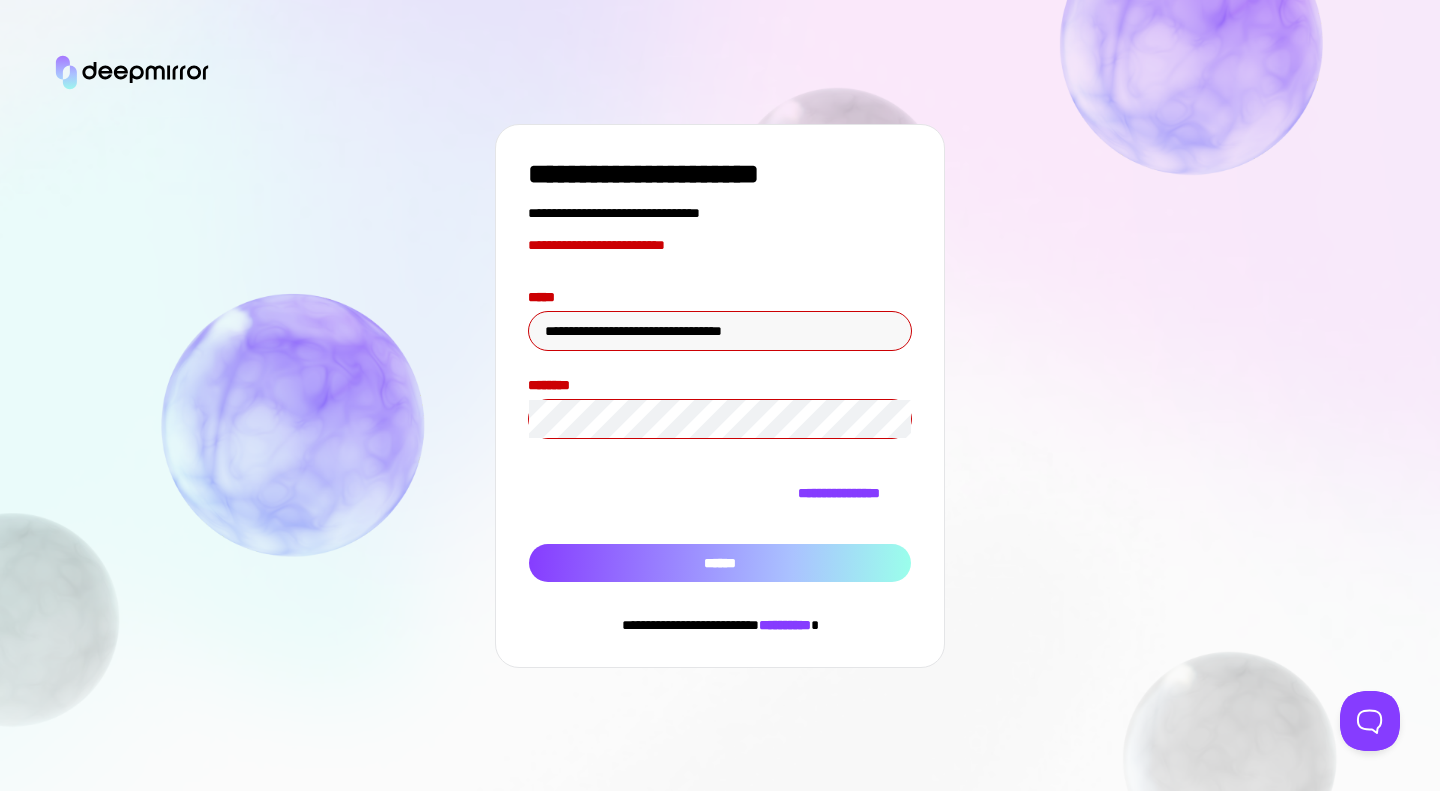 type on "**********" 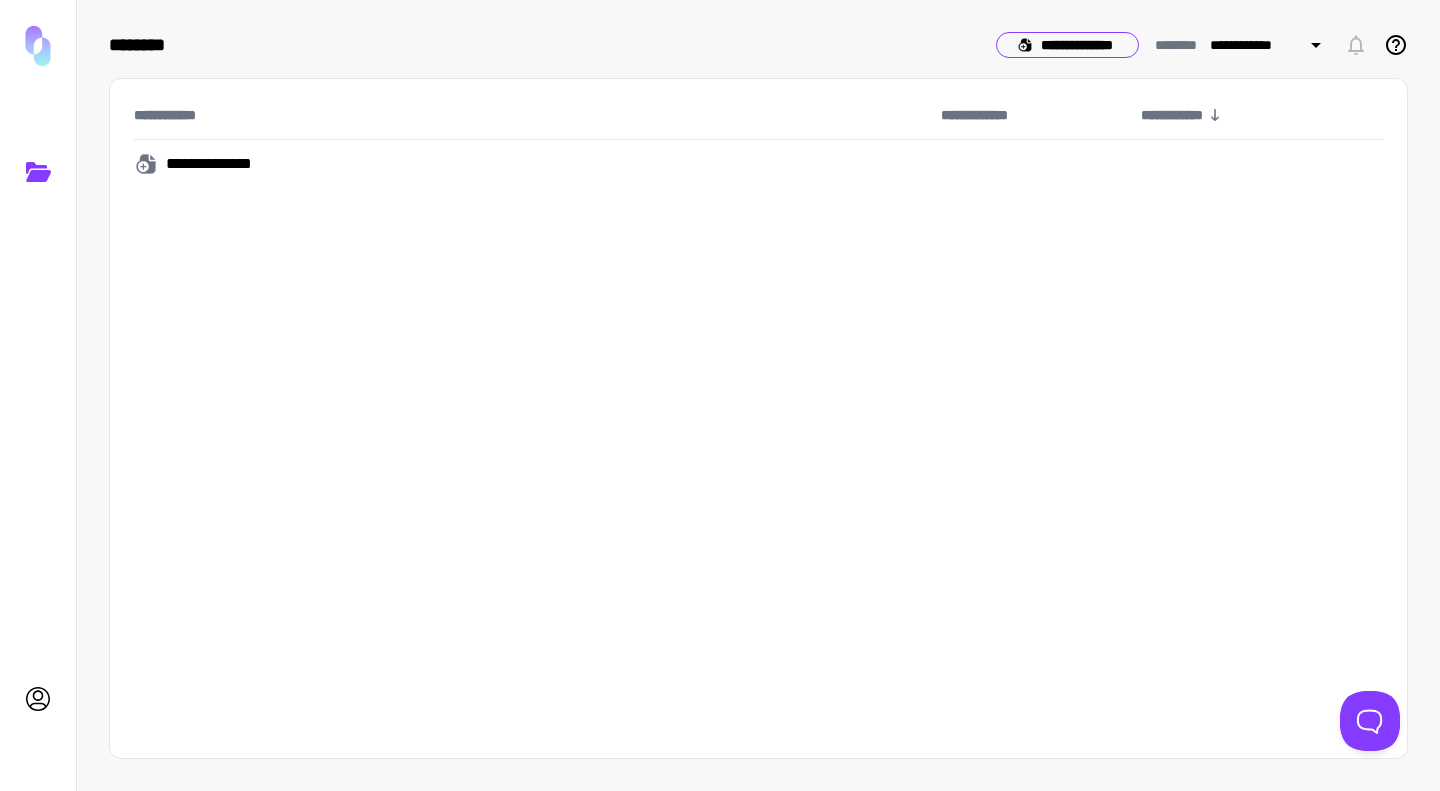 click on "**********" at bounding box center [1067, 45] 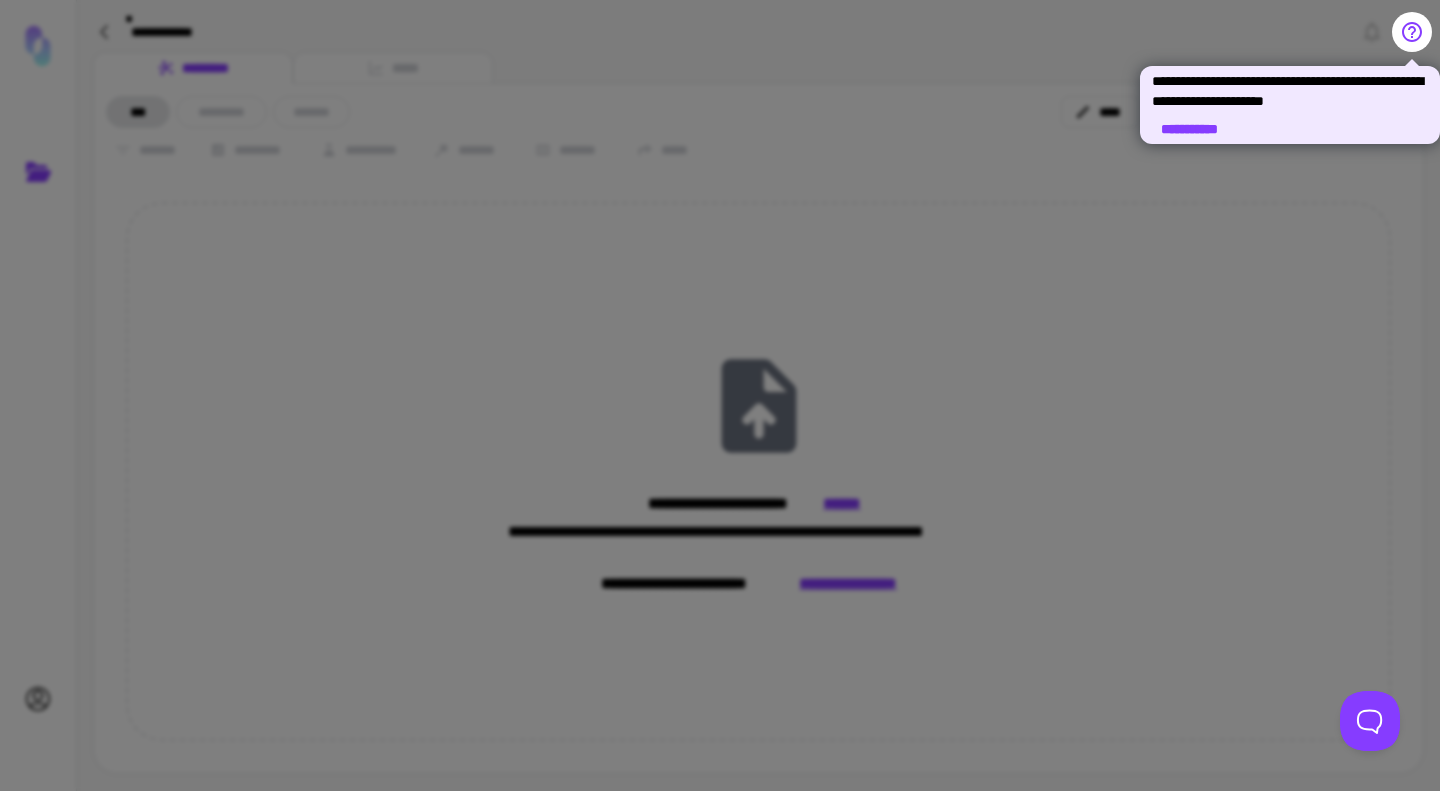 click on "**********" at bounding box center [1189, 129] 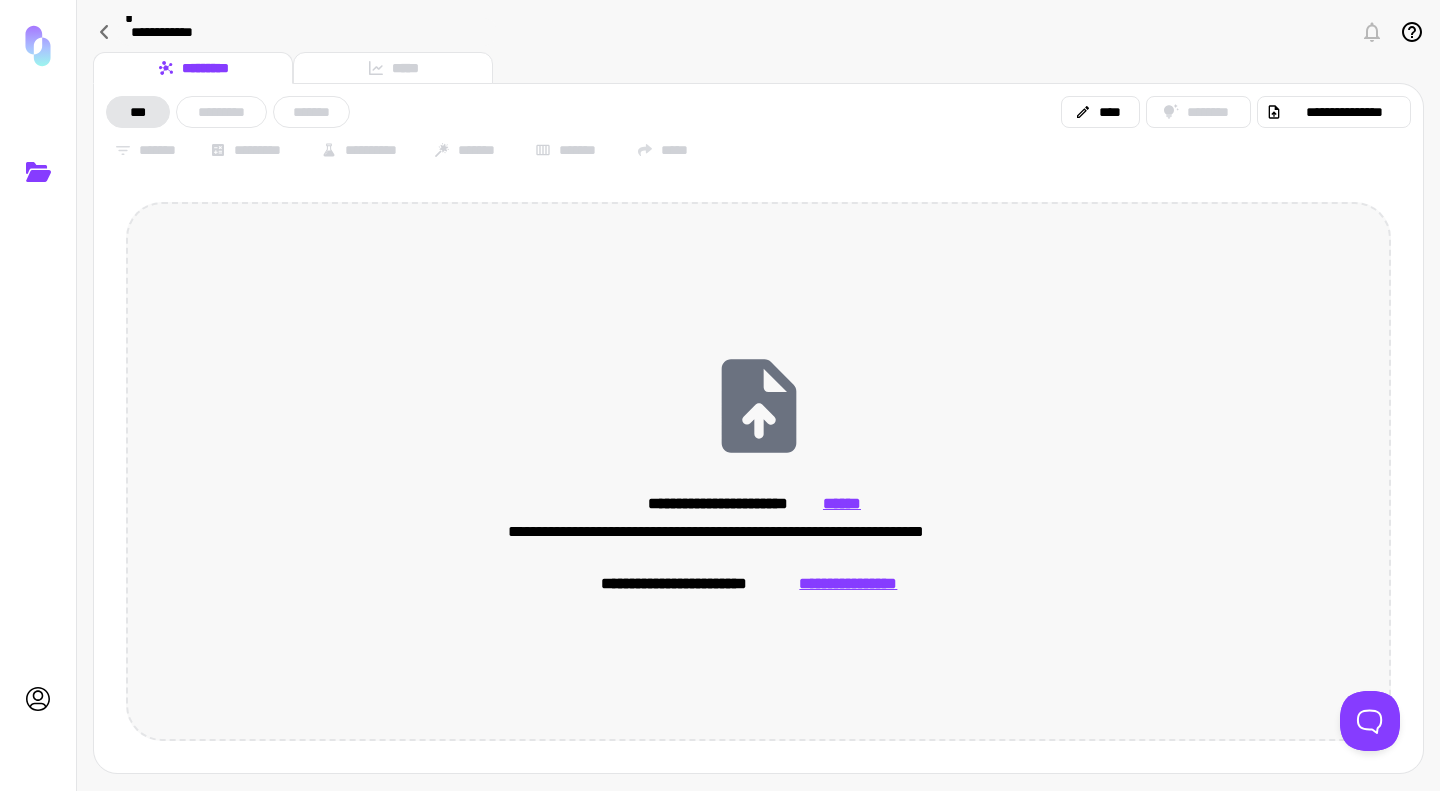 click on "**********" at bounding box center (848, 584) 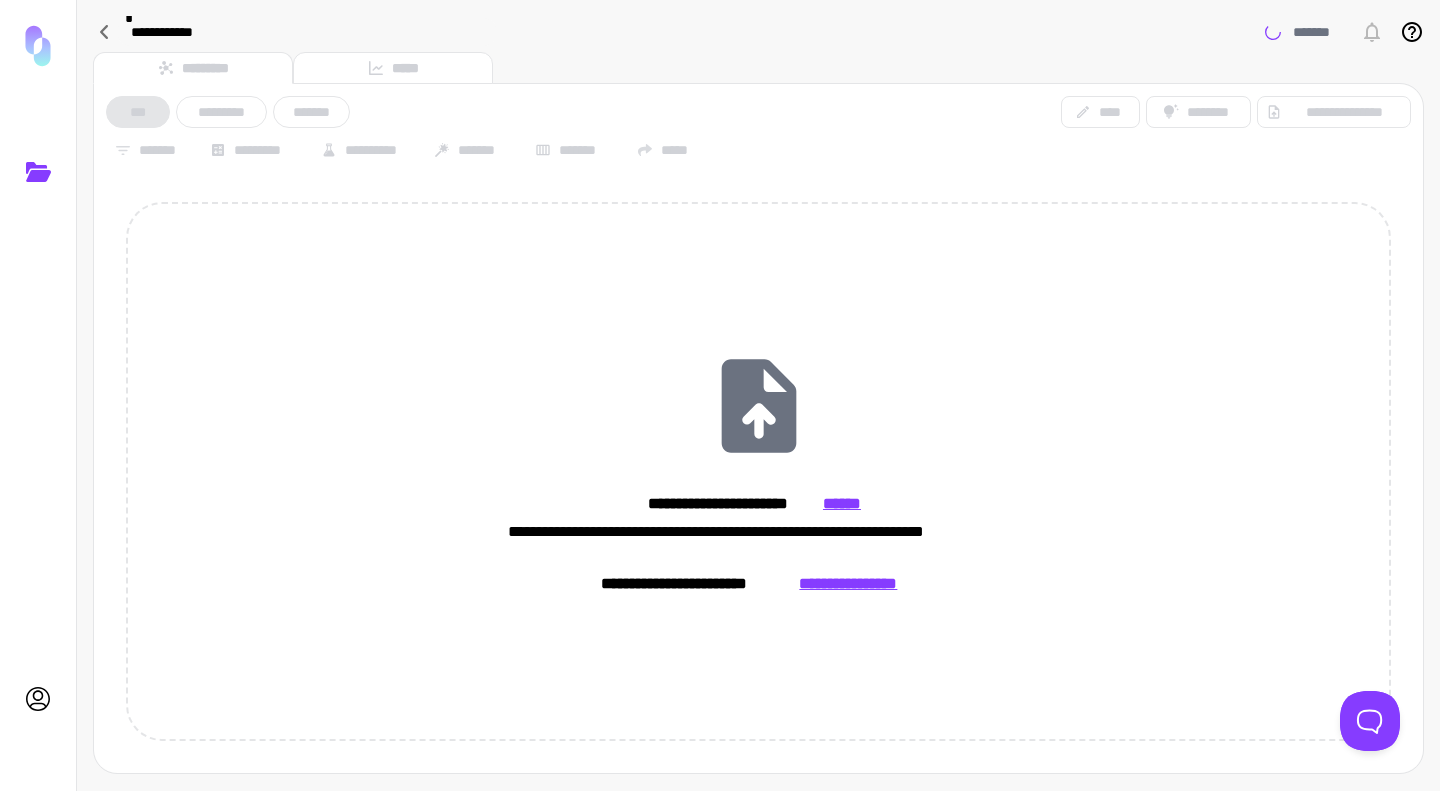 click on "**********" at bounding box center (848, 584) 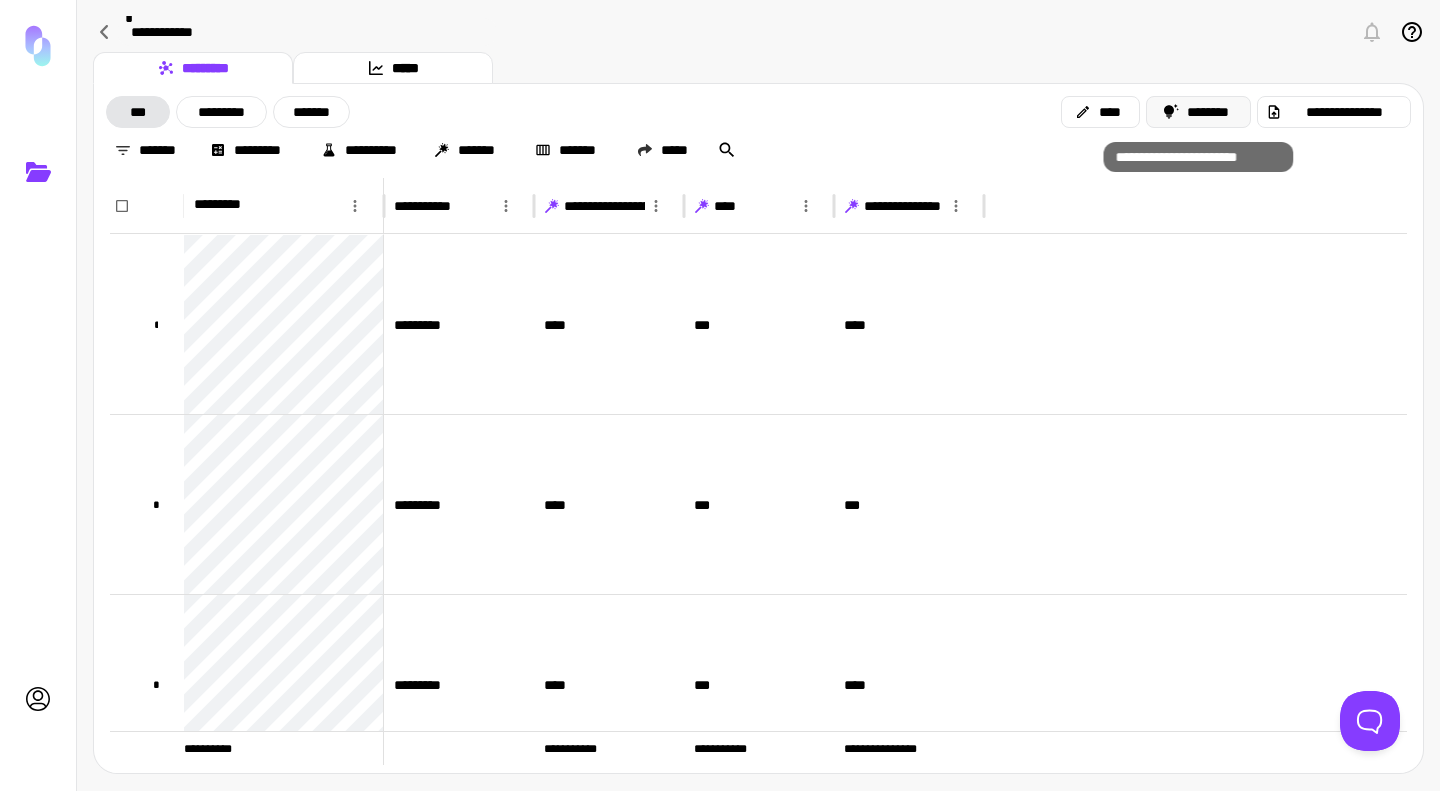 click on "********" at bounding box center [1199, 112] 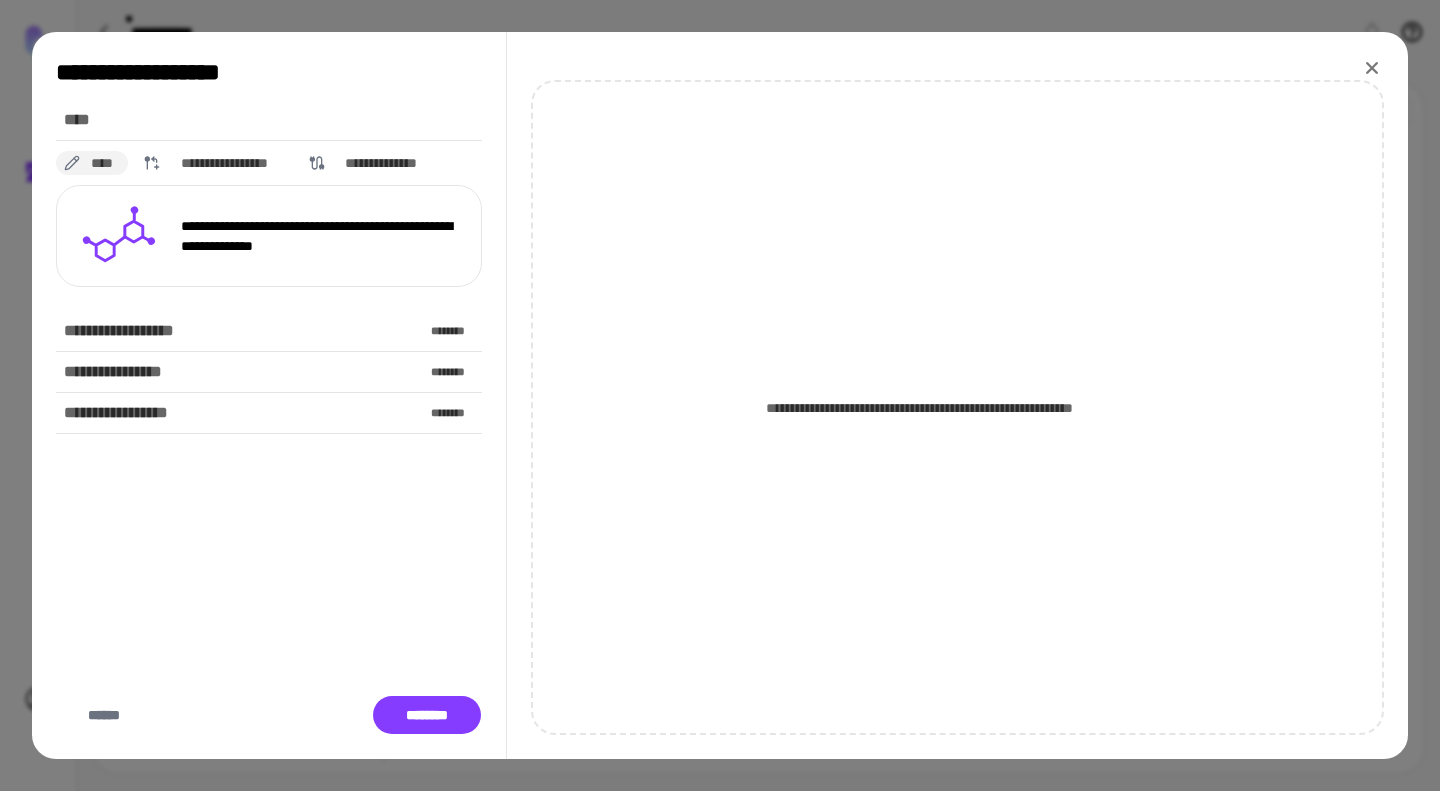 click 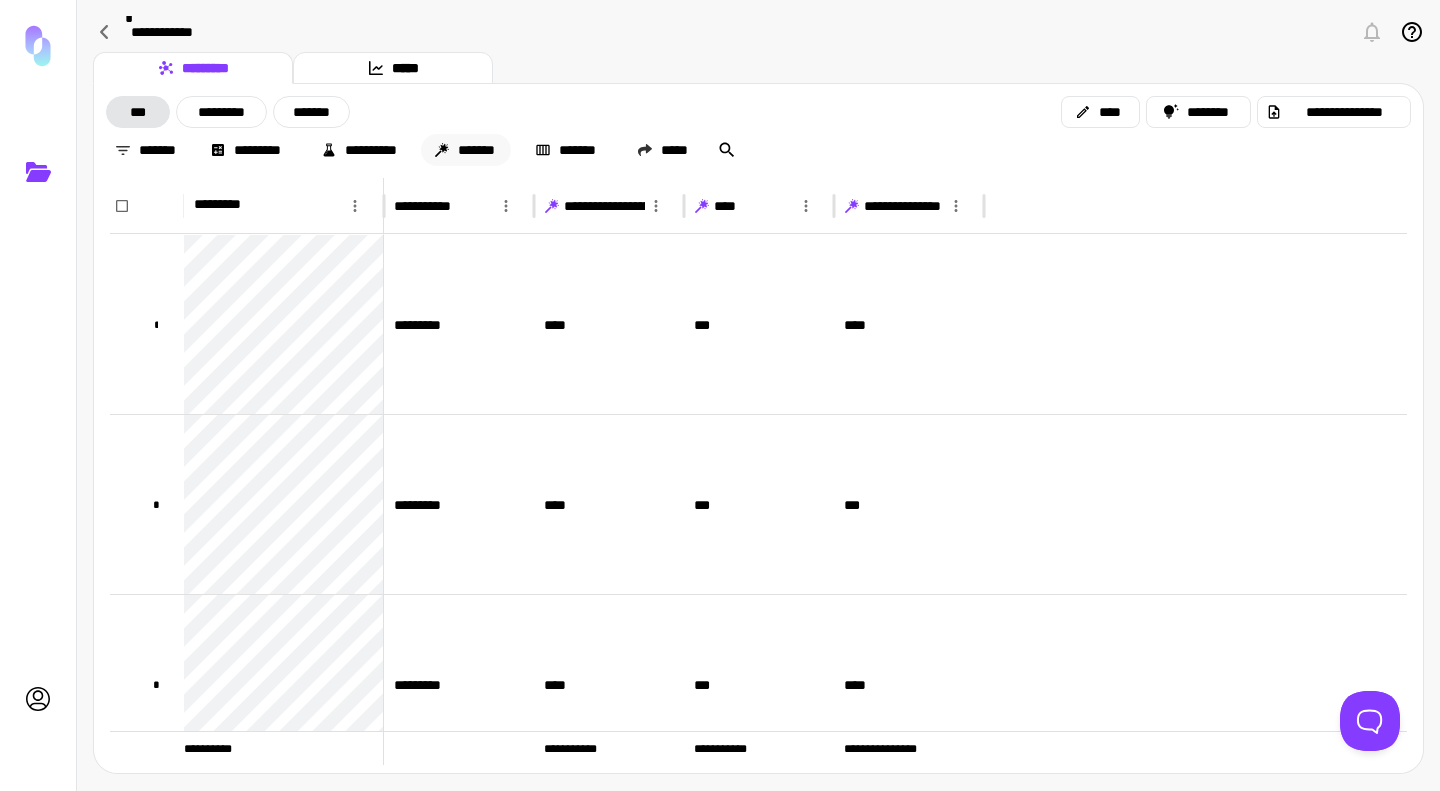 click on "*******" at bounding box center [466, 150] 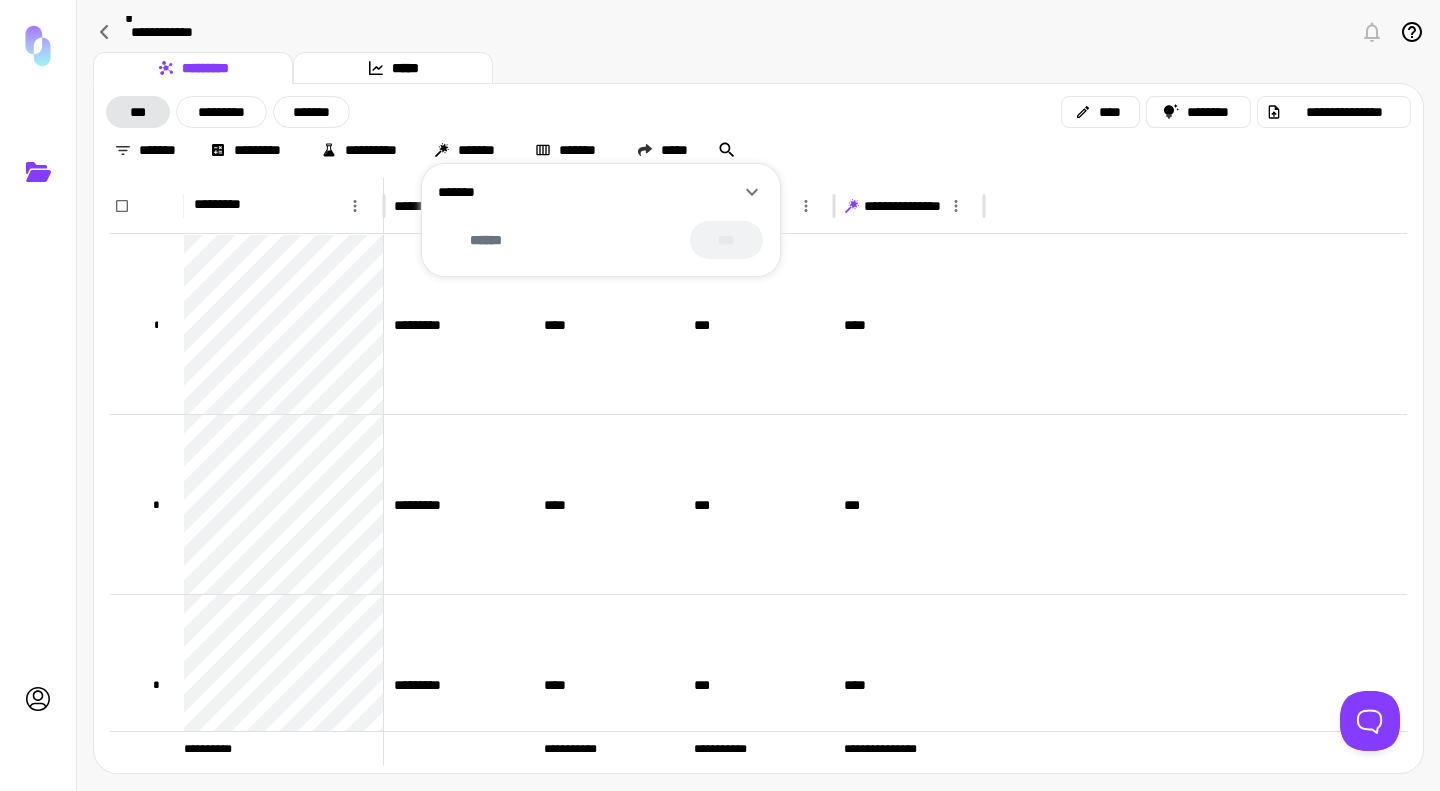 click on "*******" at bounding box center (589, 192) 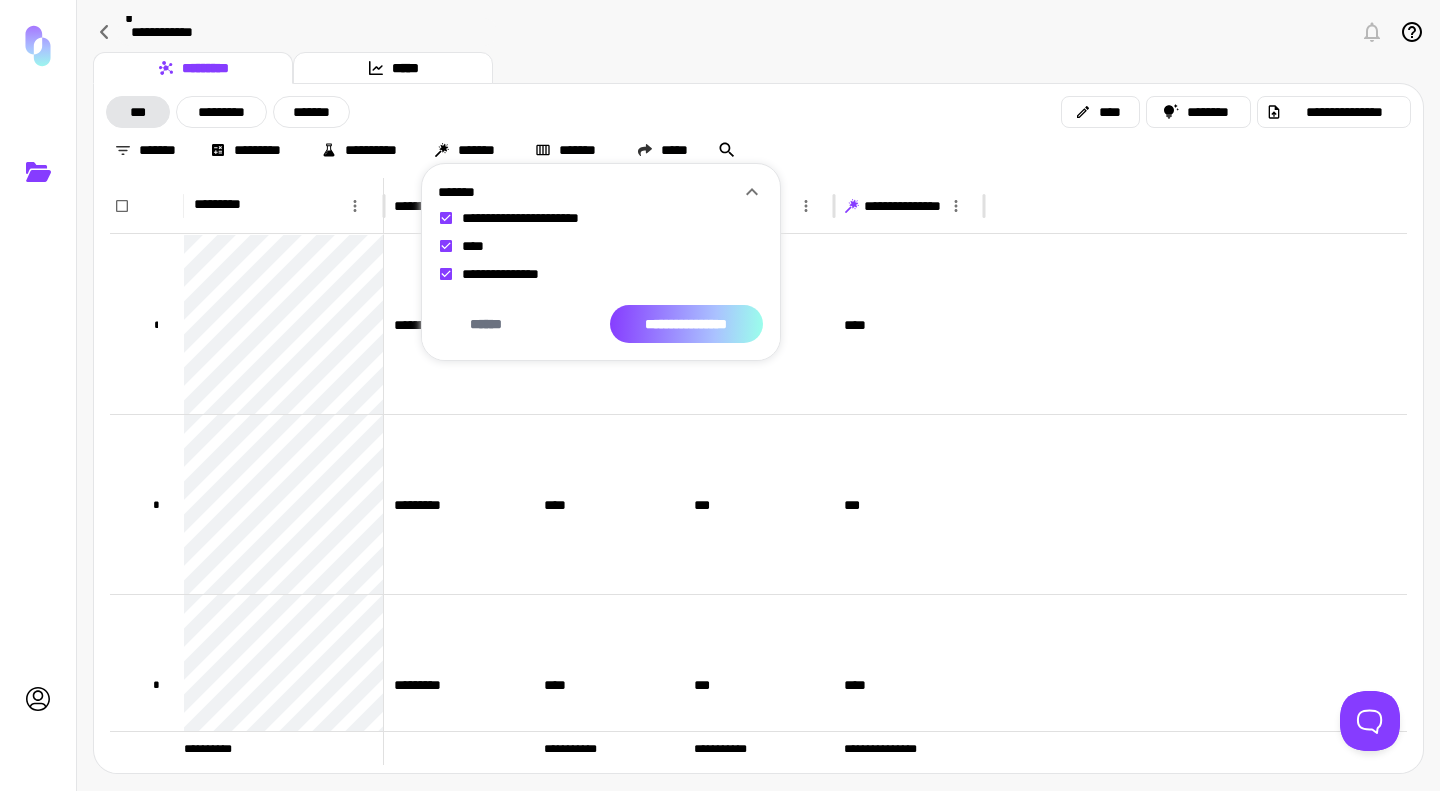 click on "**********" at bounding box center [686, 324] 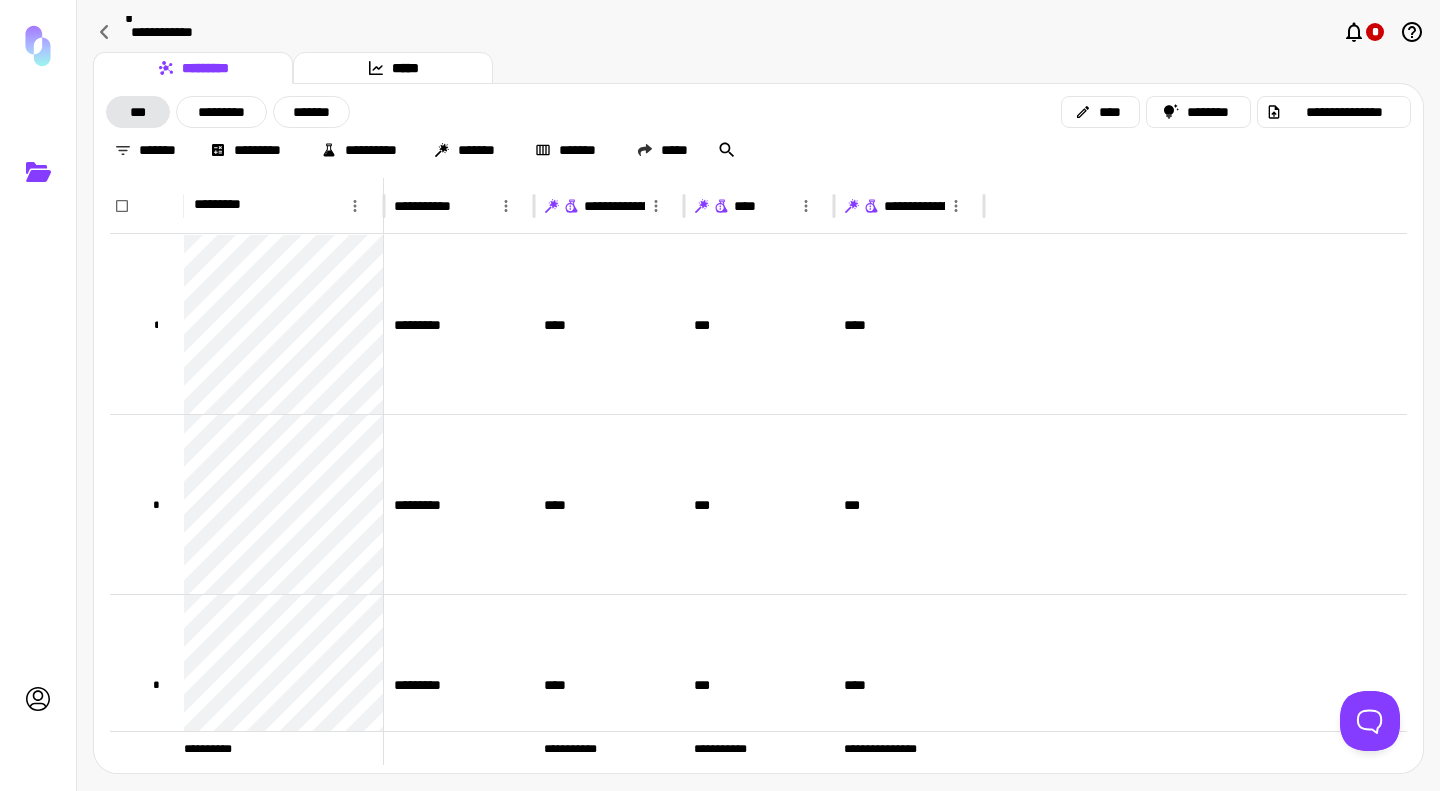 click 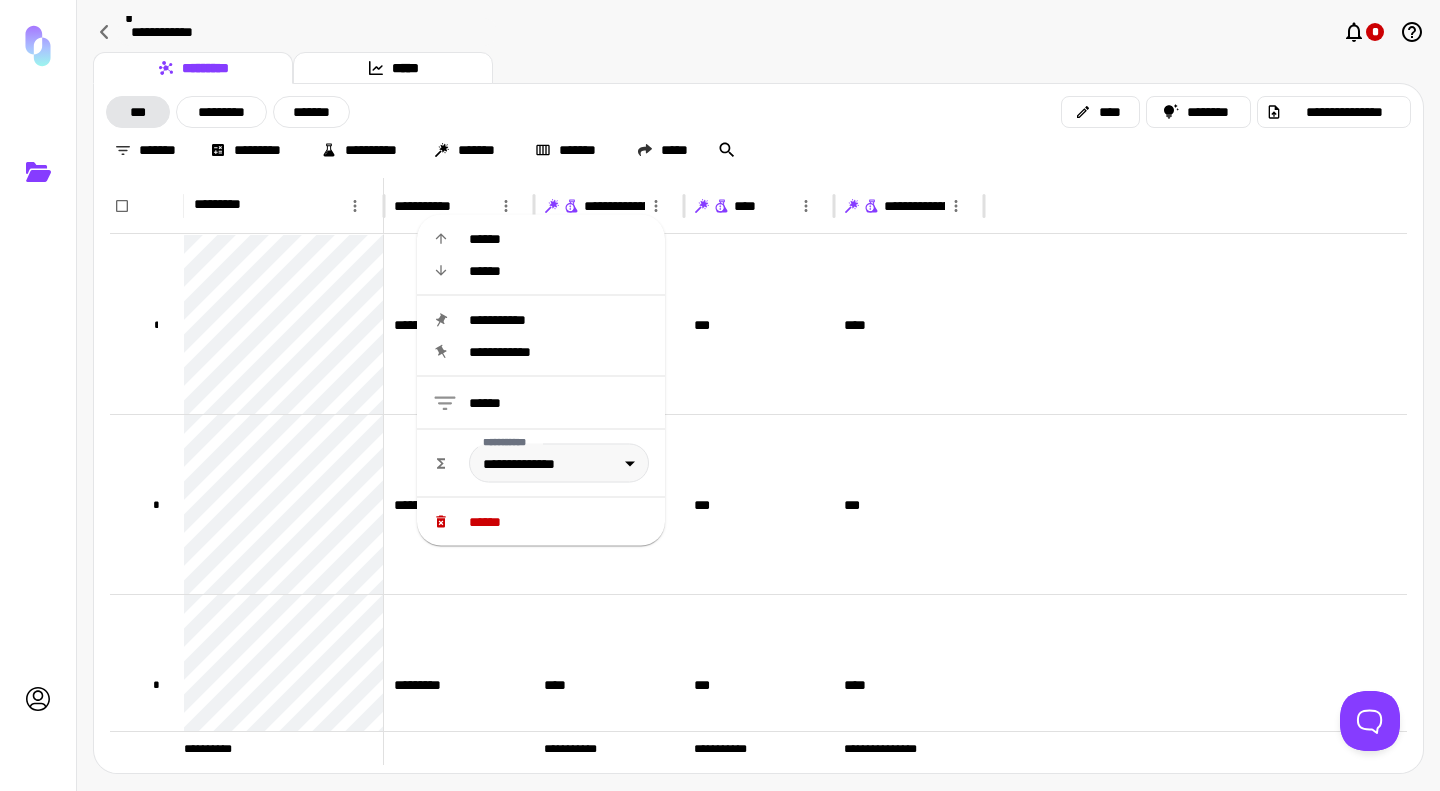 click 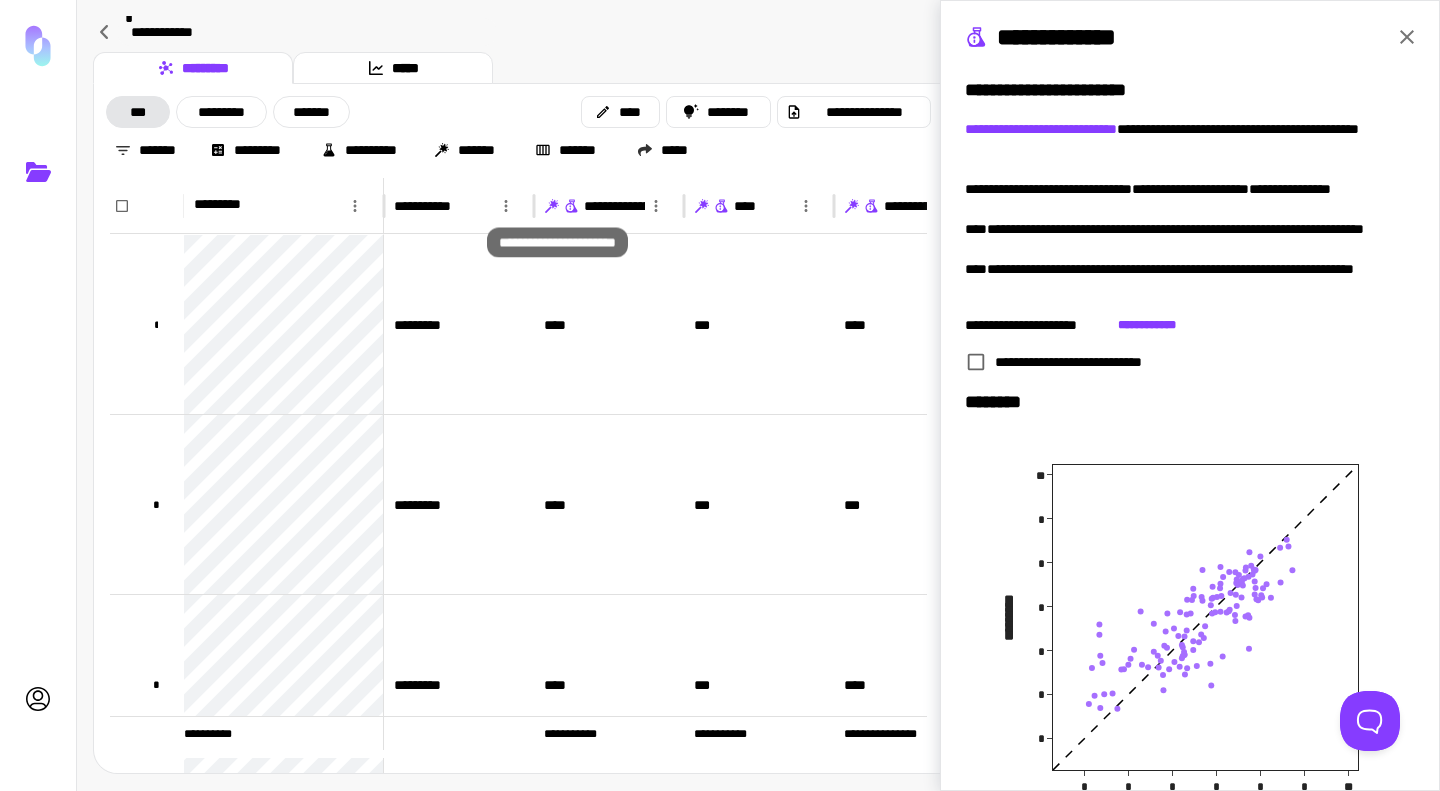click 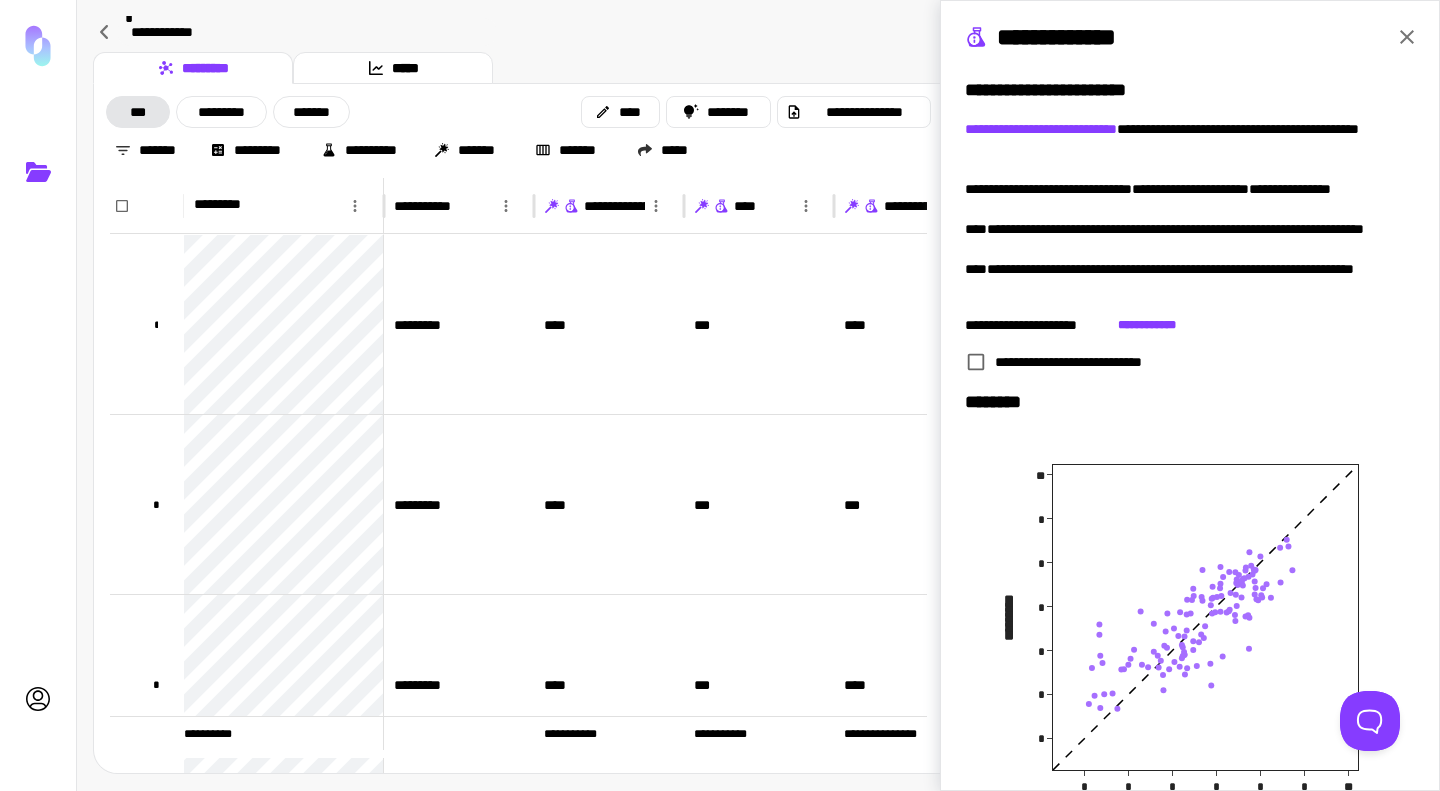 click on "**********" at bounding box center (667, 206) 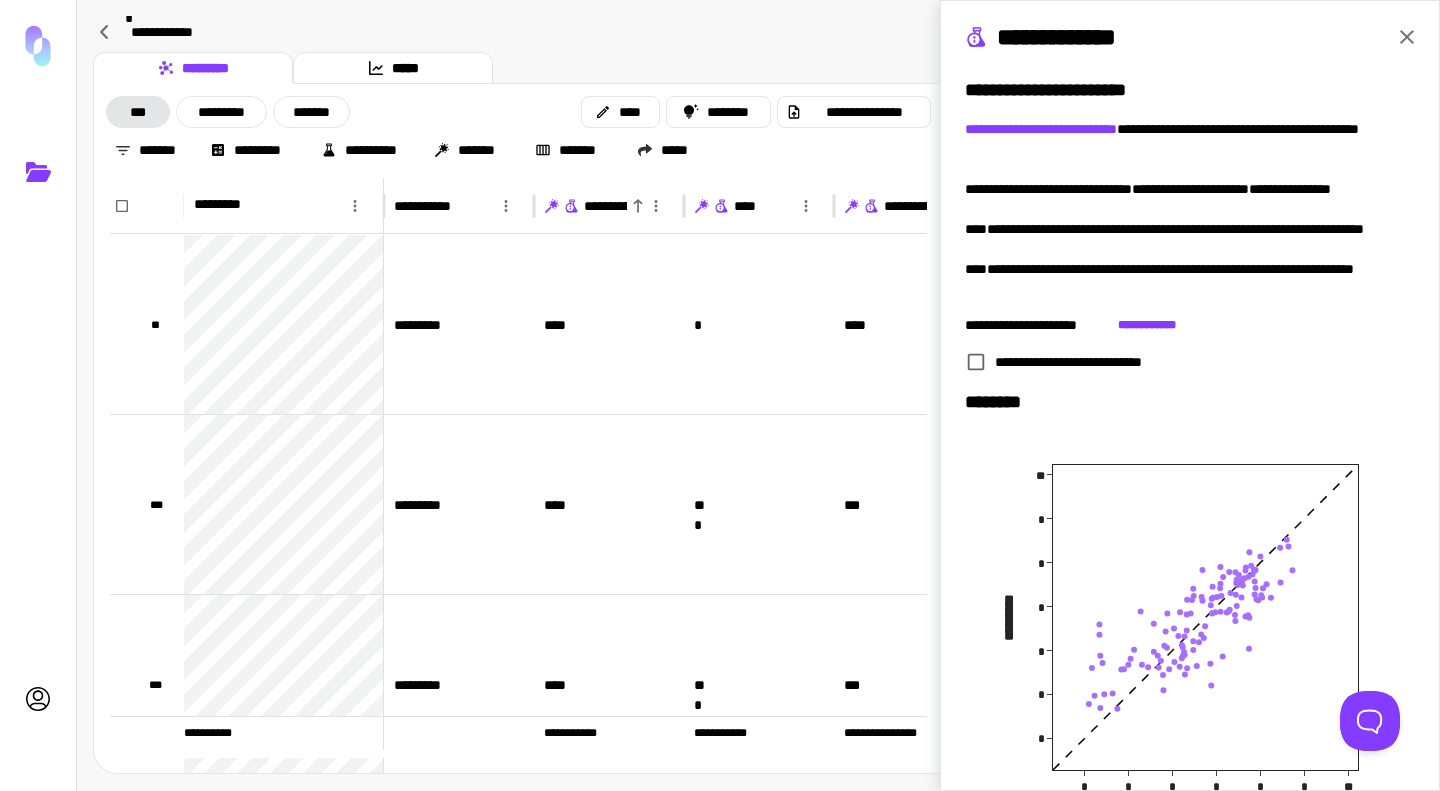 click on "**********" at bounding box center (667, 206) 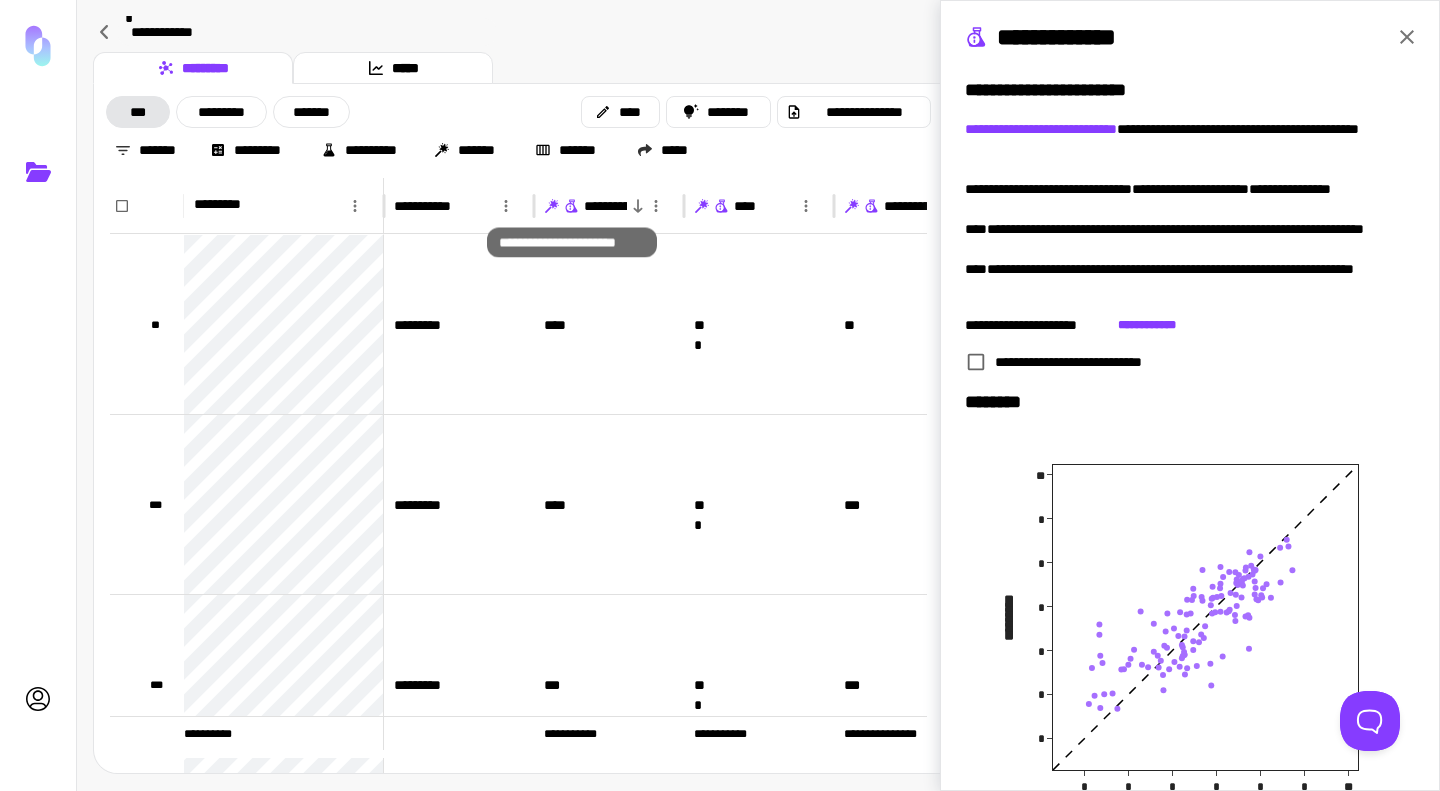 click 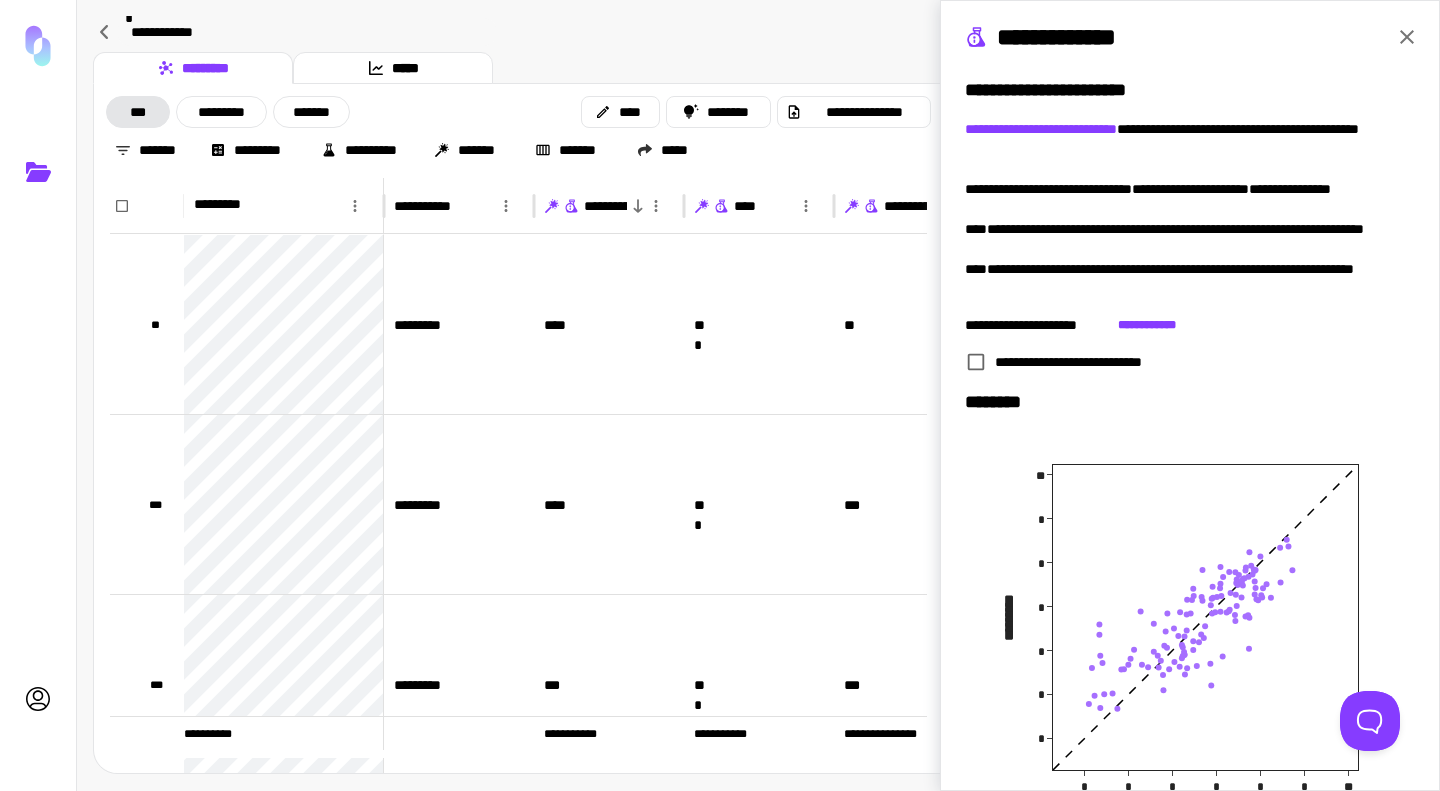 click 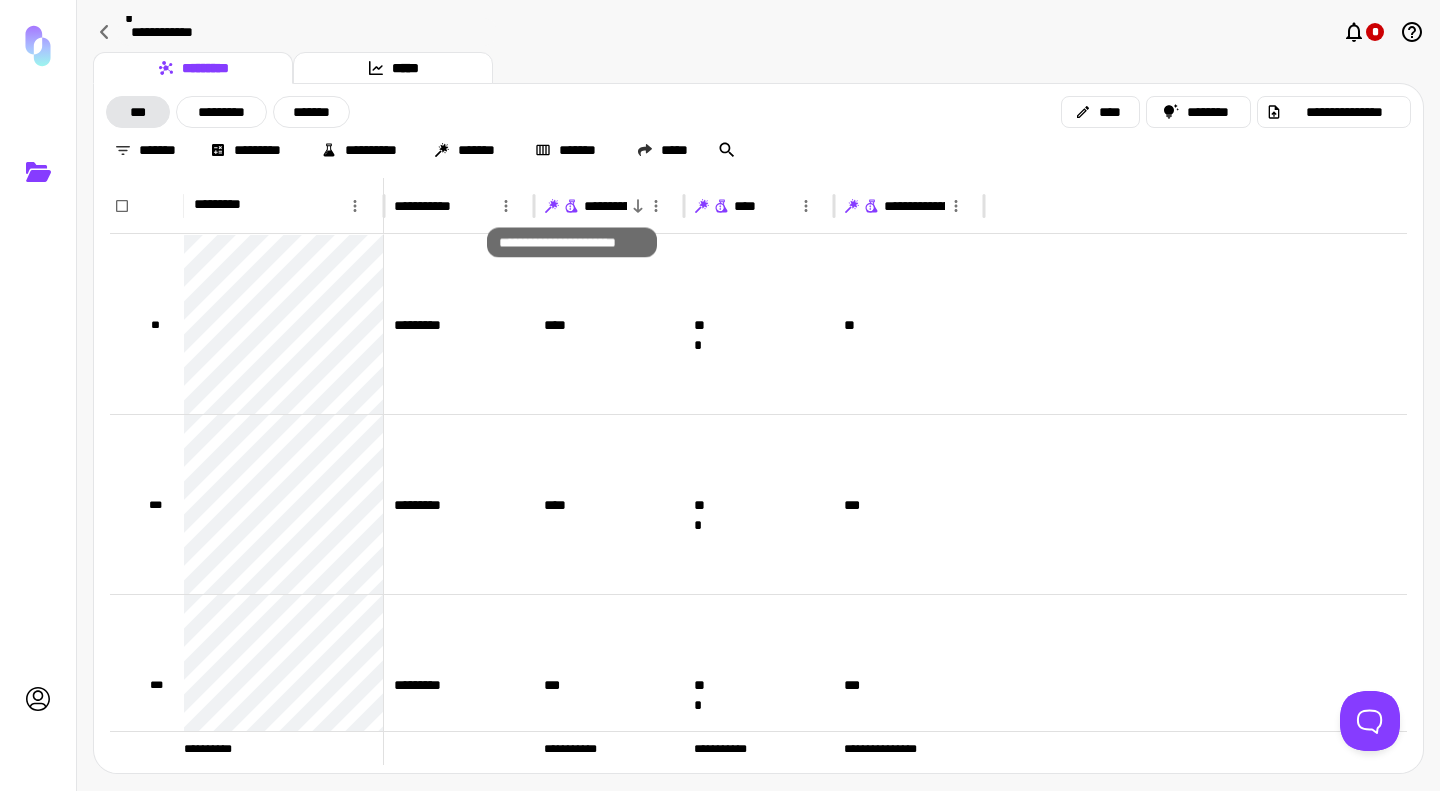 click 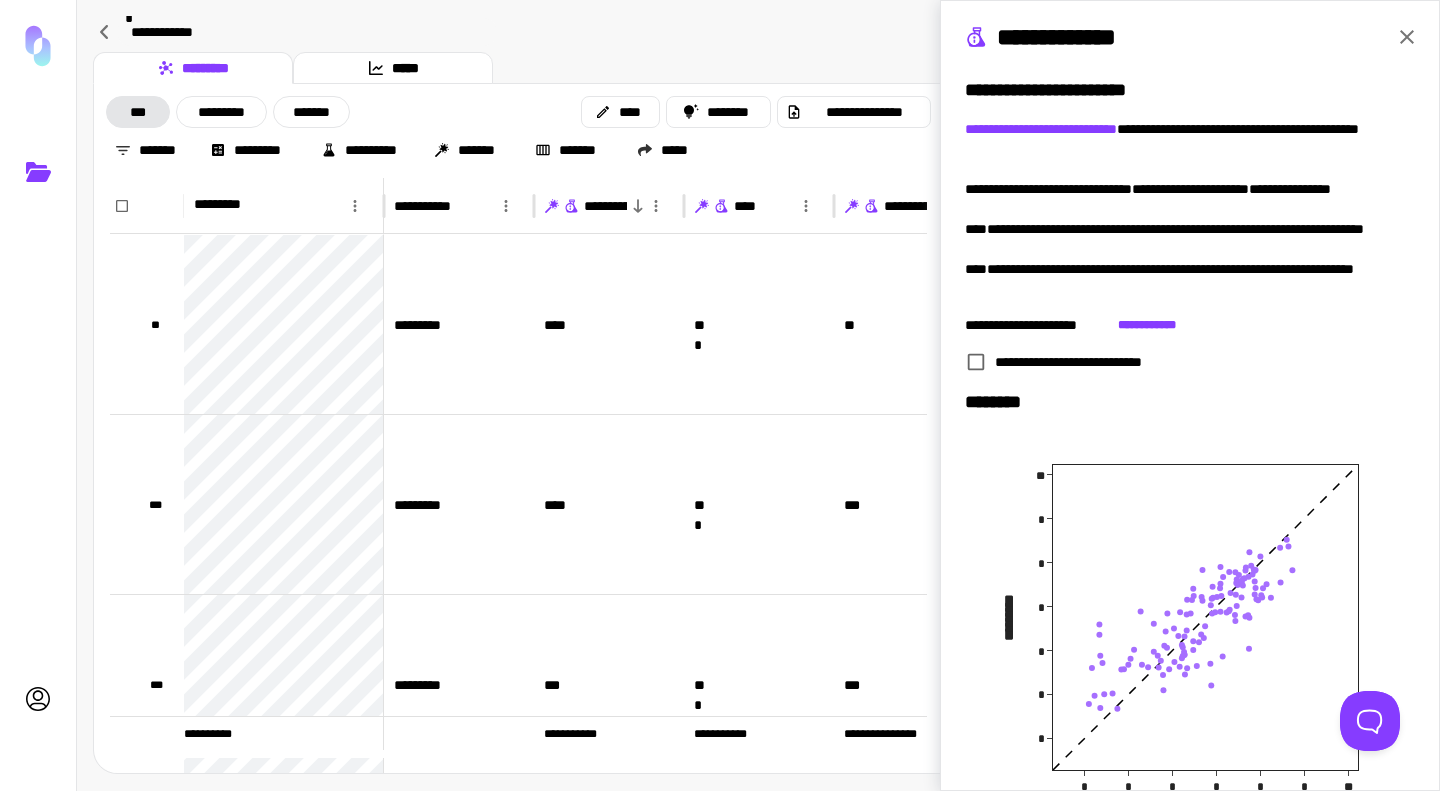 click 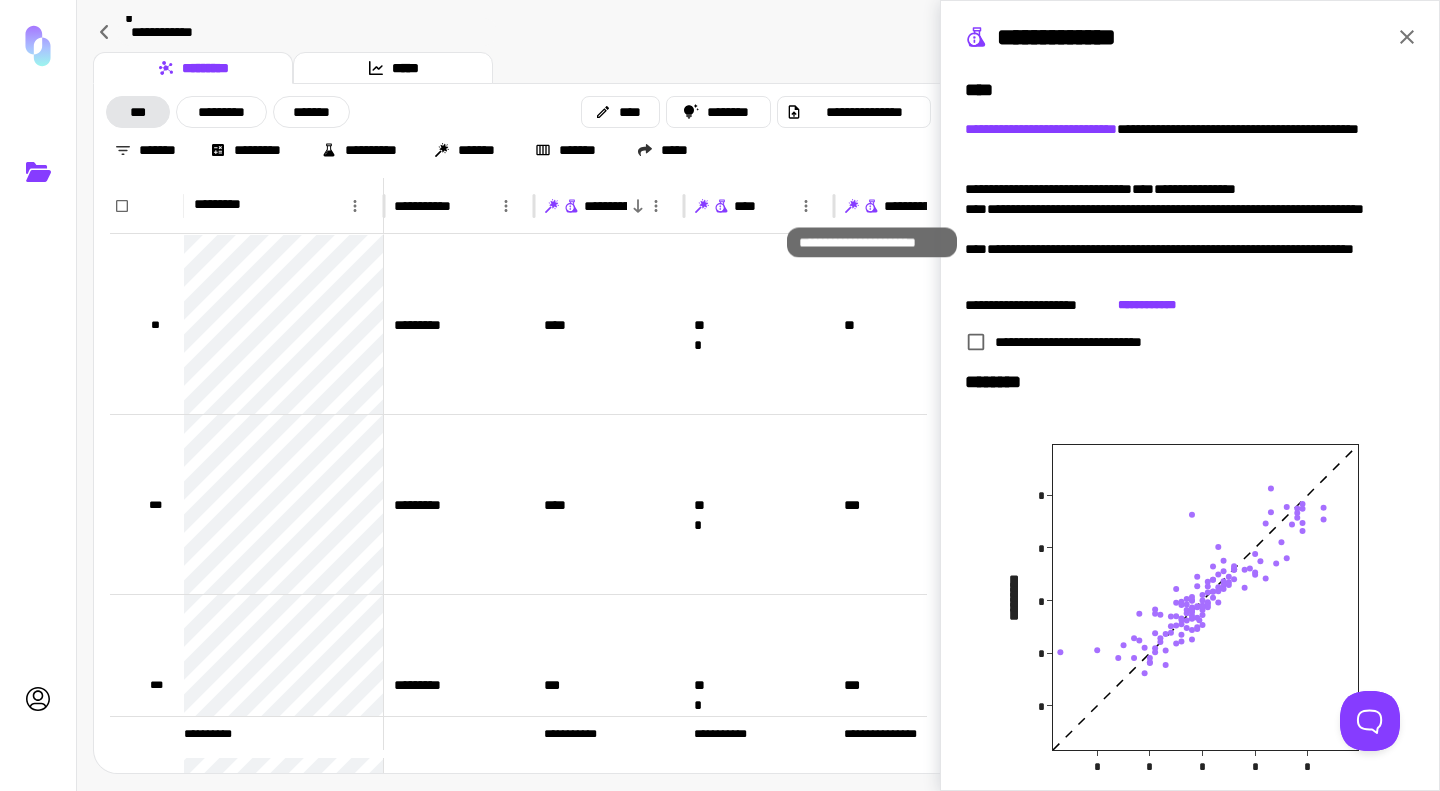 click 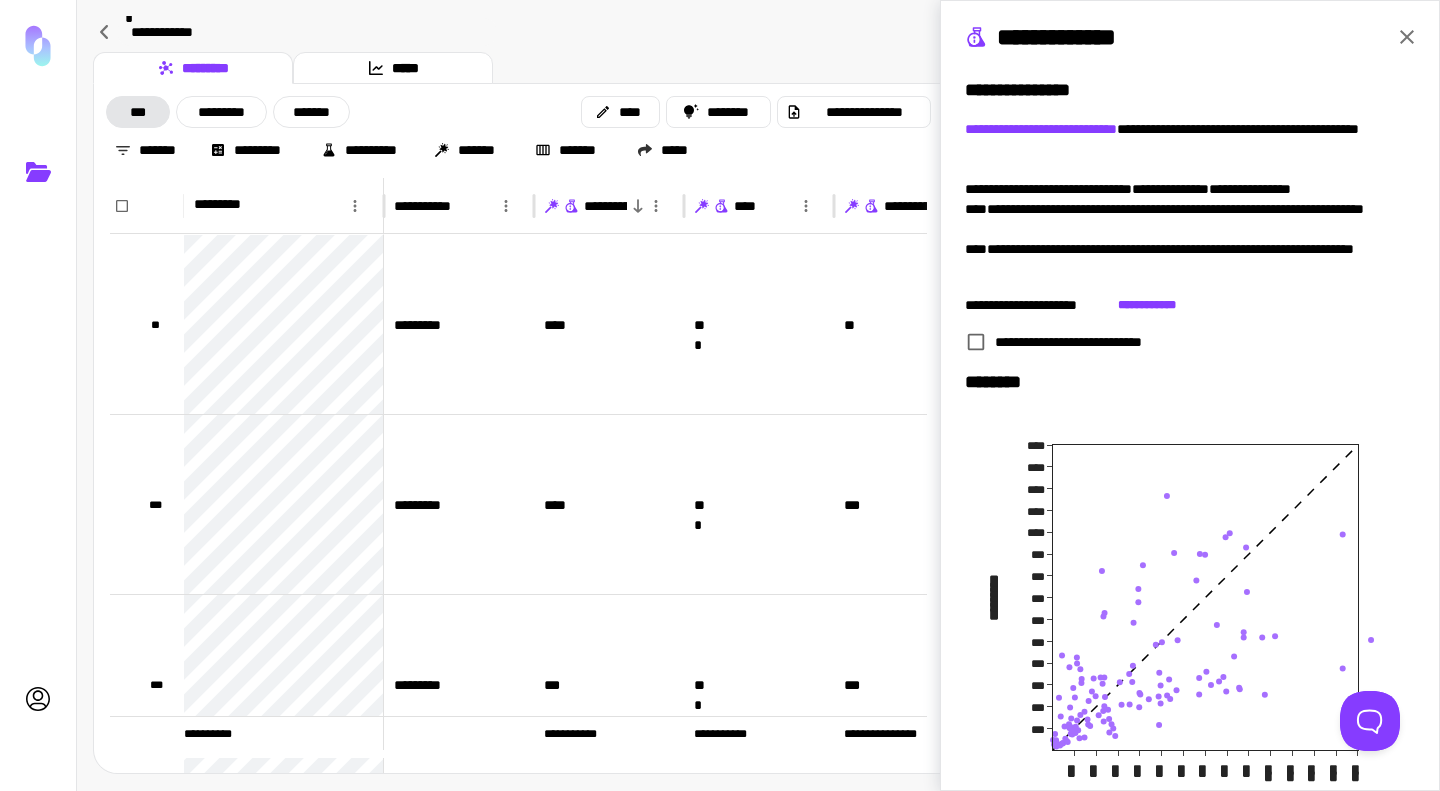 click on "**********" at bounding box center [667, 206] 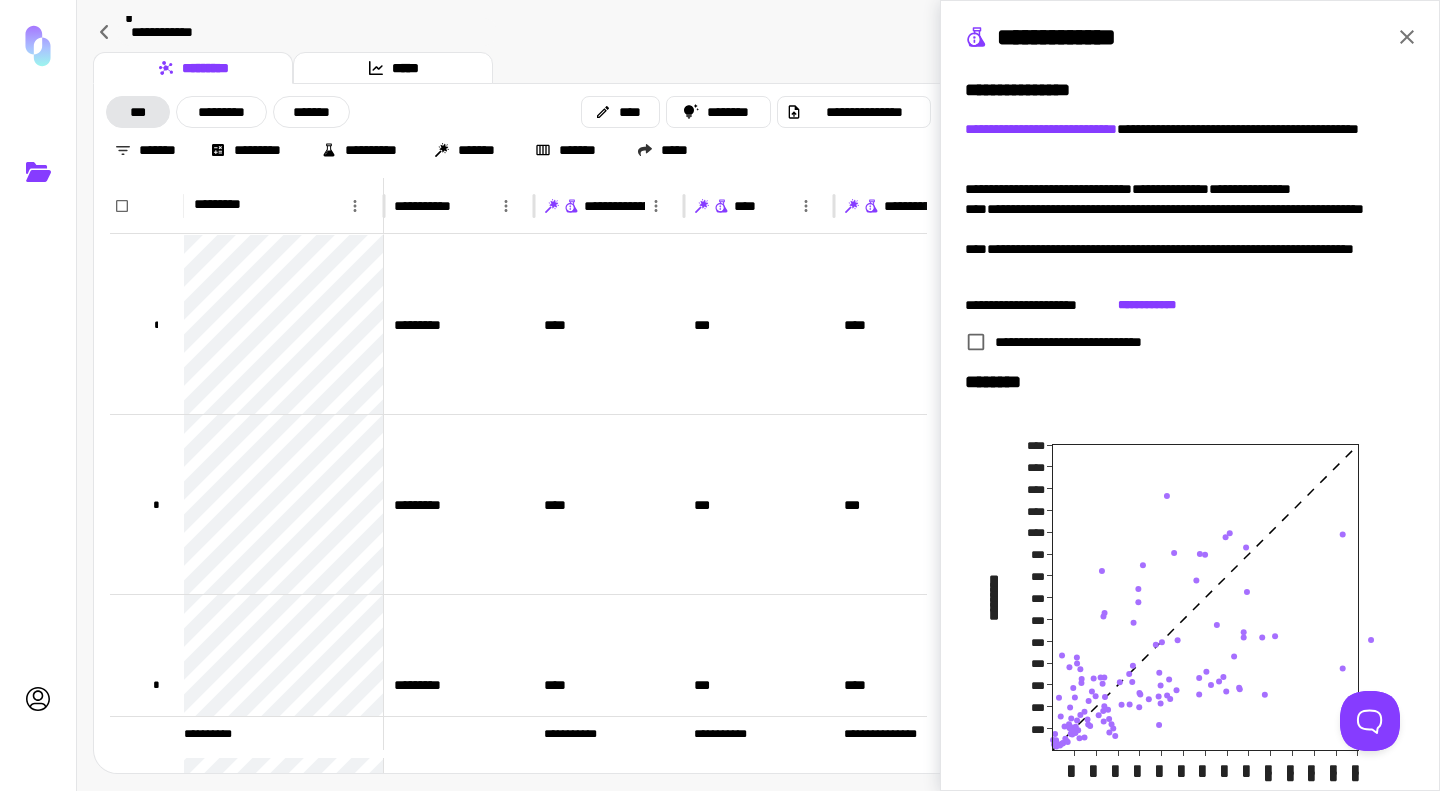 click on "**********" at bounding box center (667, 206) 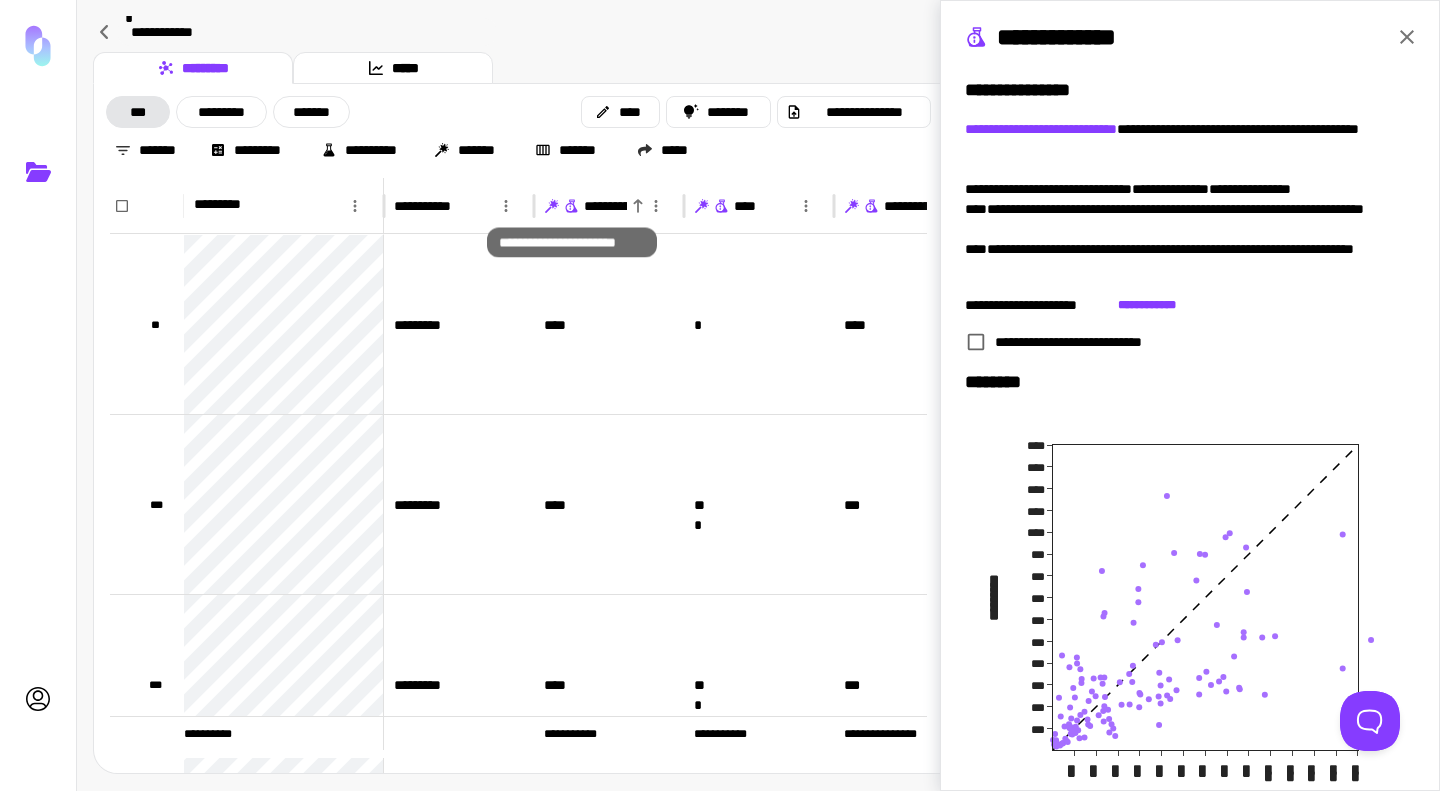 click 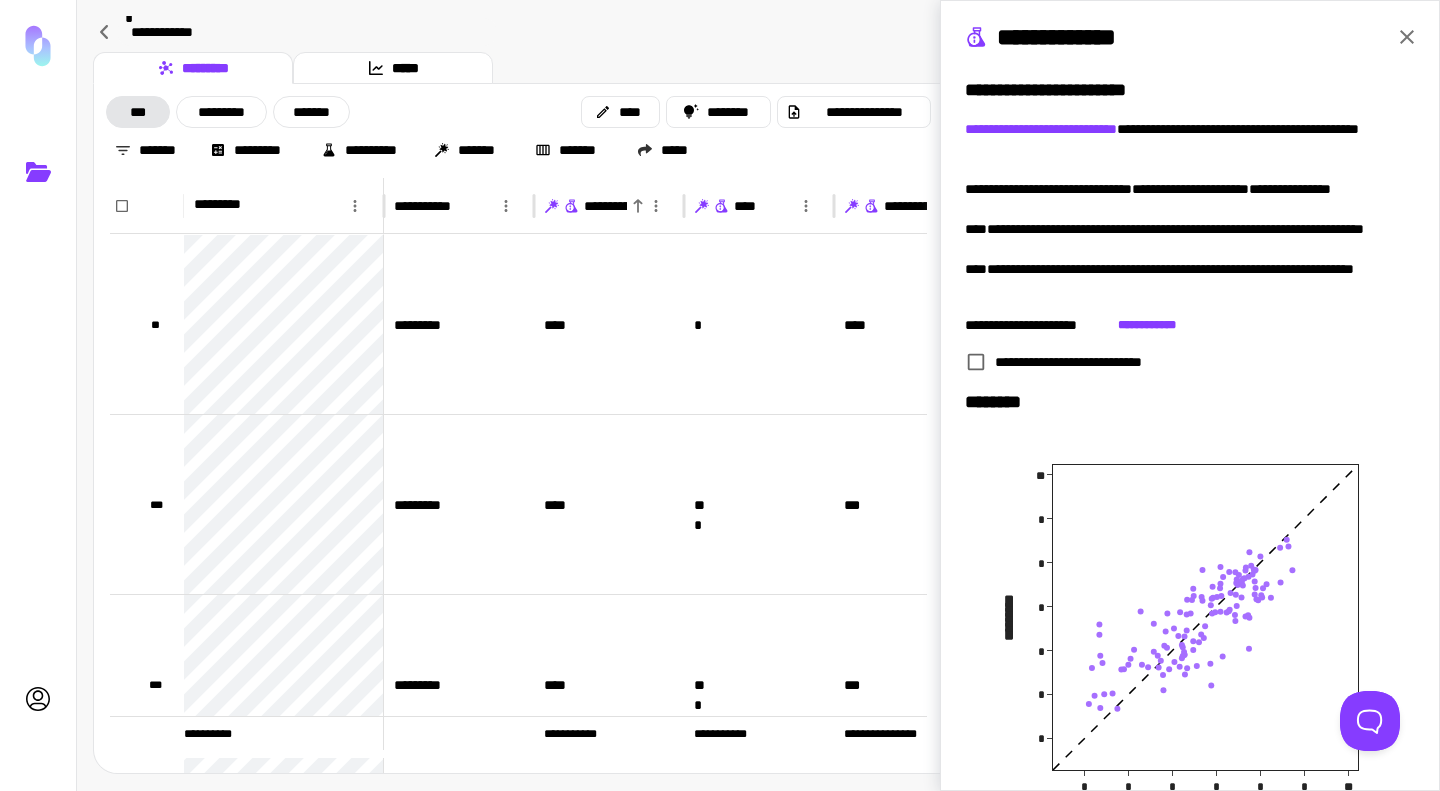 scroll, scrollTop: 0, scrollLeft: 40, axis: horizontal 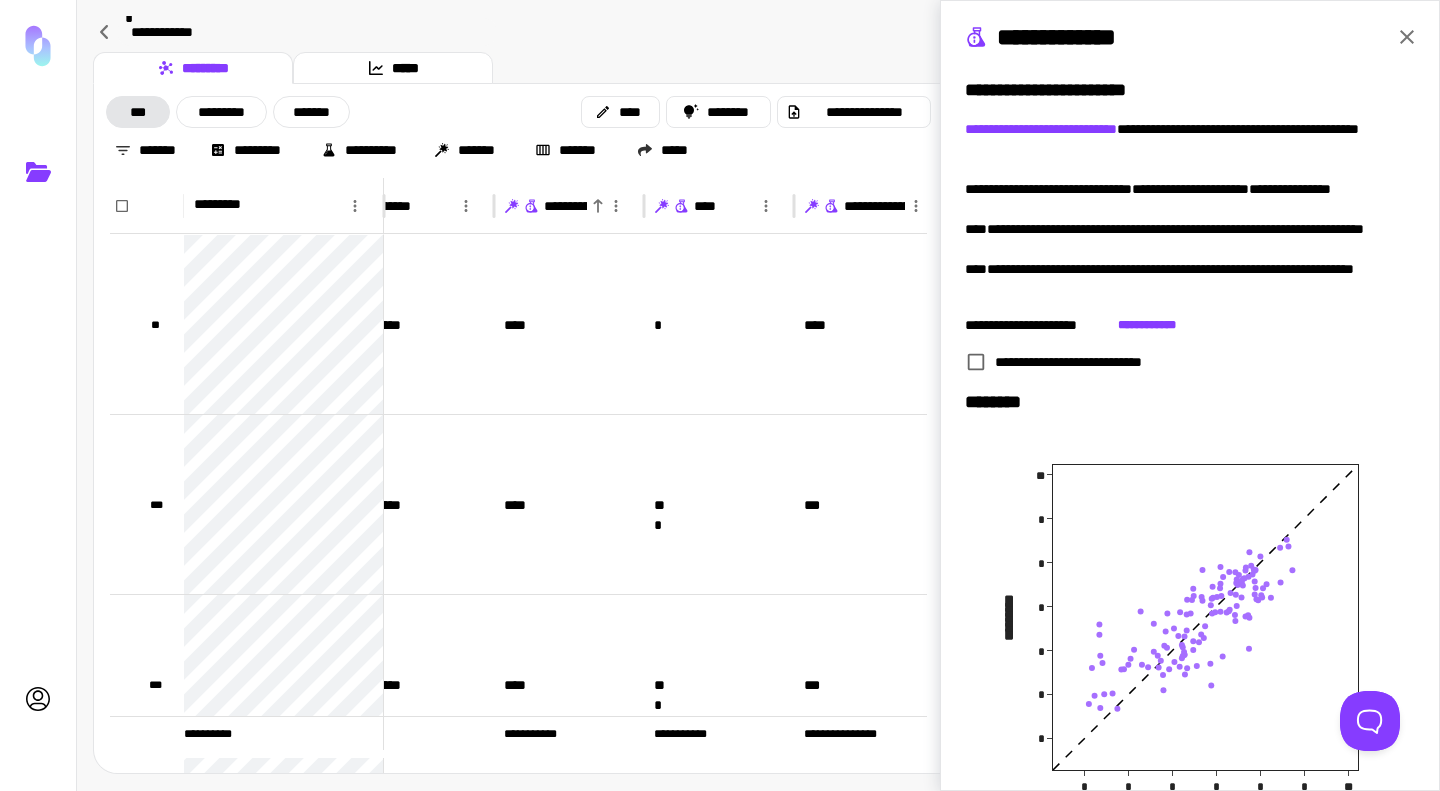 click 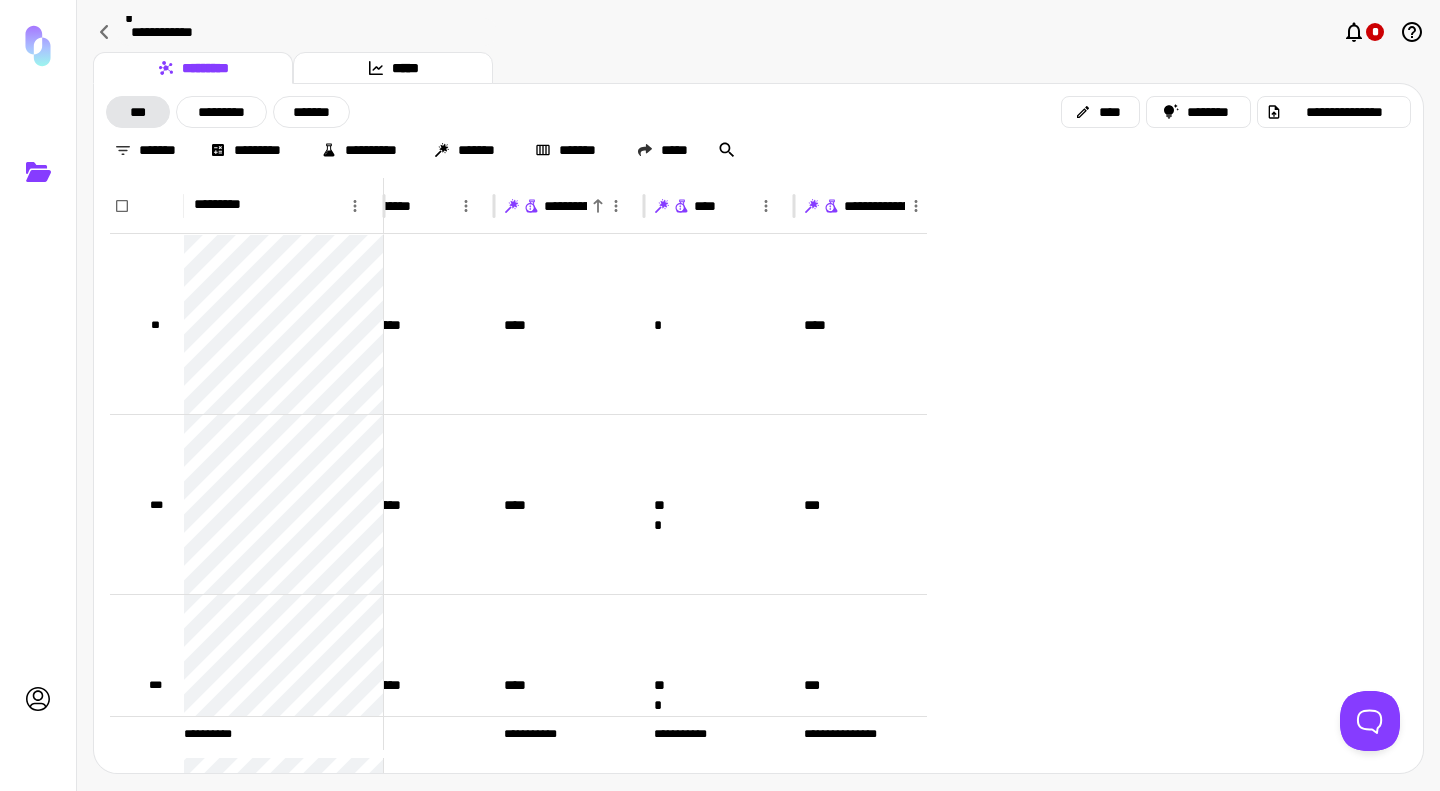 scroll, scrollTop: 0, scrollLeft: 0, axis: both 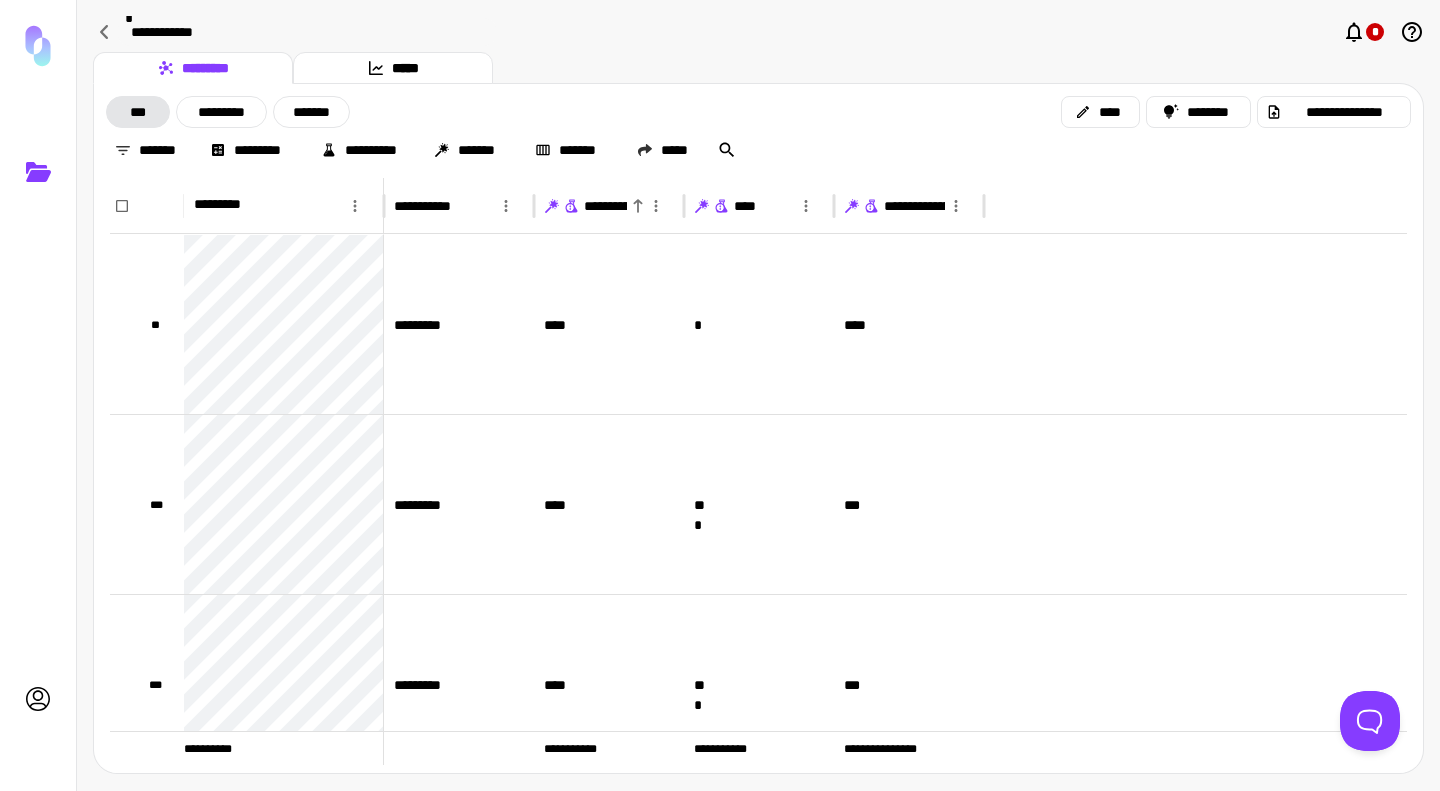 click on "**********" at bounding box center [940, 206] 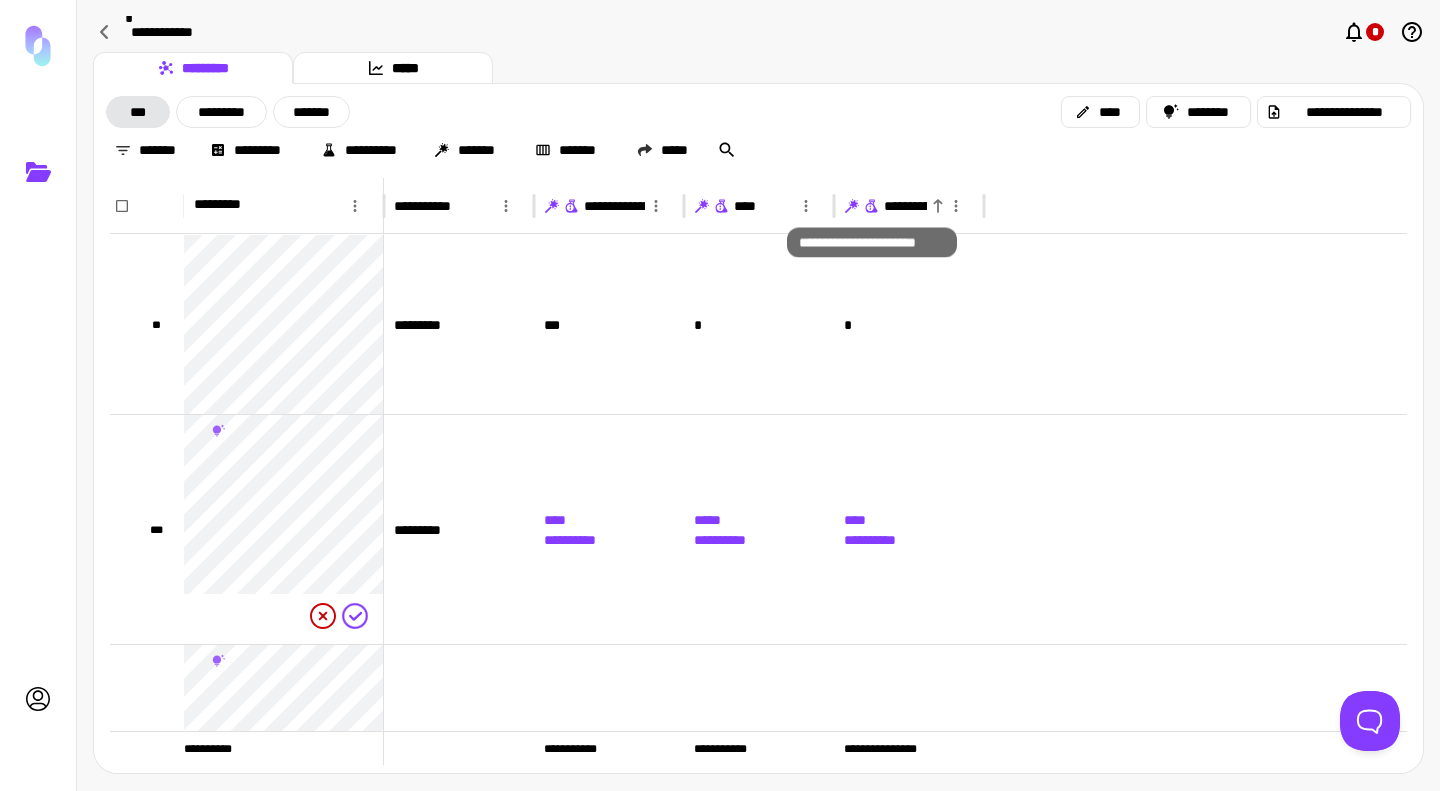 click 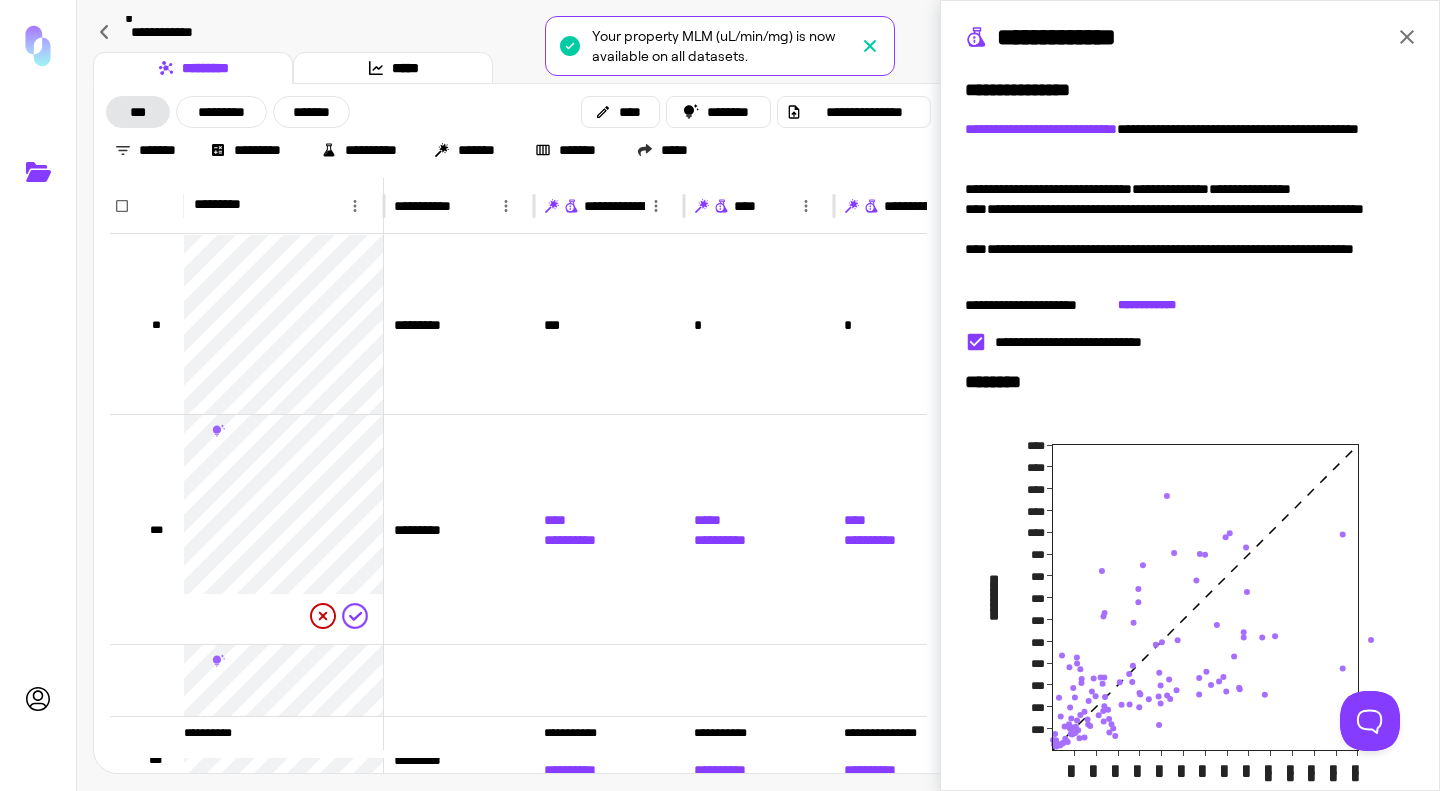 click 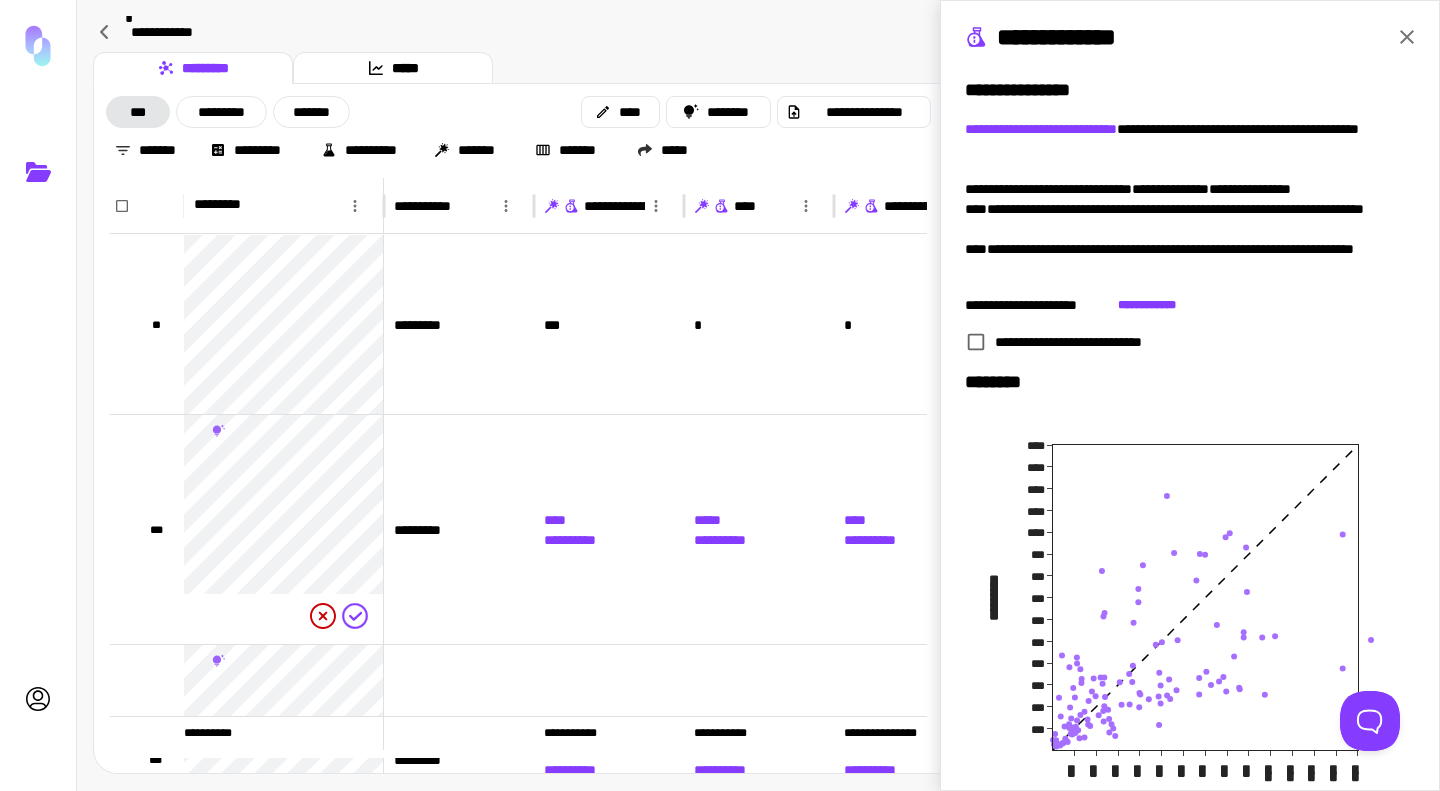 scroll, scrollTop: 268, scrollLeft: 0, axis: vertical 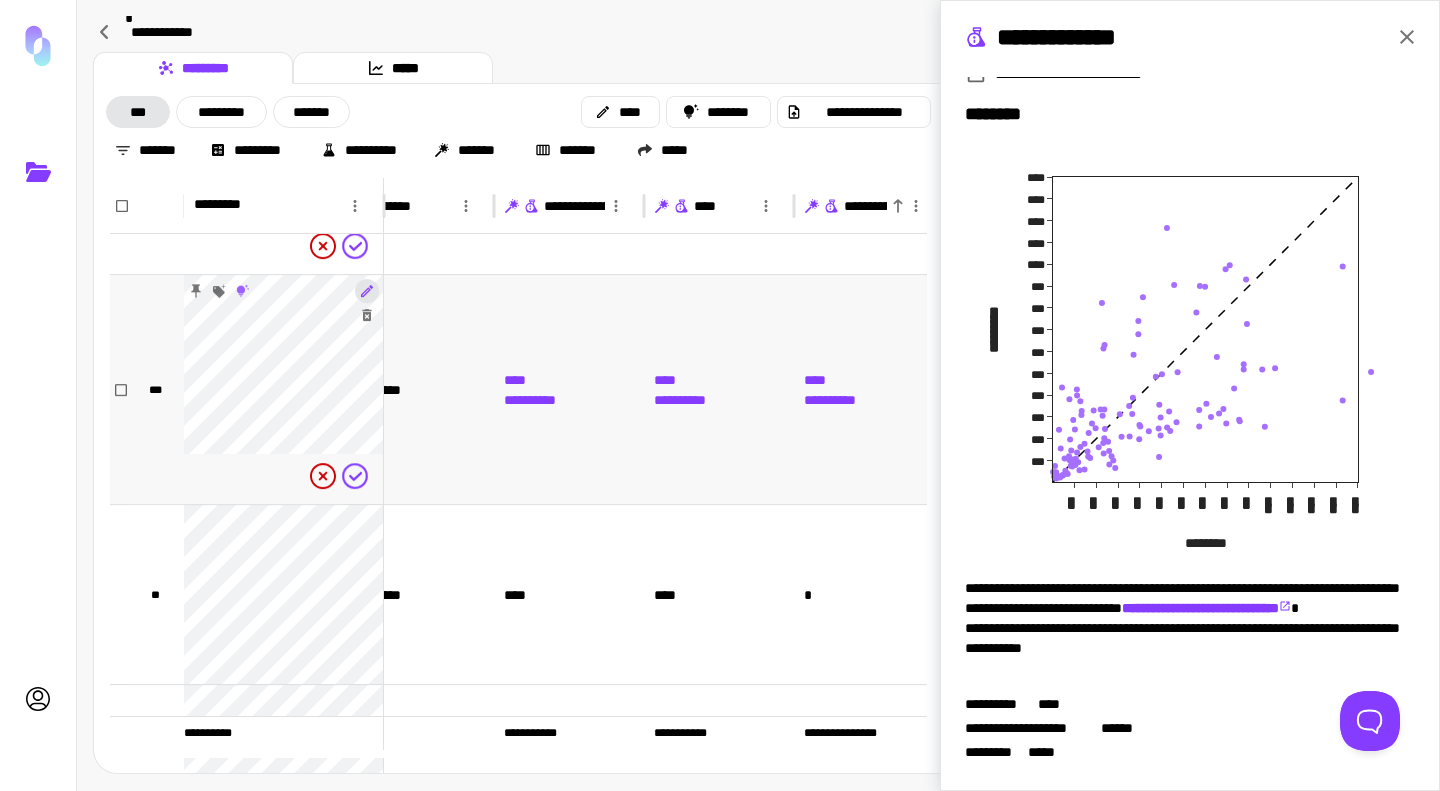 click 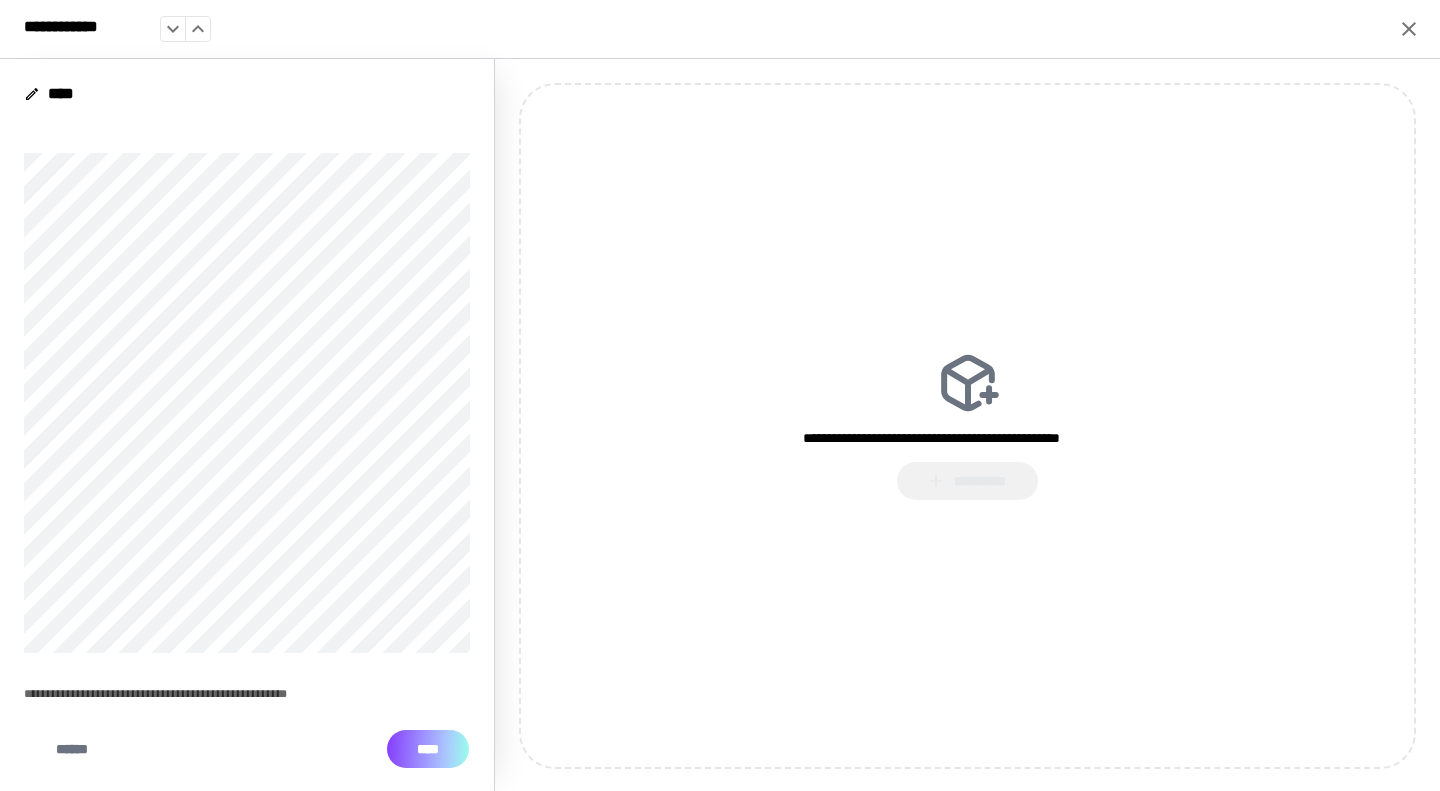 click on "****" at bounding box center (428, 749) 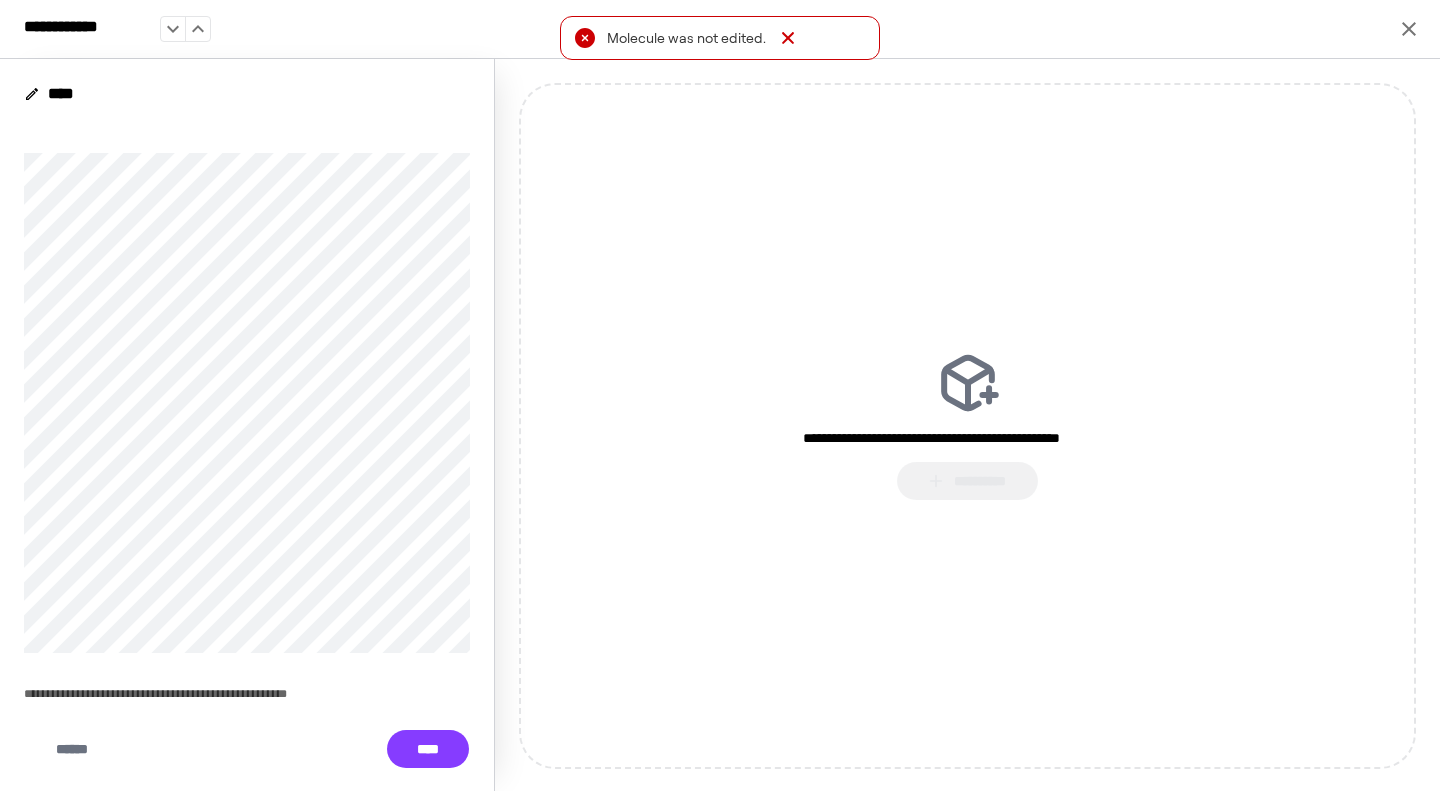 click 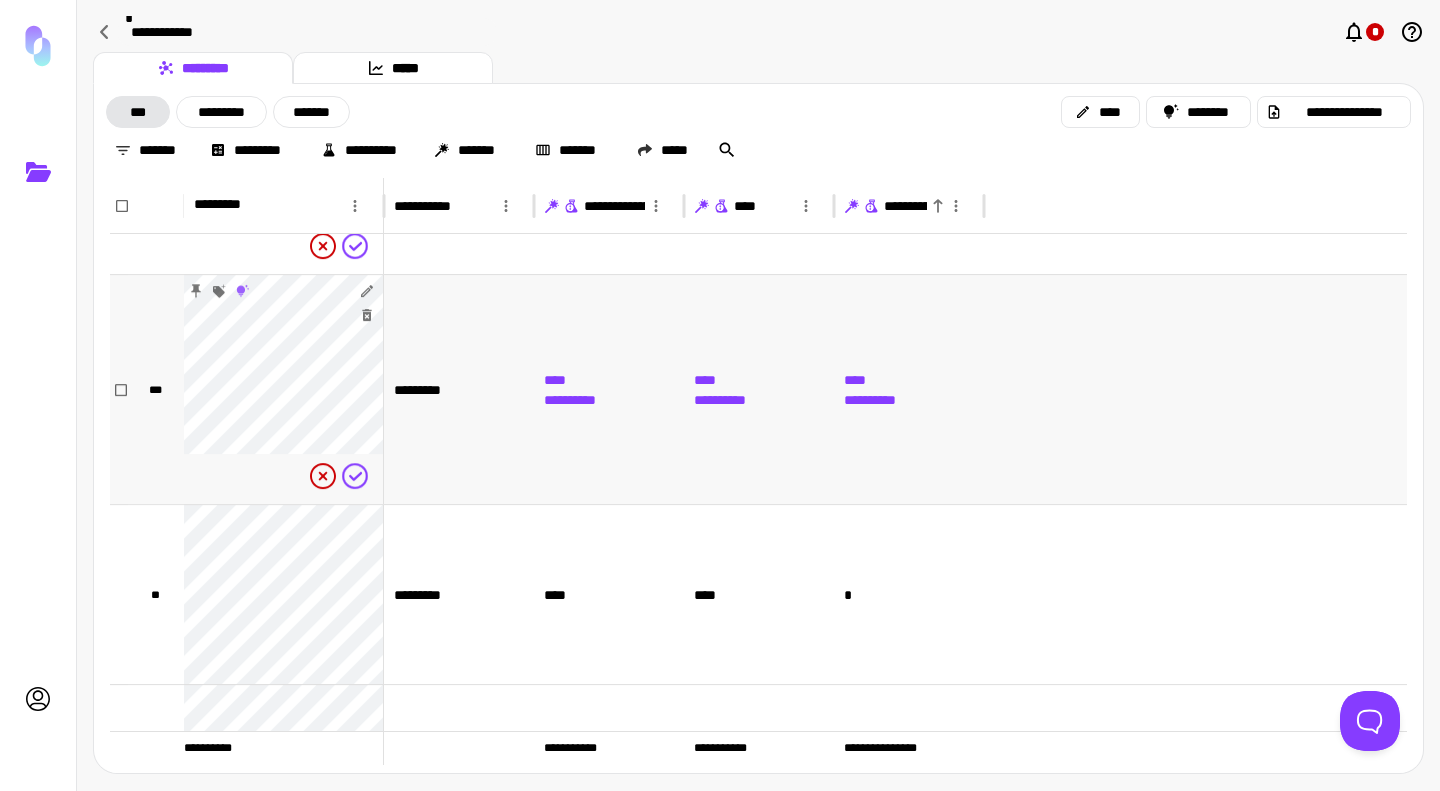 scroll, scrollTop: 425, scrollLeft: 0, axis: vertical 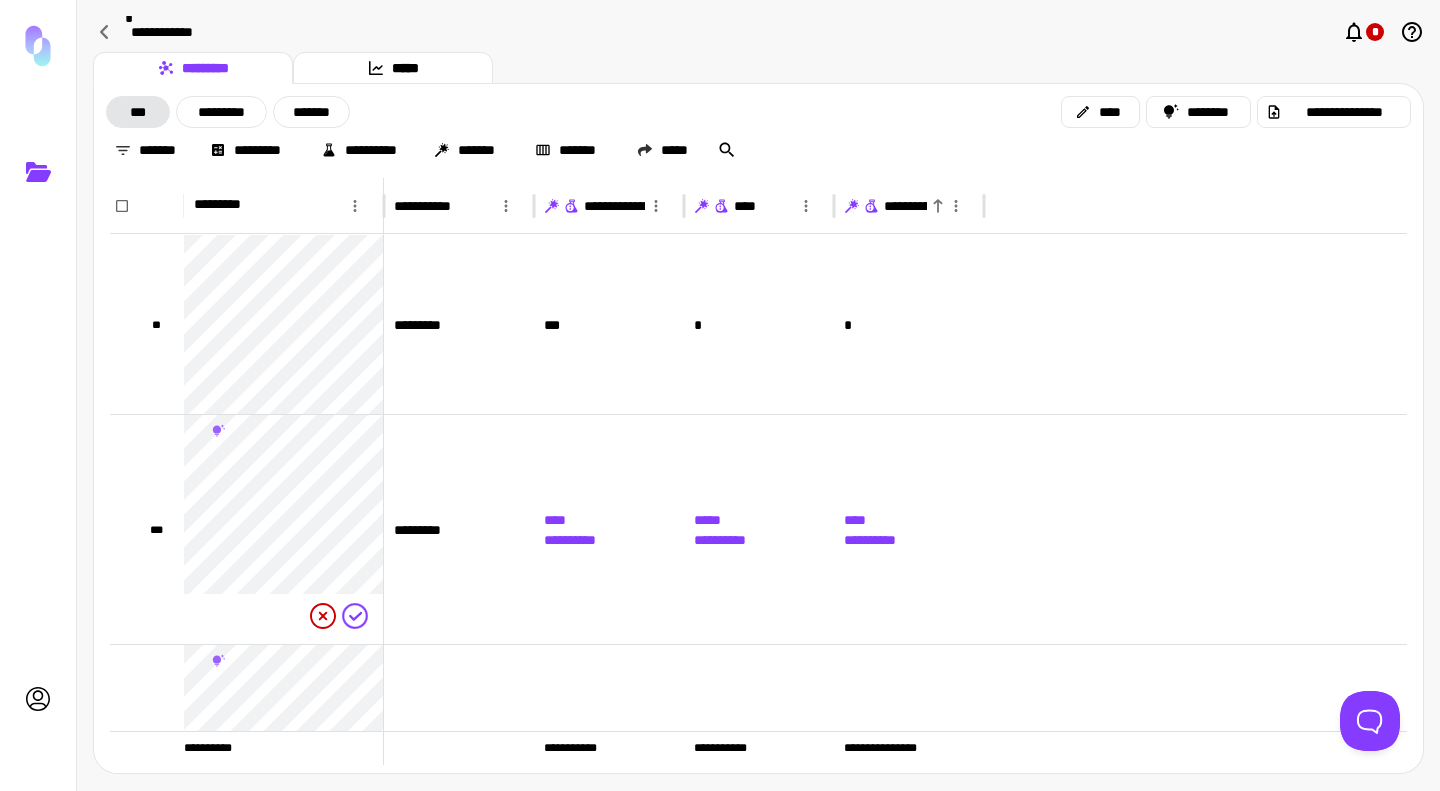 click on "**********" at bounding box center [667, 206] 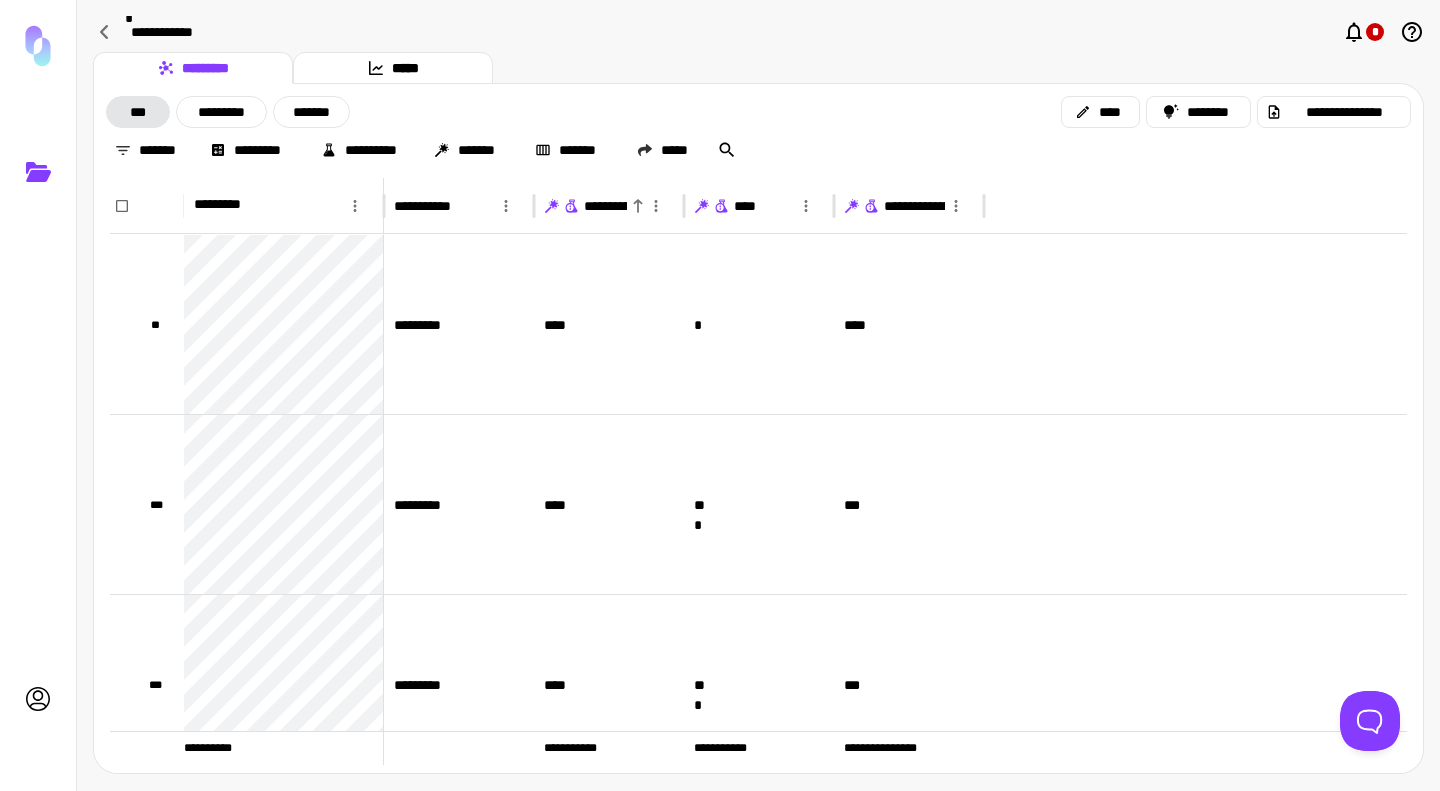 click on "**********" at bounding box center [667, 206] 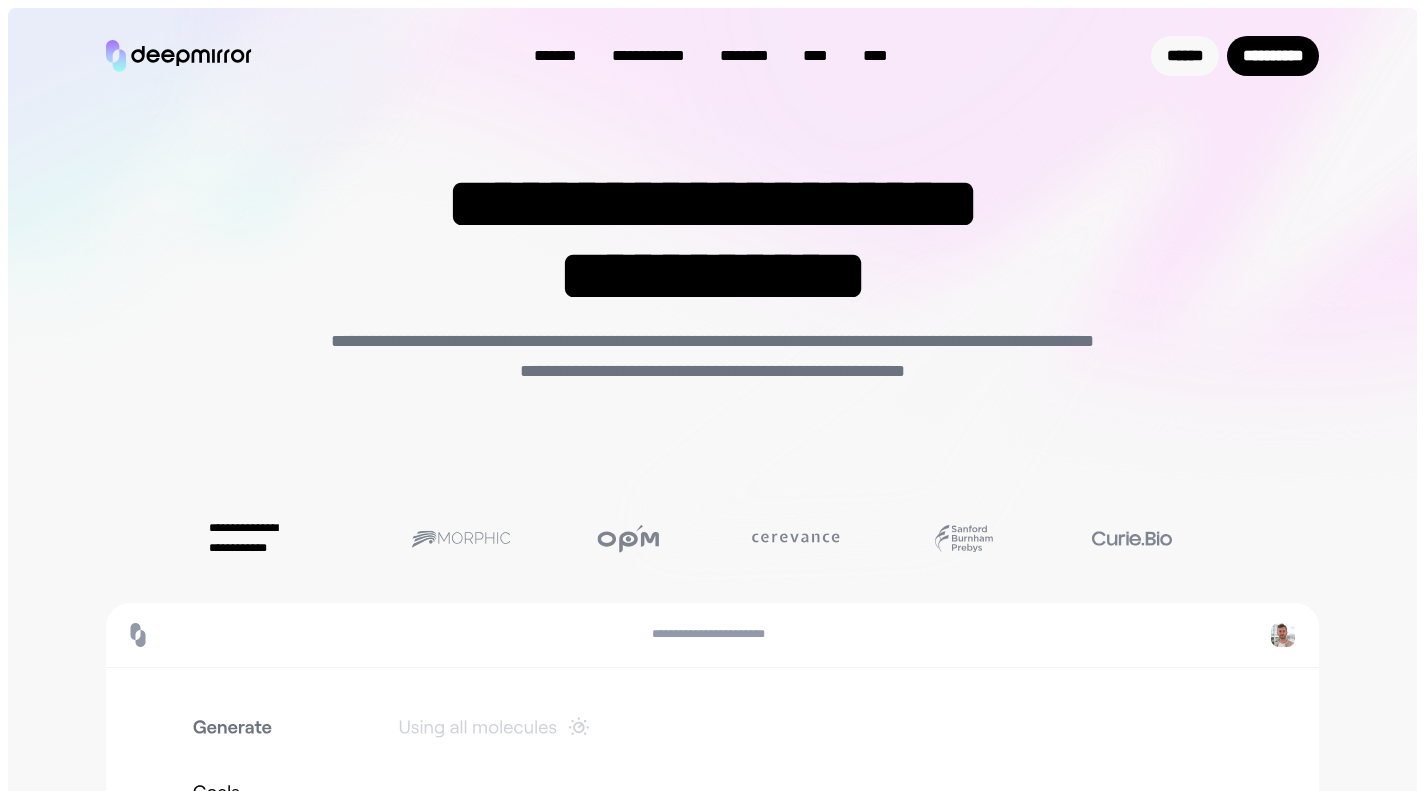 click on "******" at bounding box center (1185, 56) 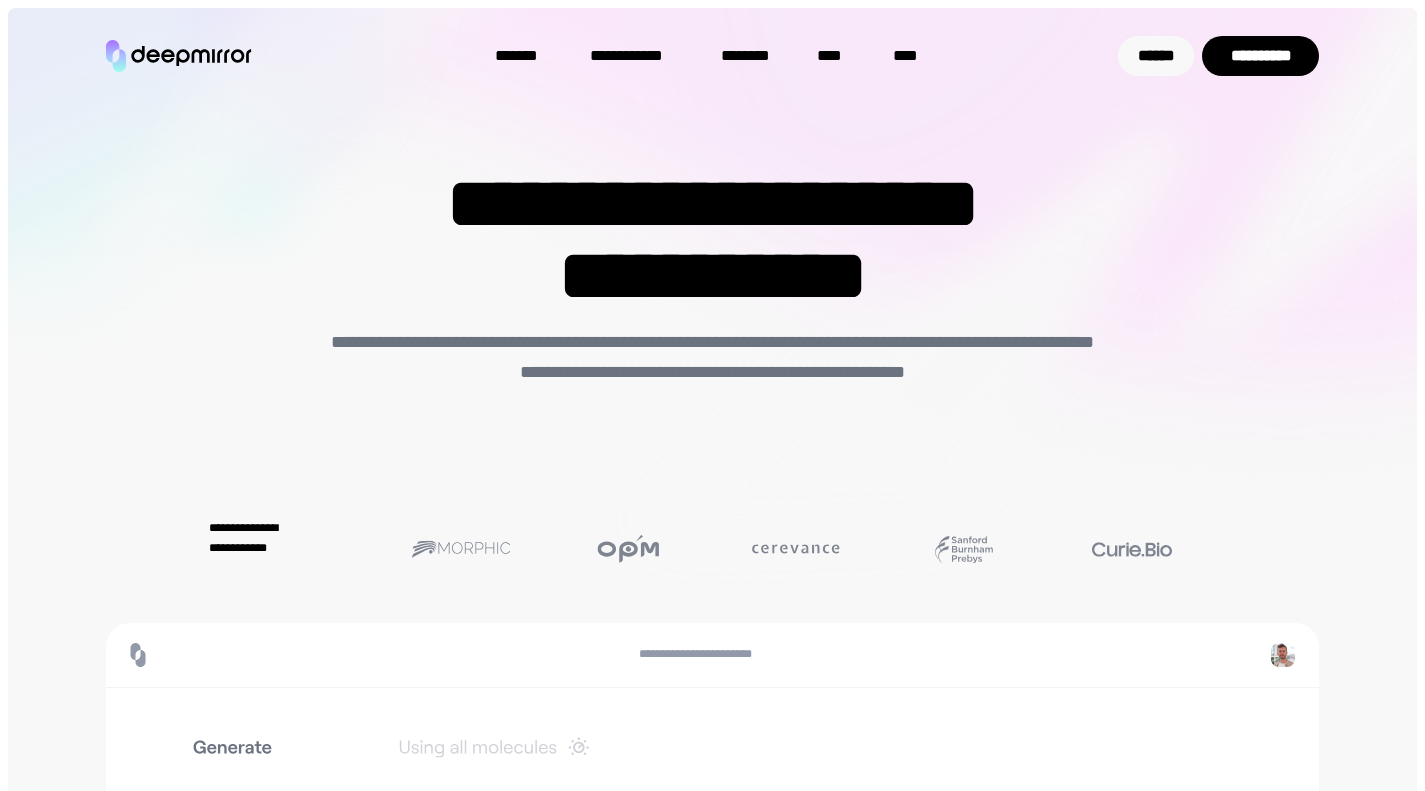 scroll, scrollTop: 0, scrollLeft: 0, axis: both 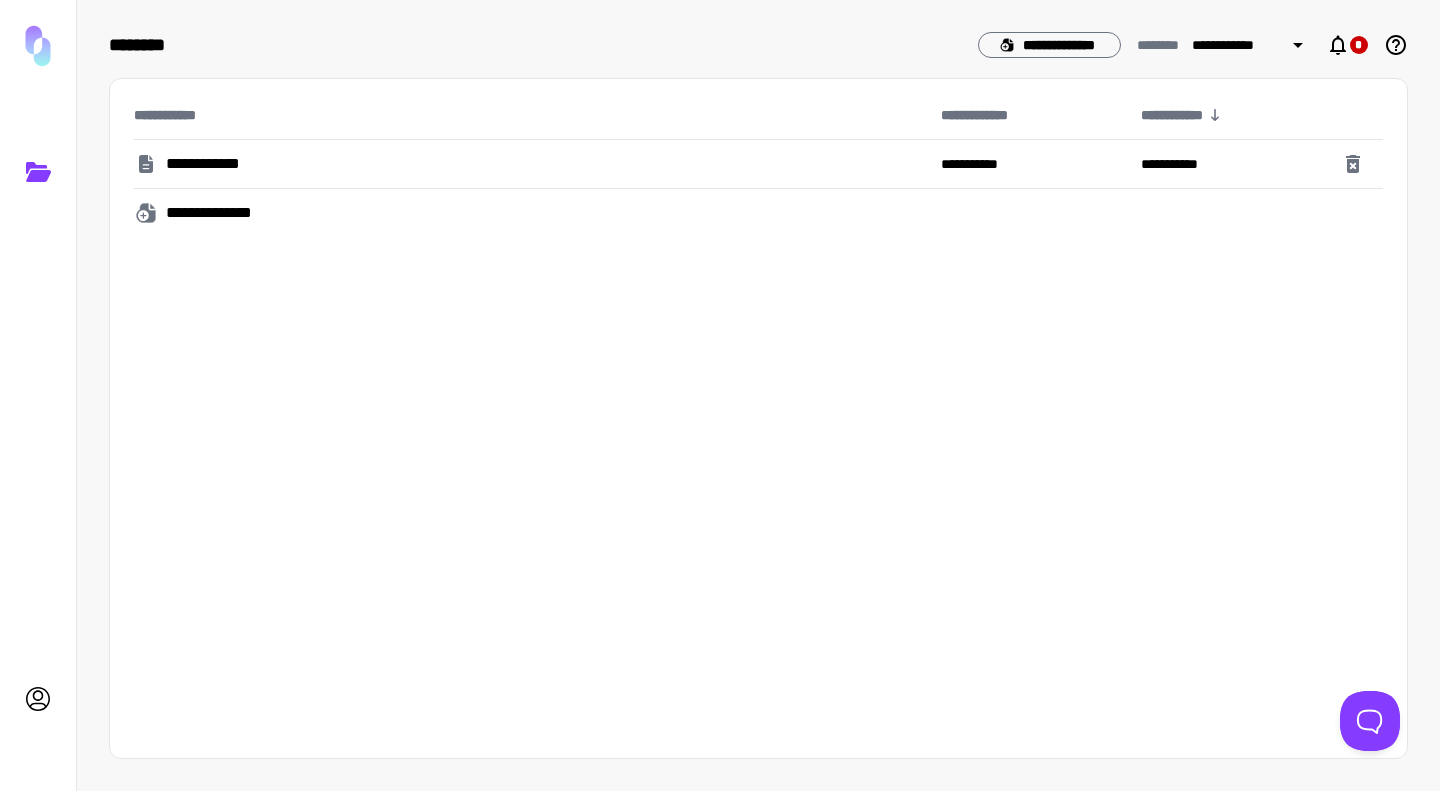 click on "**********" at bounding box center [221, 213] 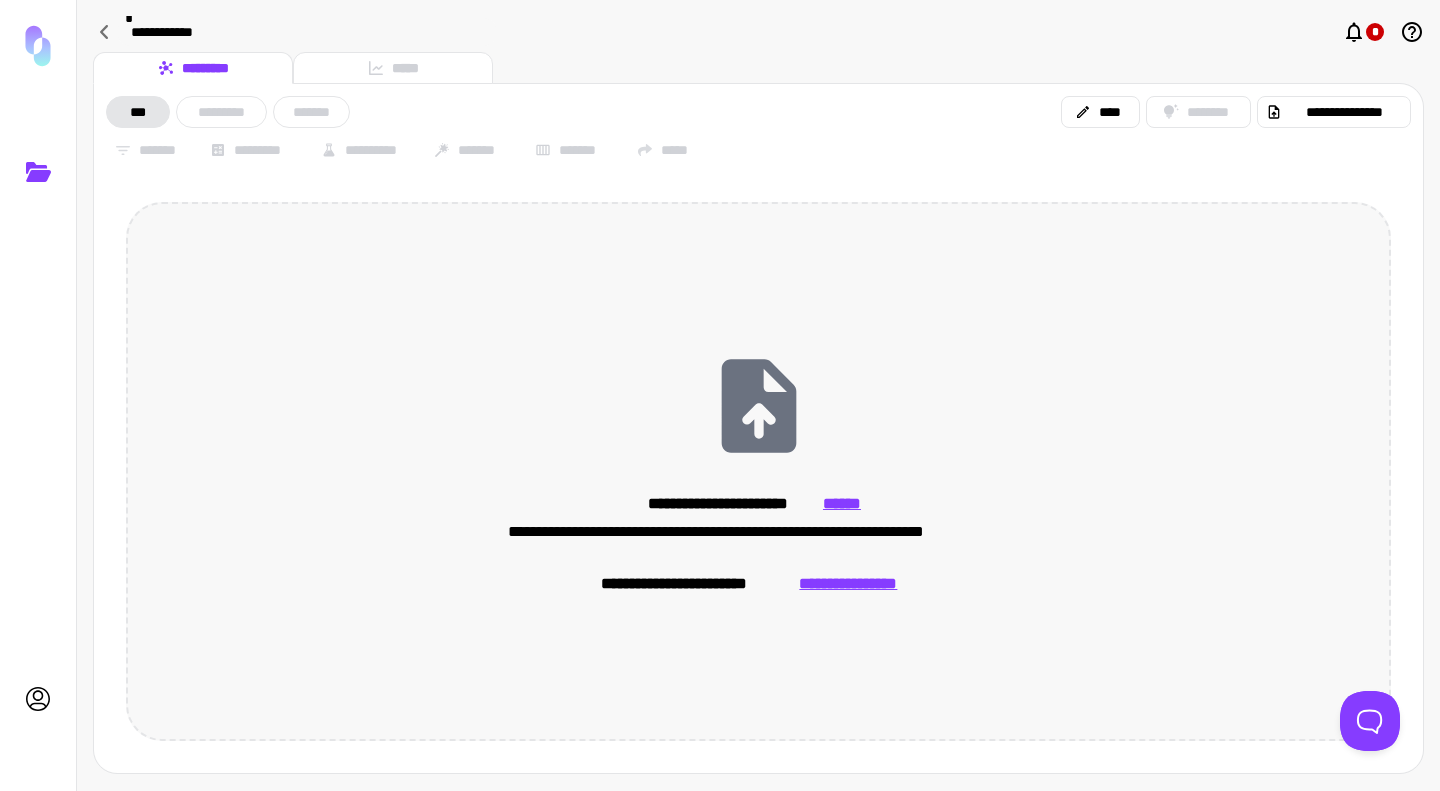 click on "******" at bounding box center [842, 504] 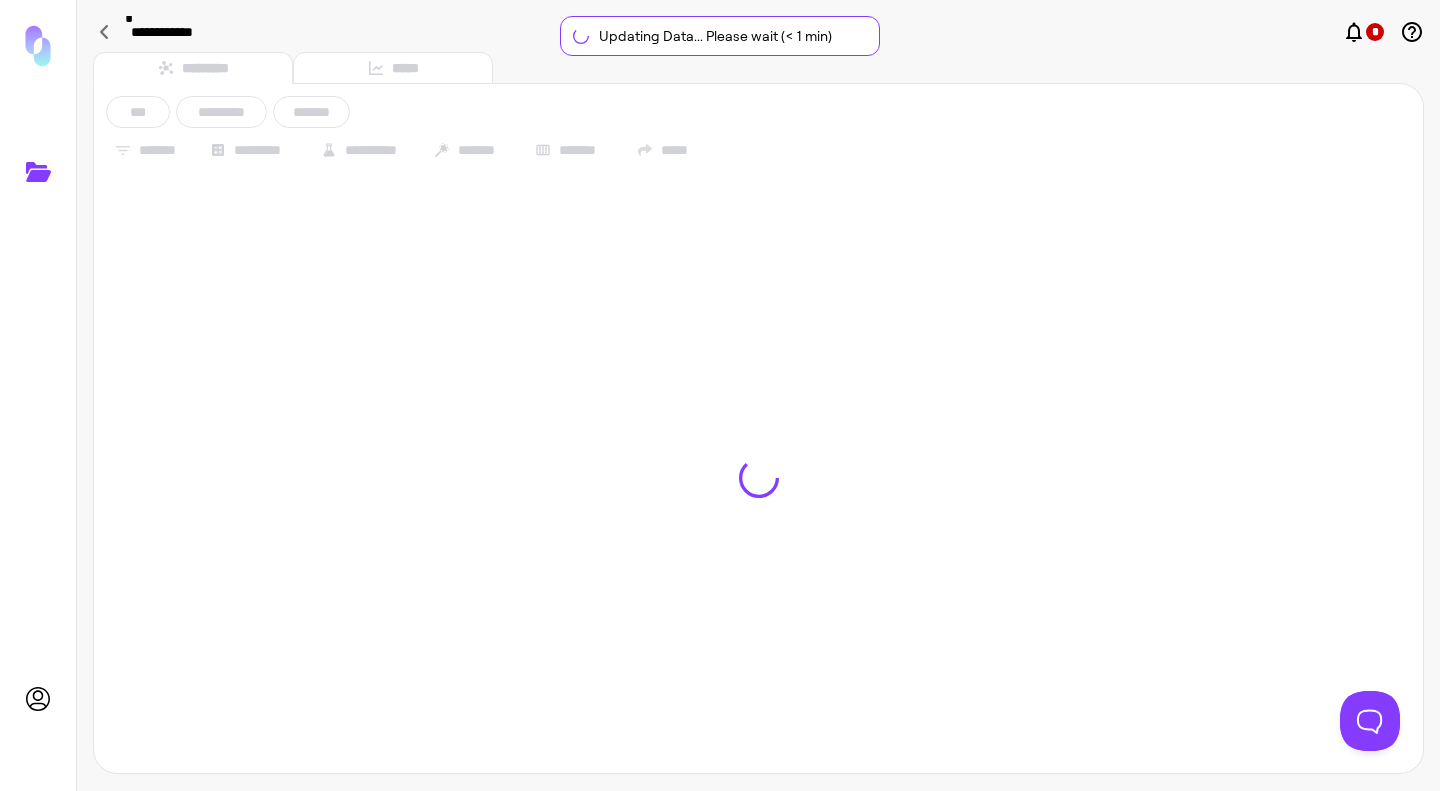 type on "*********" 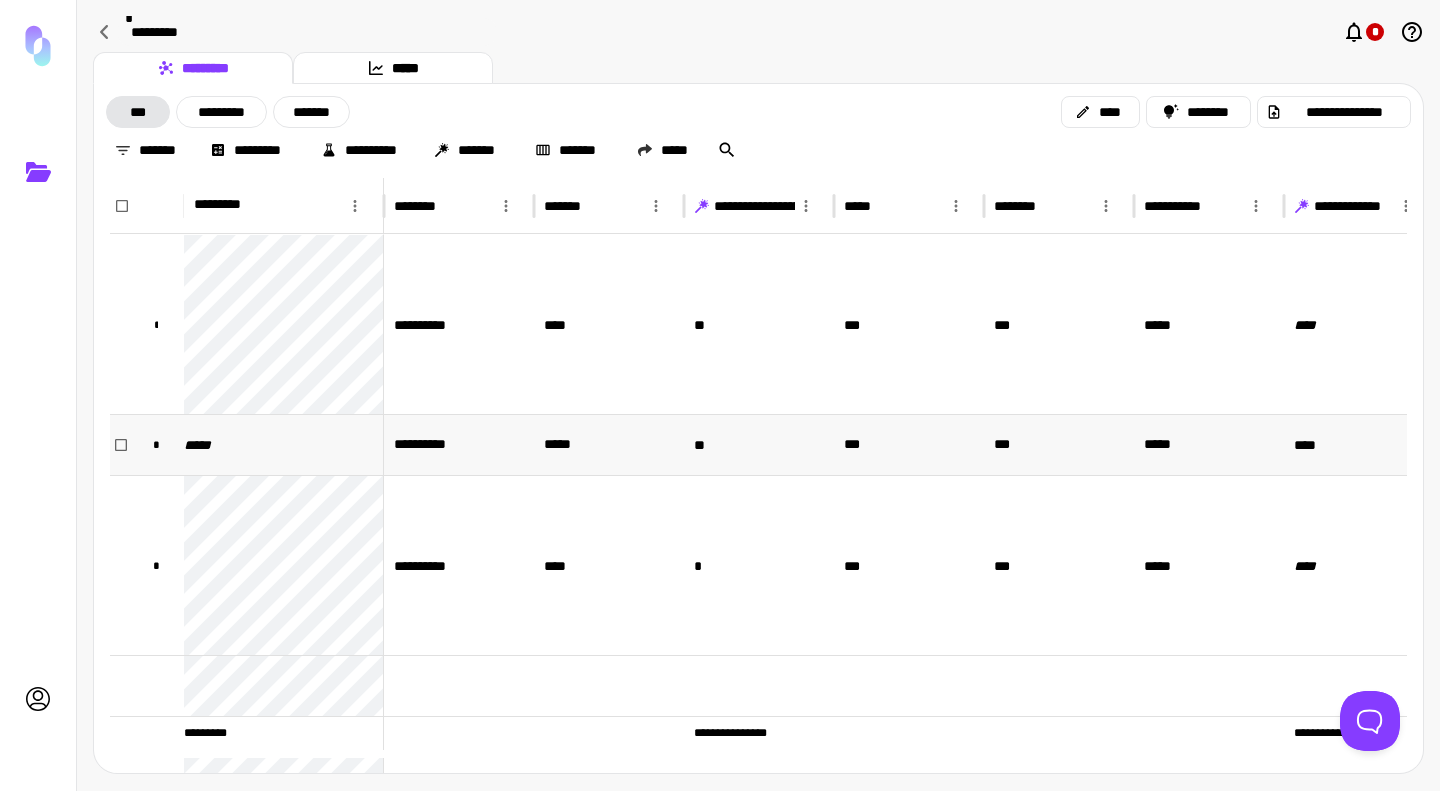 scroll, scrollTop: 99, scrollLeft: 0, axis: vertical 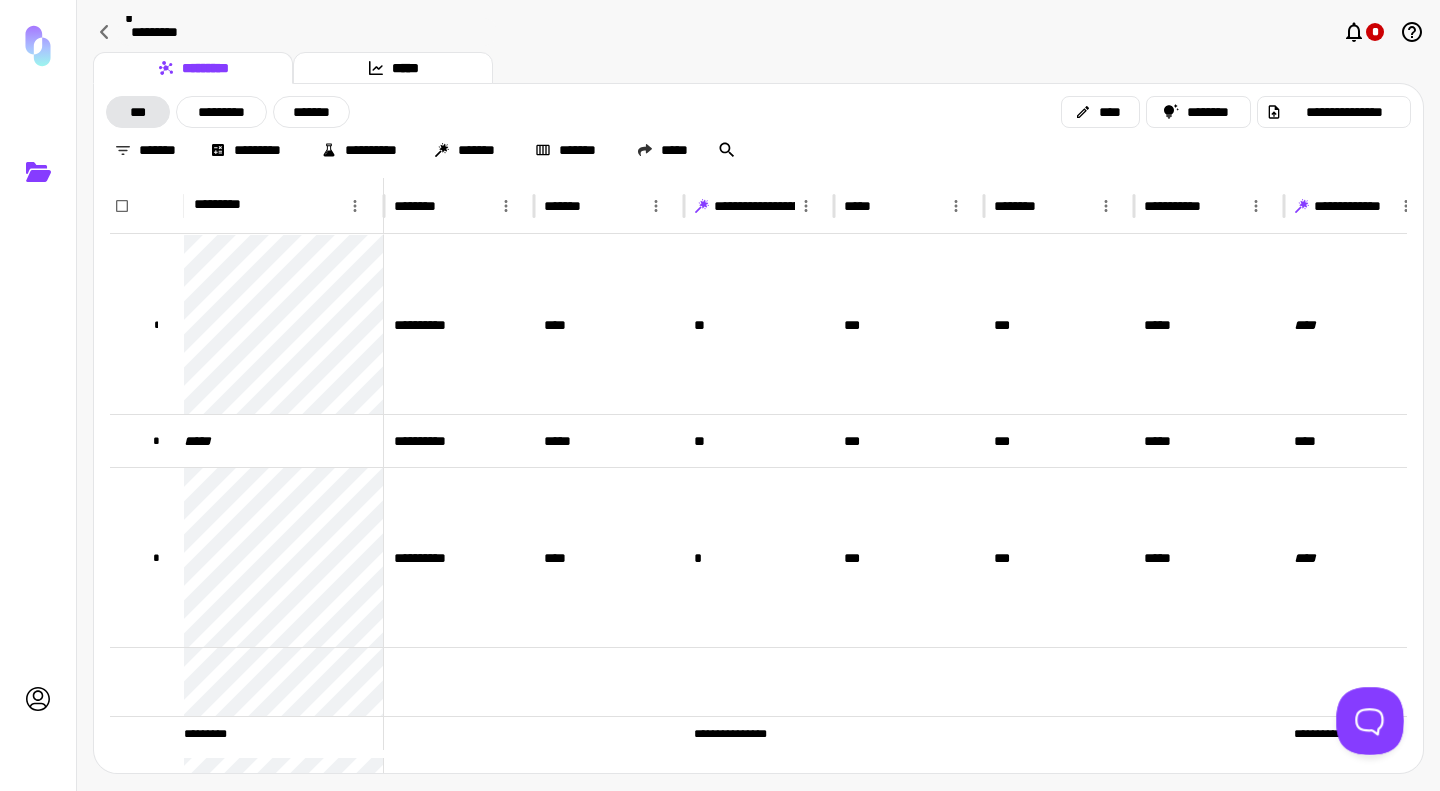 click at bounding box center [1366, 717] 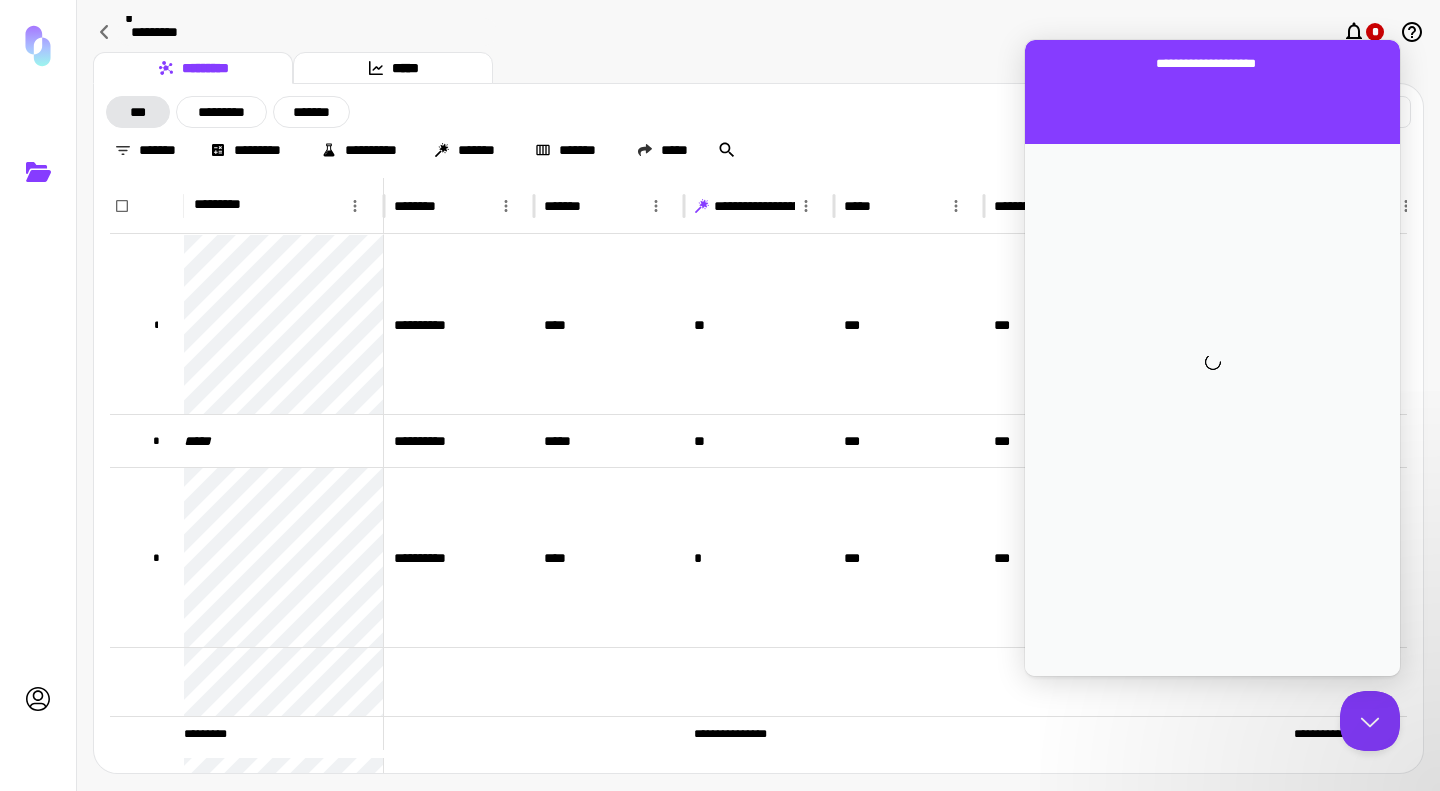 scroll, scrollTop: 0, scrollLeft: 0, axis: both 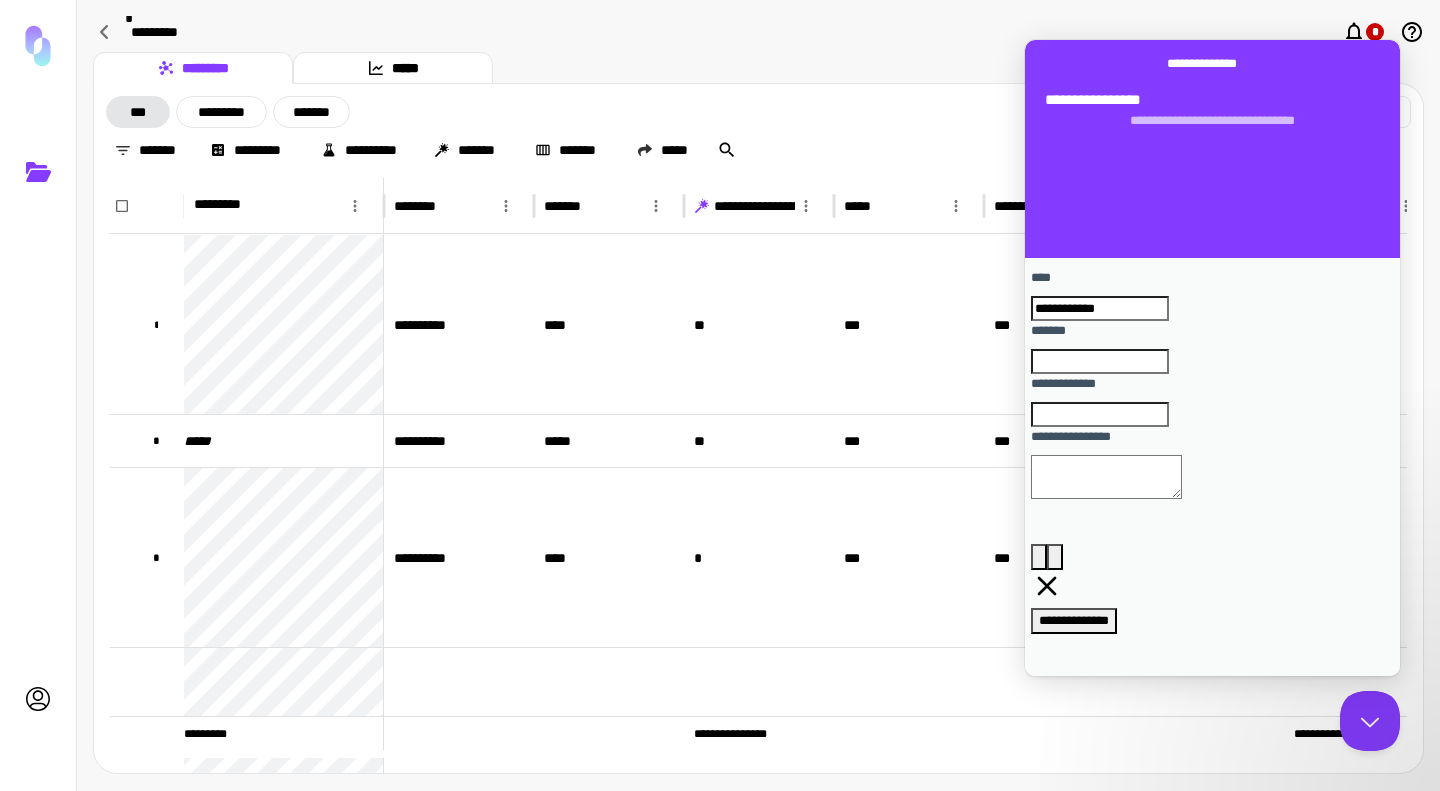 type on "**********" 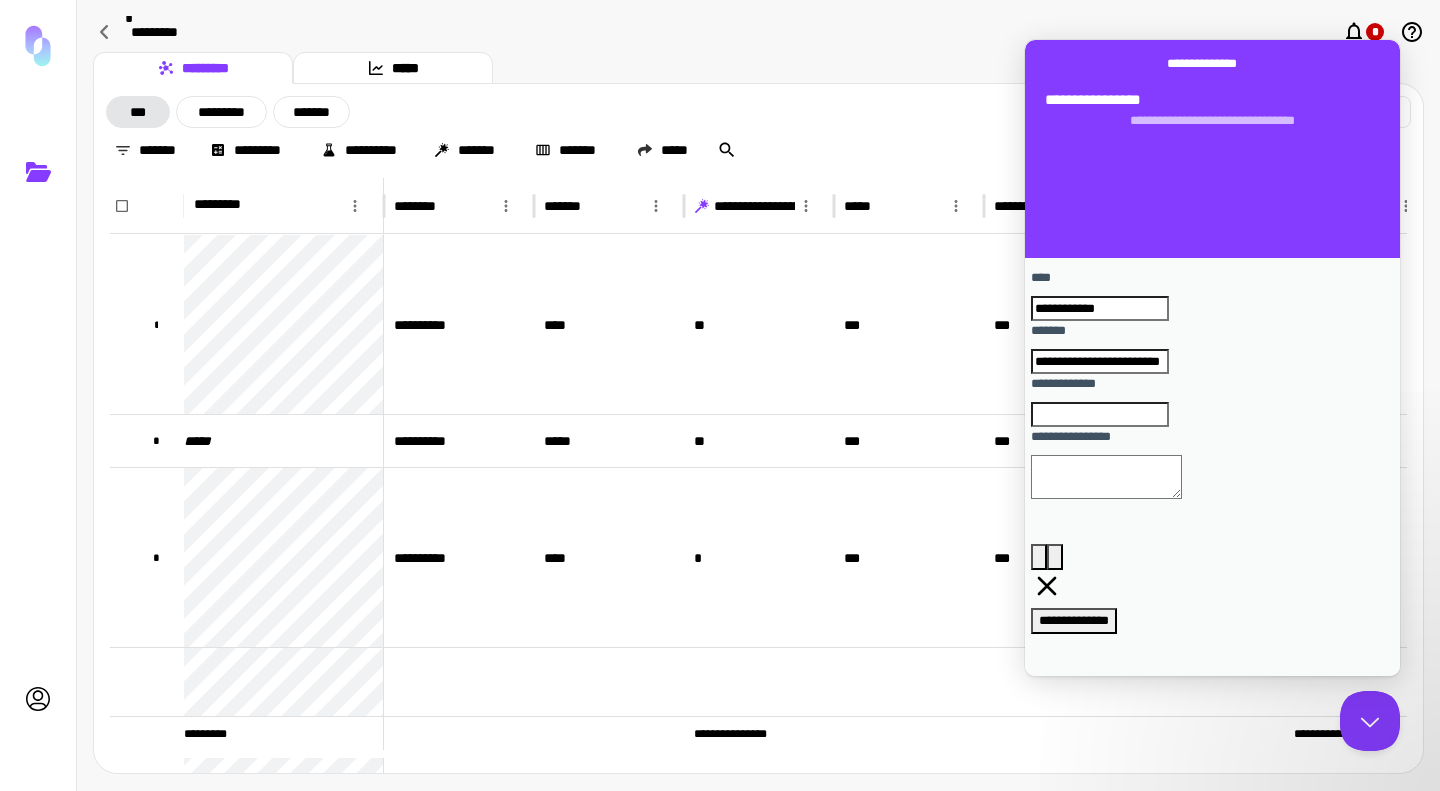 type on "**********" 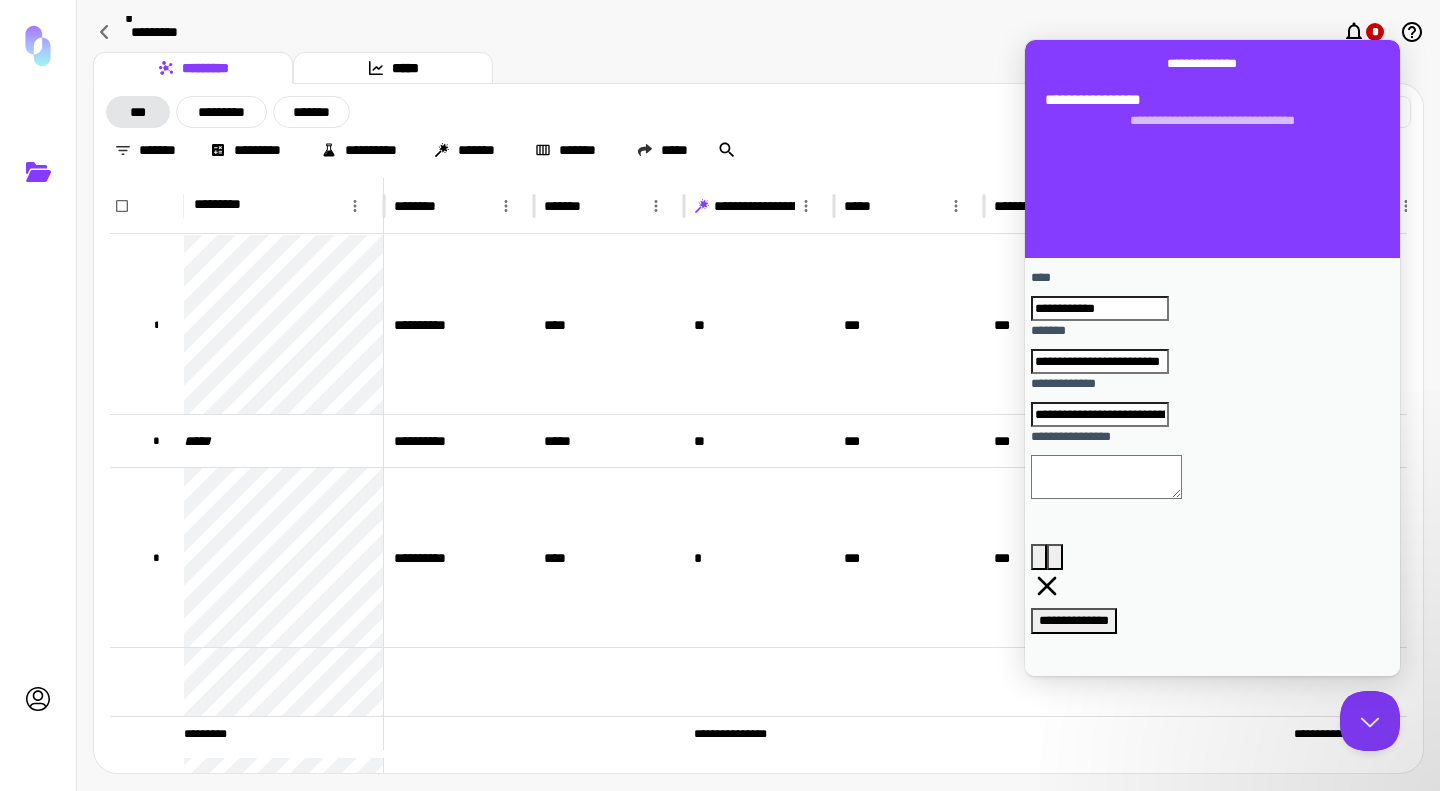 type on "**********" 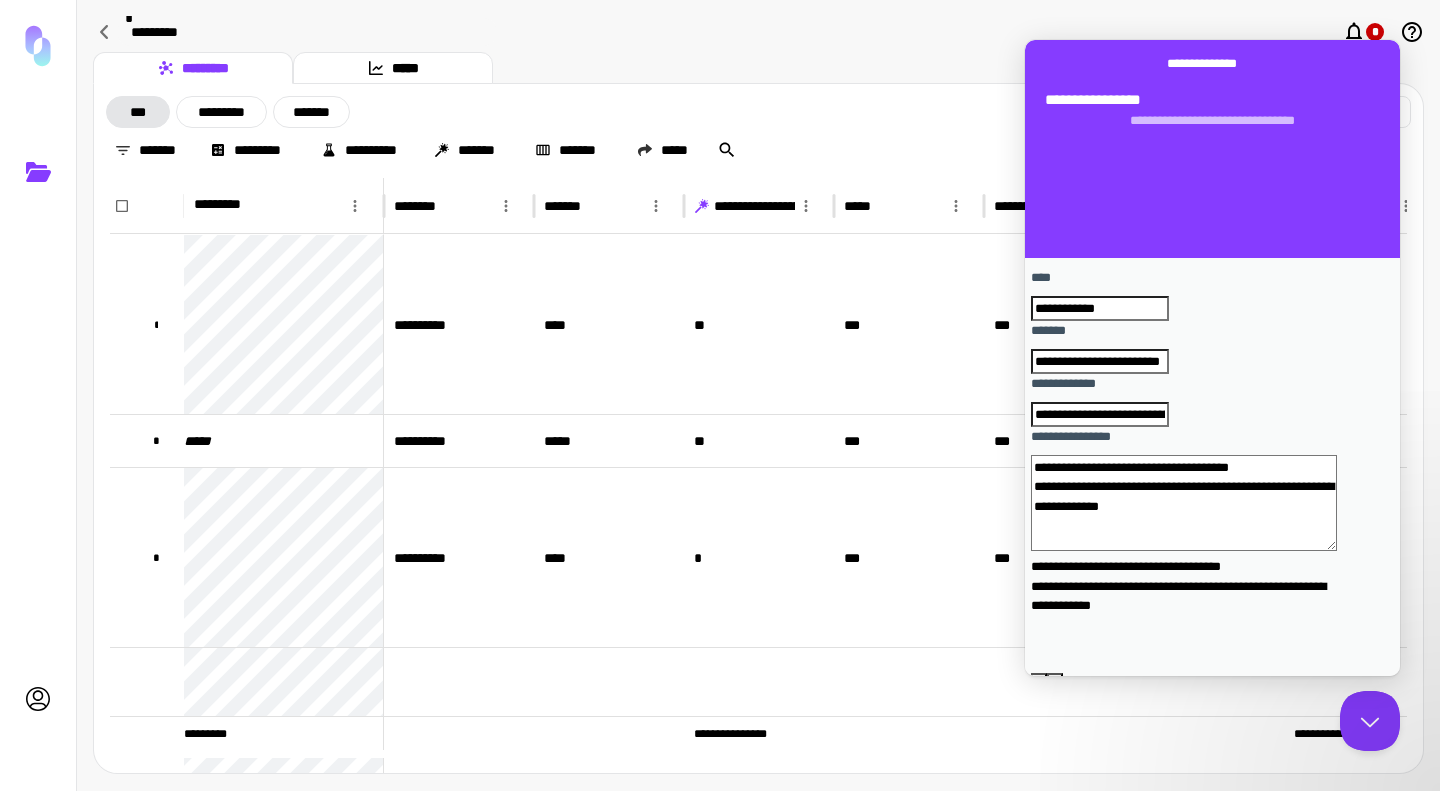 scroll, scrollTop: 8, scrollLeft: 0, axis: vertical 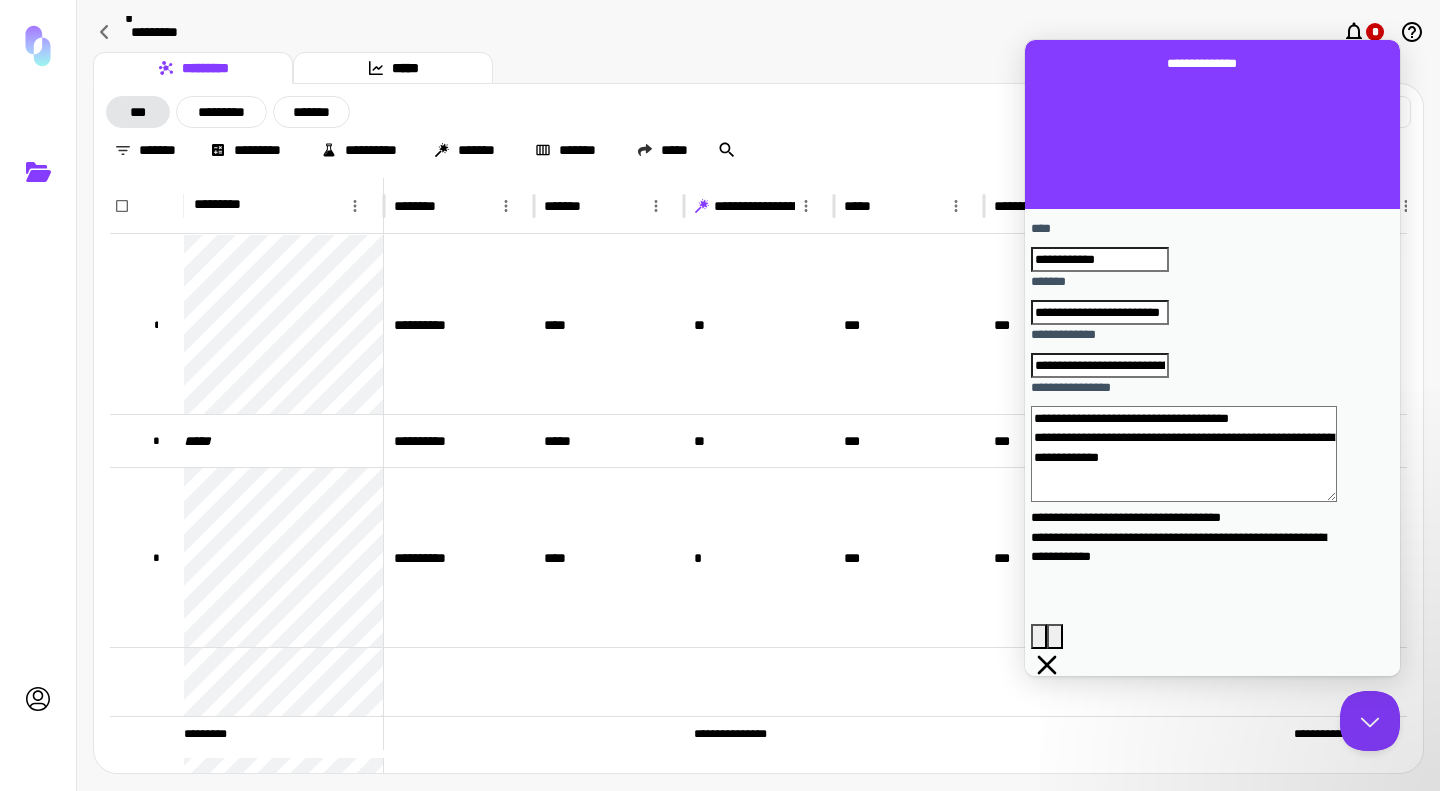 drag, startPoint x: 1395, startPoint y: 585, endPoint x: 2431, endPoint y: 683, distance: 1040.6248 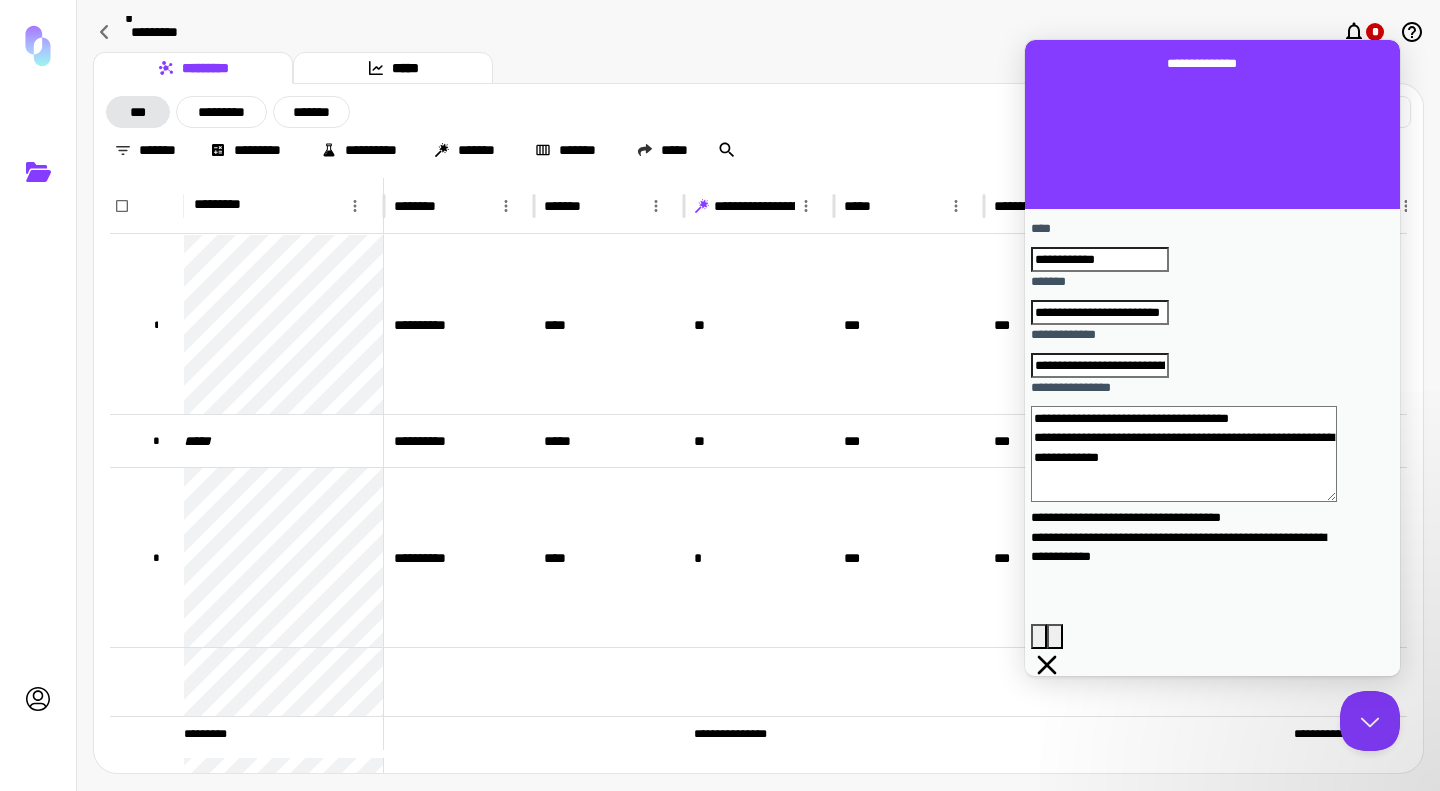 type on "[FIRST] [LAST]
[ADDRESS]" 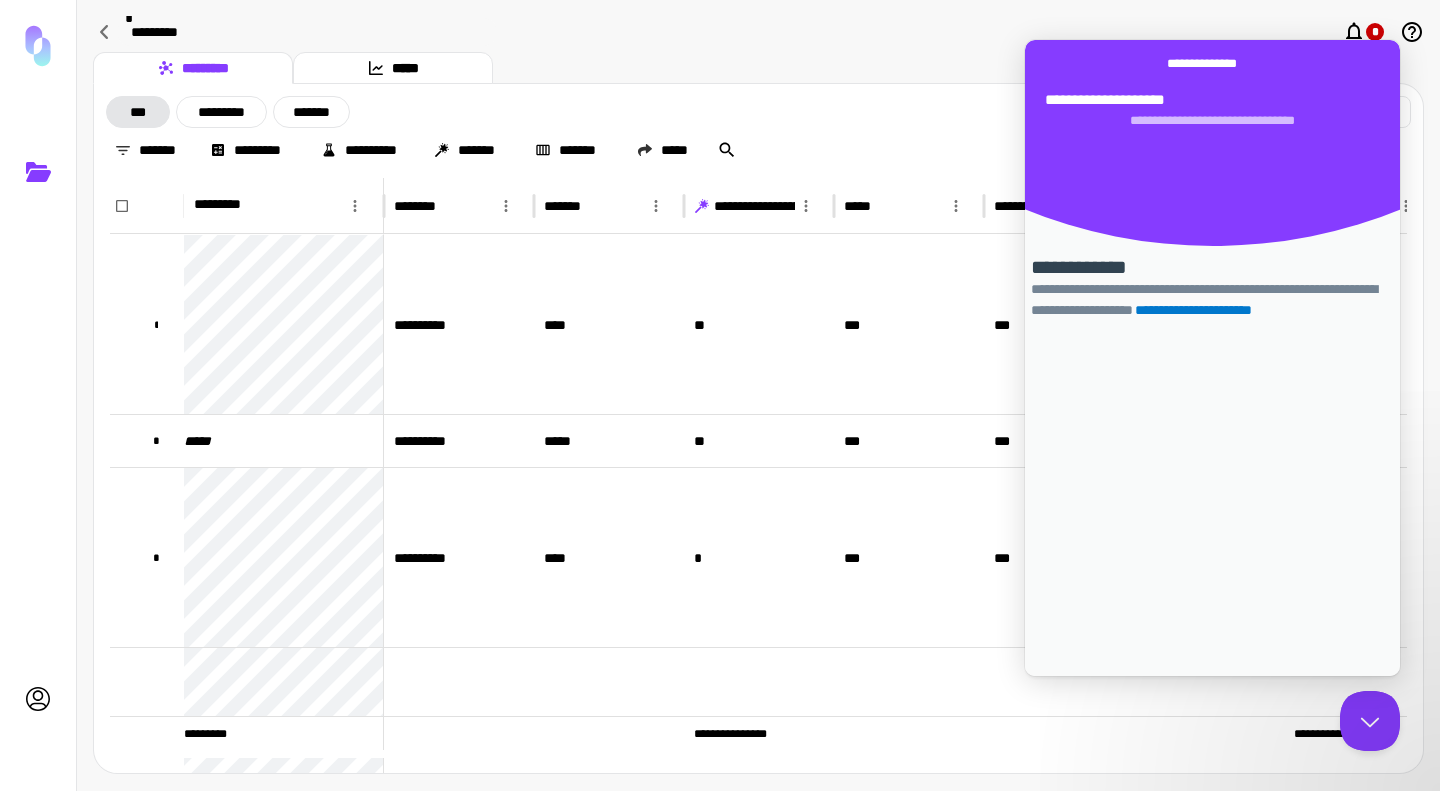 scroll, scrollTop: 0, scrollLeft: 0, axis: both 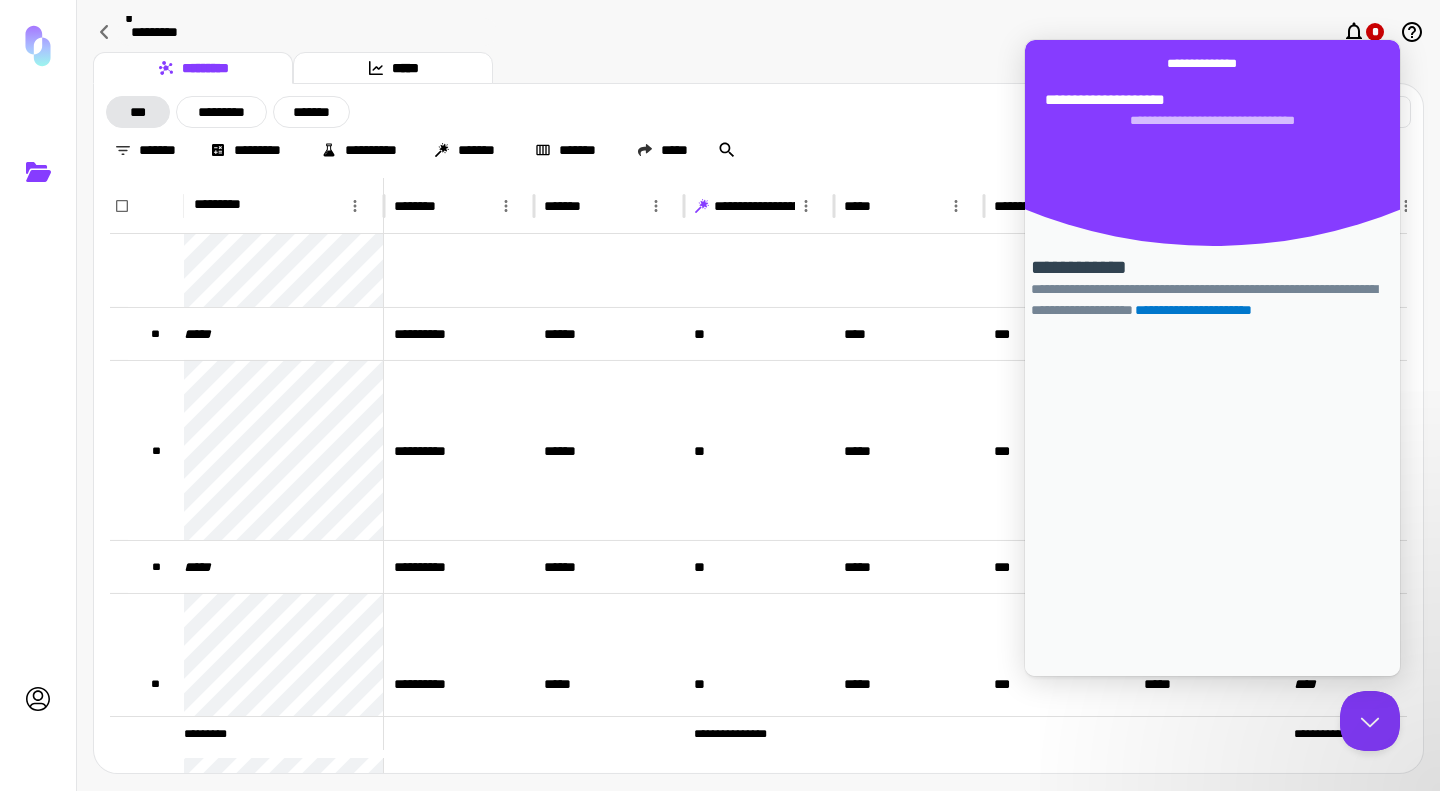 click on "*******" at bounding box center [1167, 63] 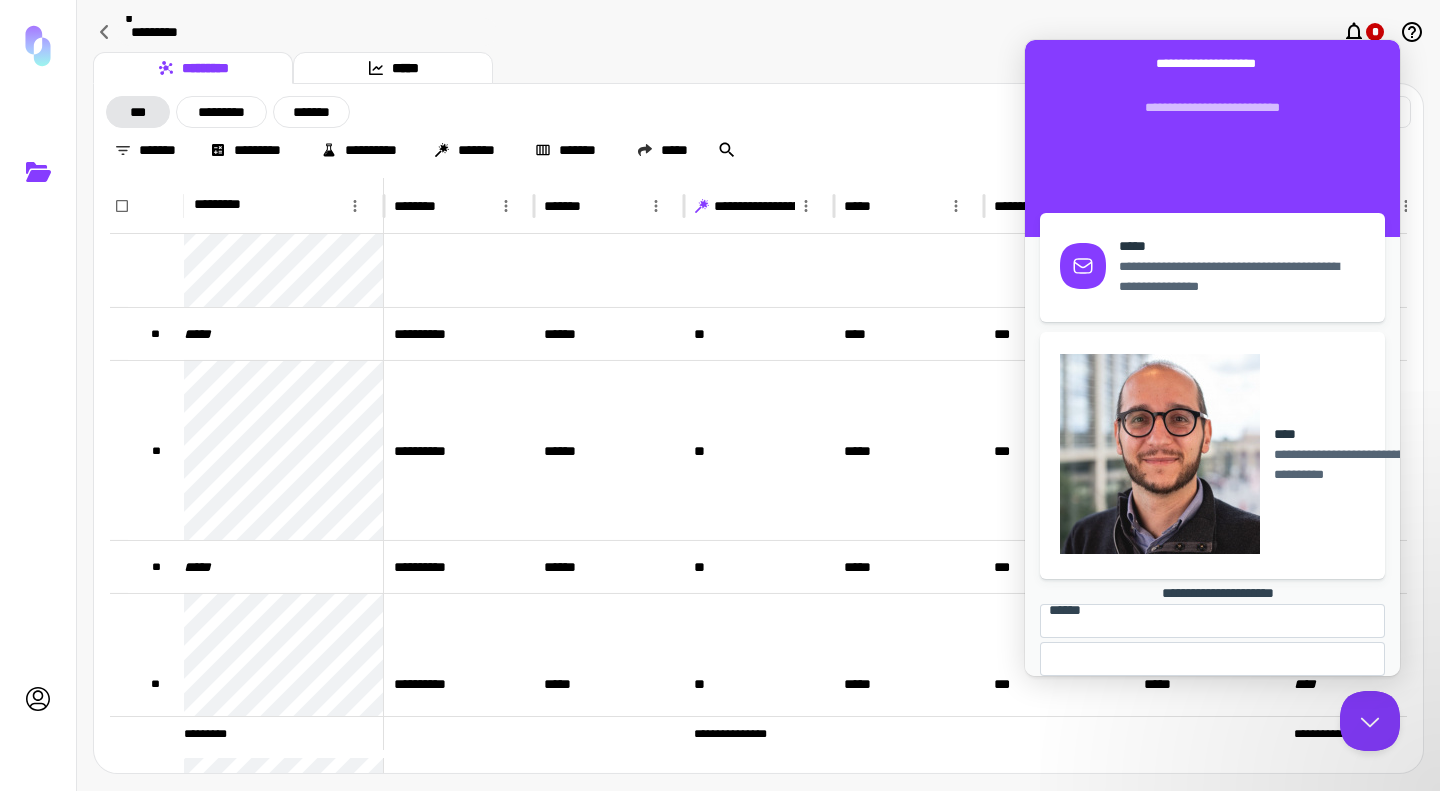 click on "**********" at bounding box center [1240, 277] 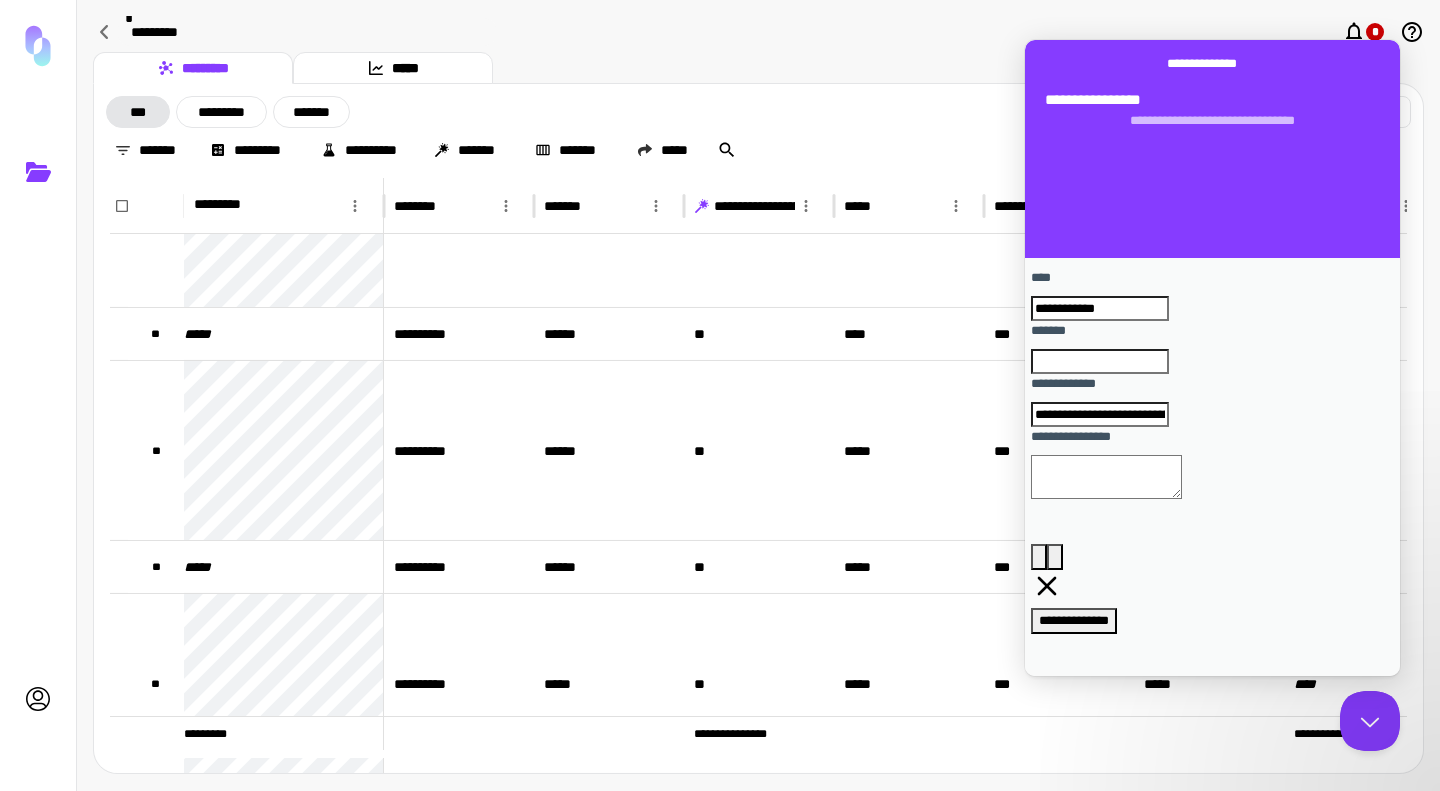 click on "*******" at bounding box center [1100, 362] 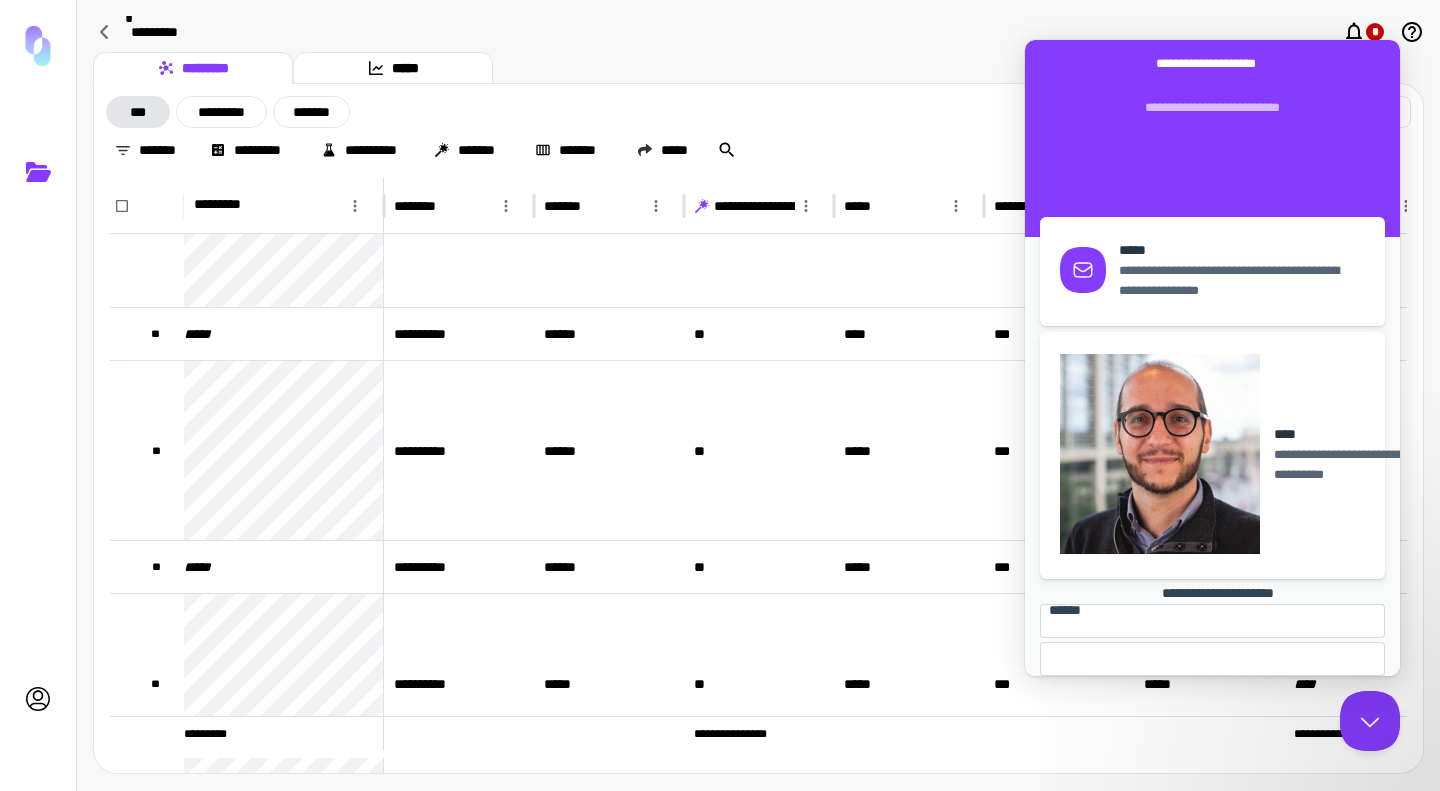 click on "[FIRST] [LAST]" at bounding box center [1064, 611] 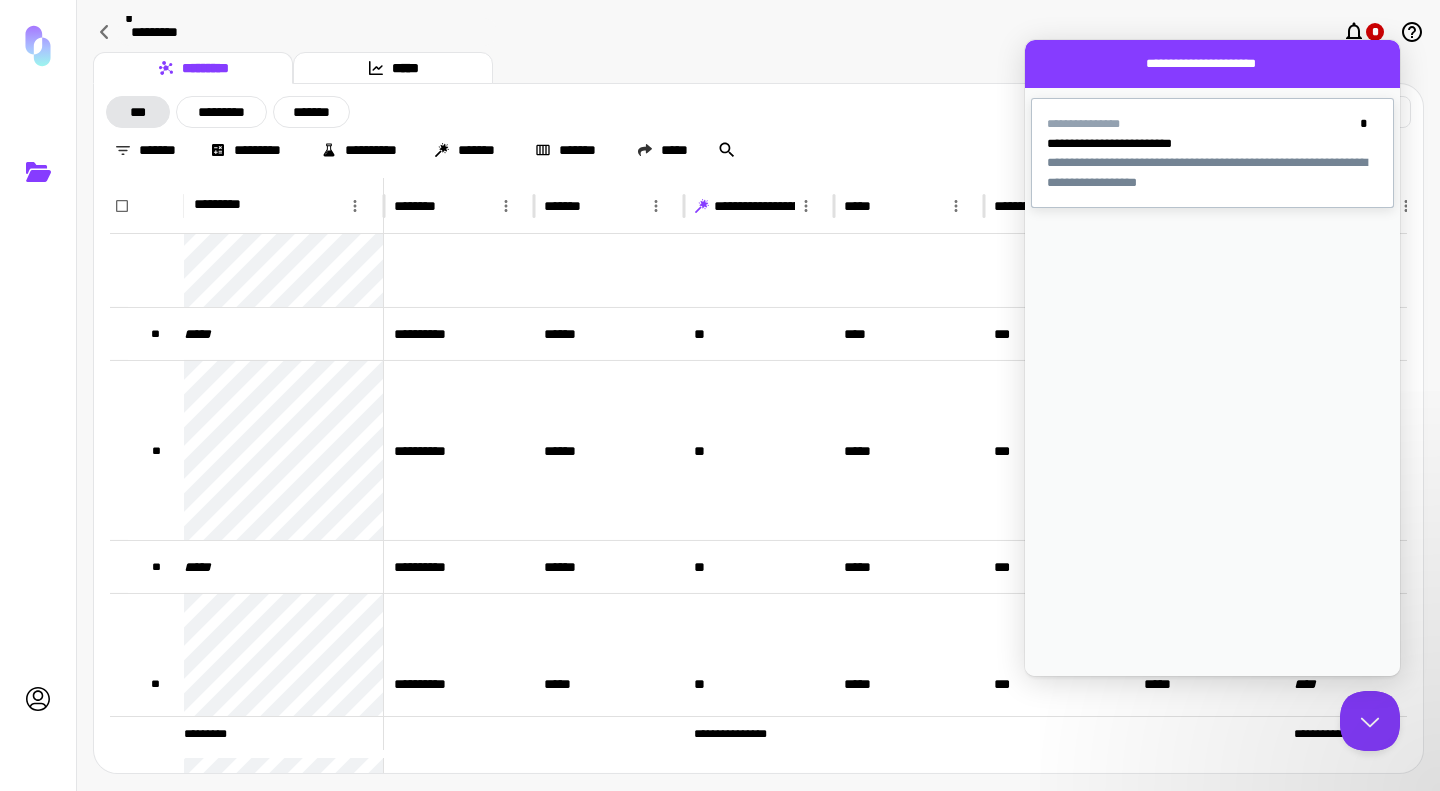 click at bounding box center (1212, 192) 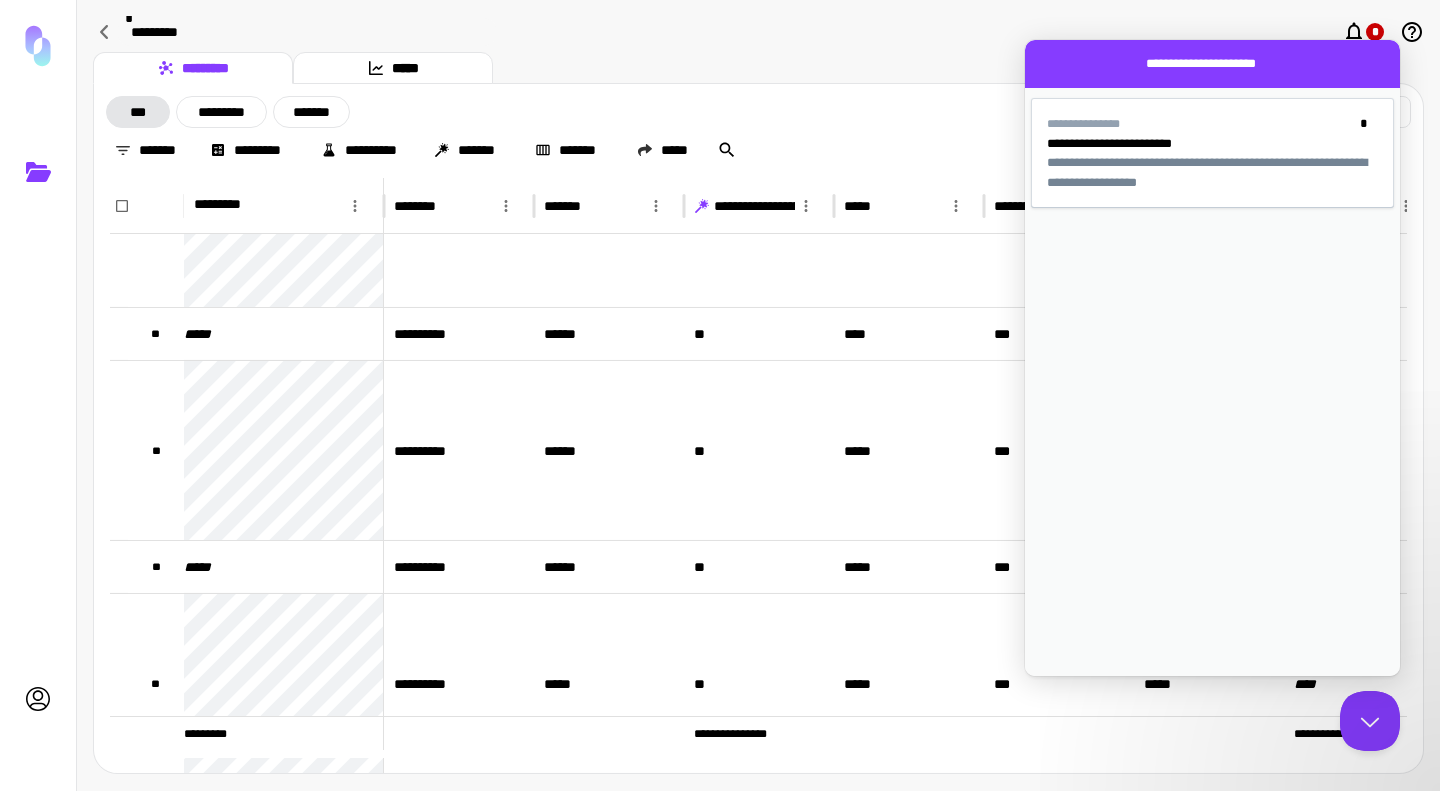 click on "**********" at bounding box center (1188, 985) 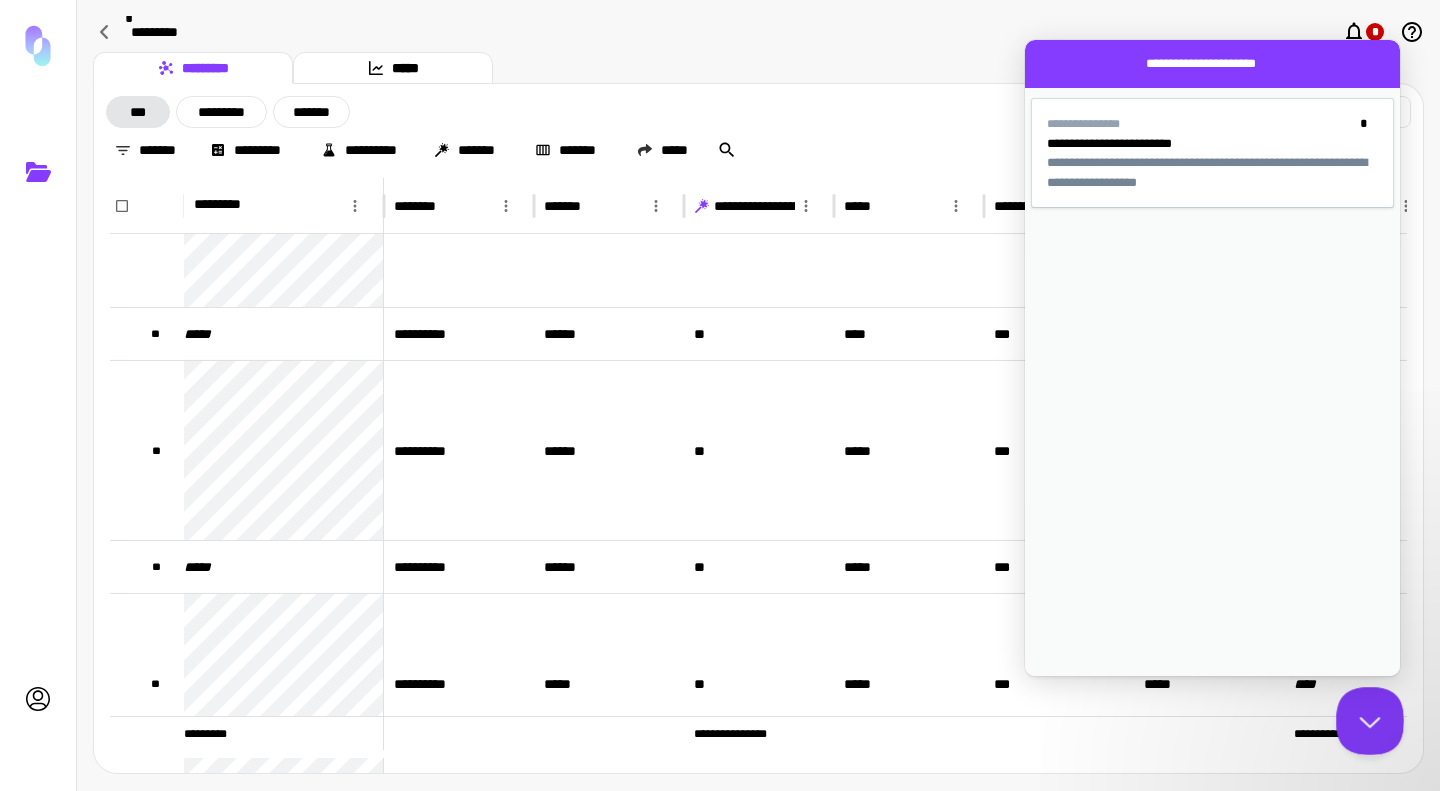 click at bounding box center [1366, 717] 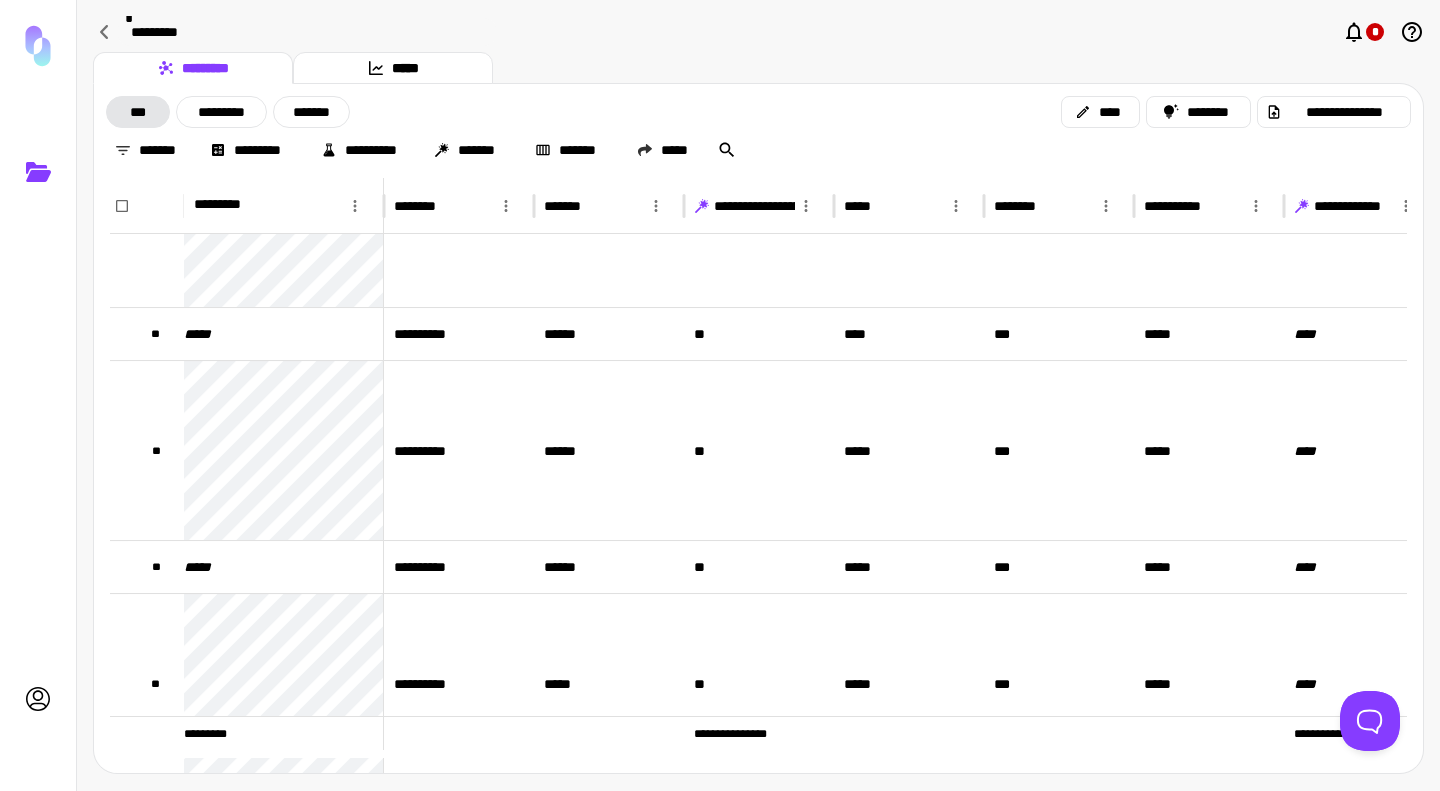 scroll, scrollTop: 0, scrollLeft: 428, axis: horizontal 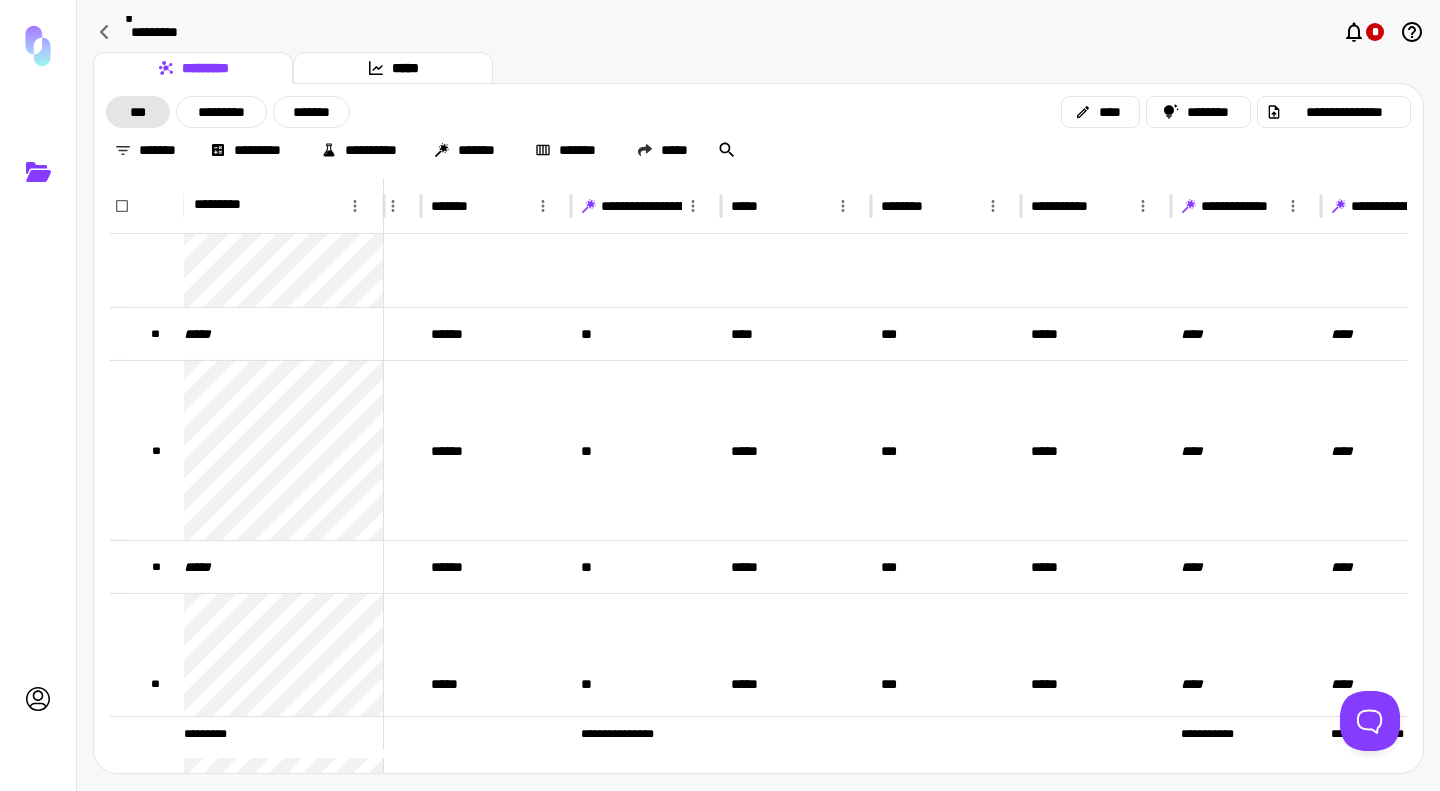 click 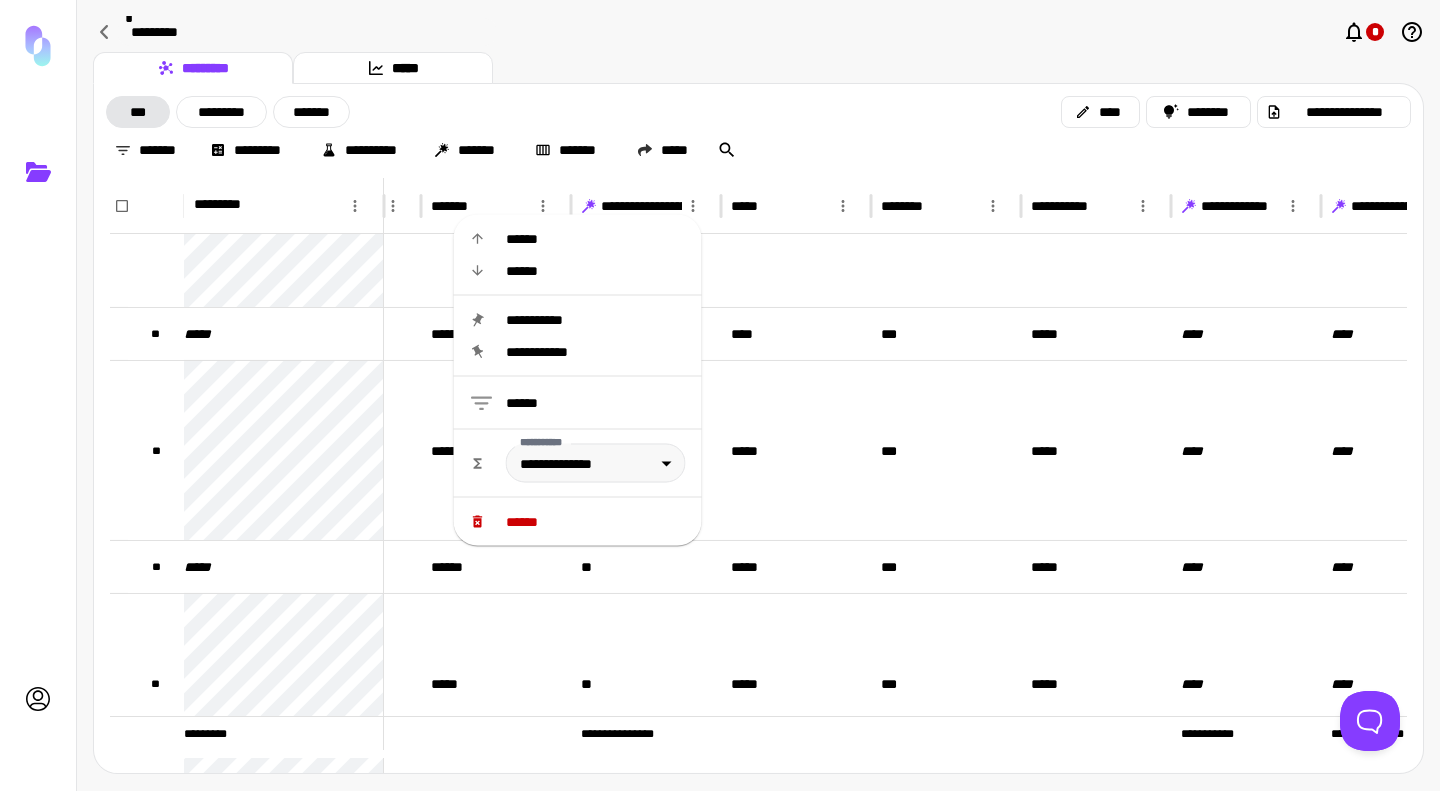 click on "******" at bounding box center [596, 522] 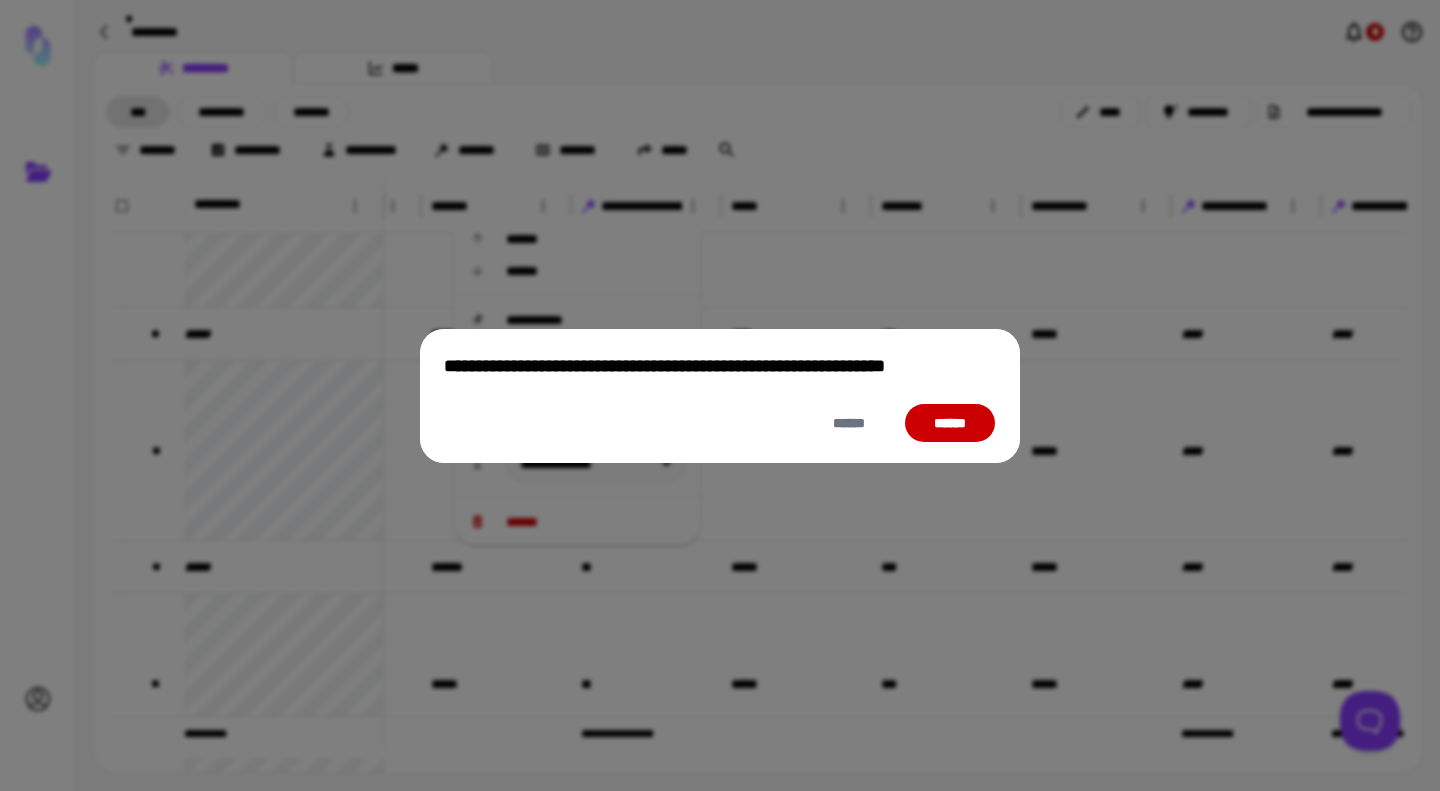 click on "******" at bounding box center [950, 423] 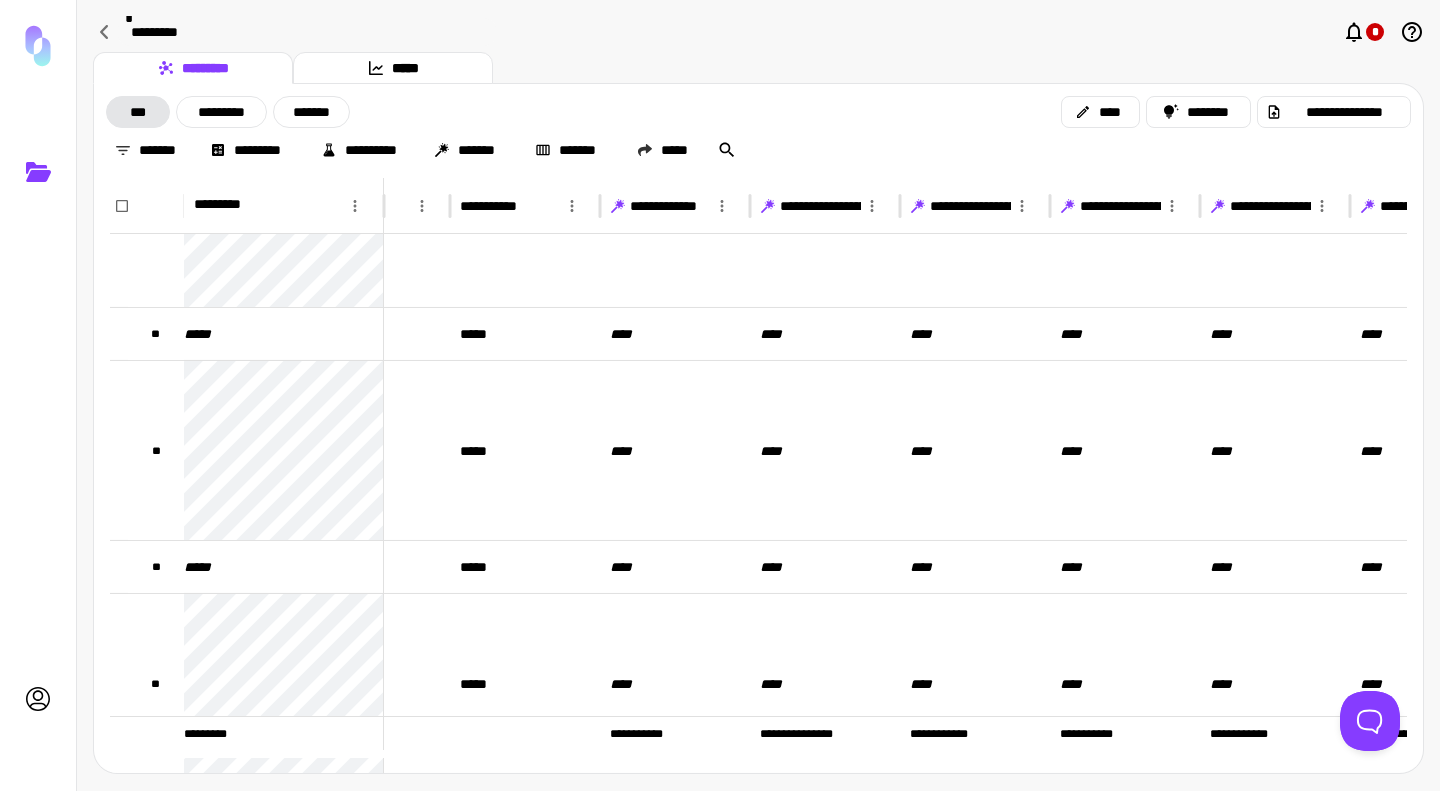 click 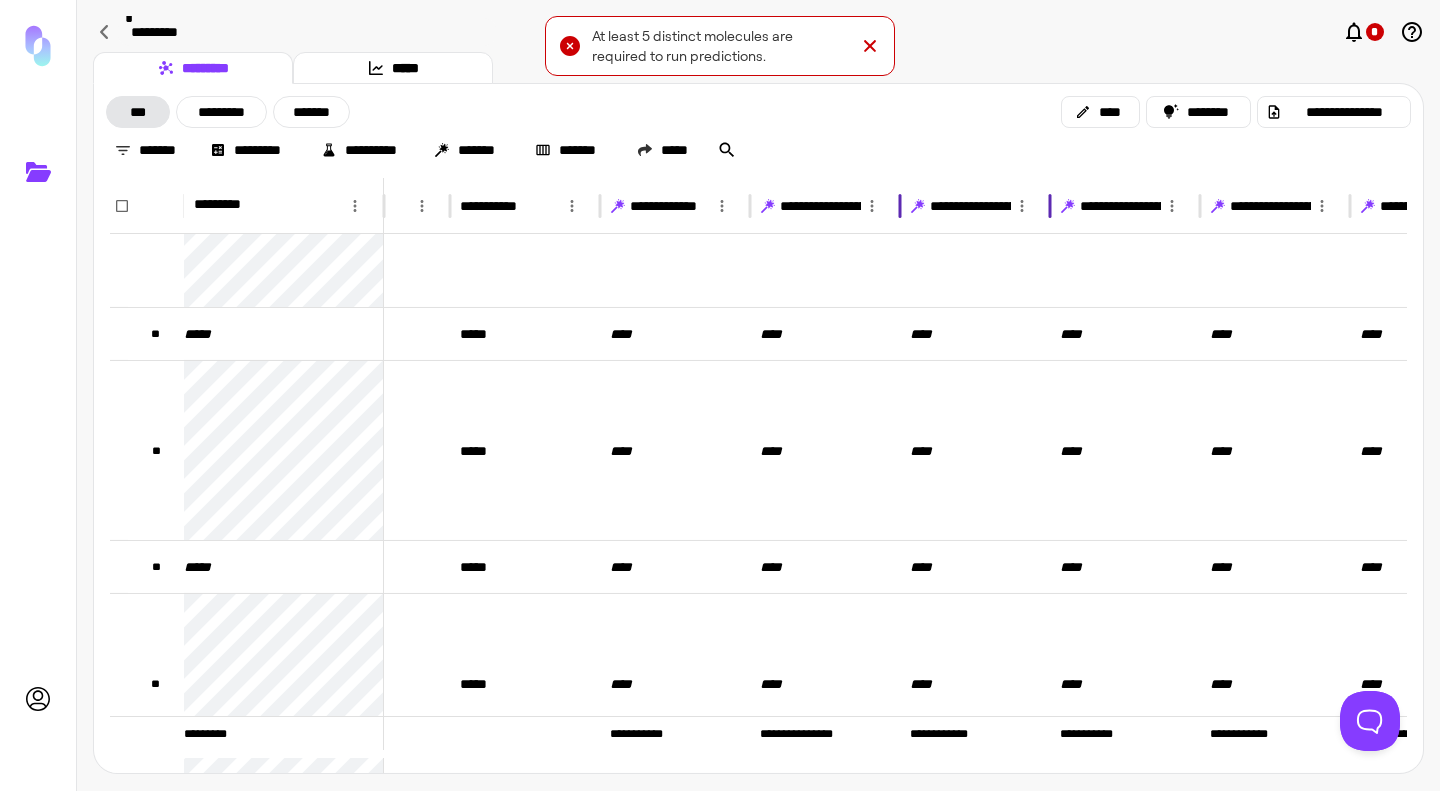 click on "**********" at bounding box center [1005, 206] 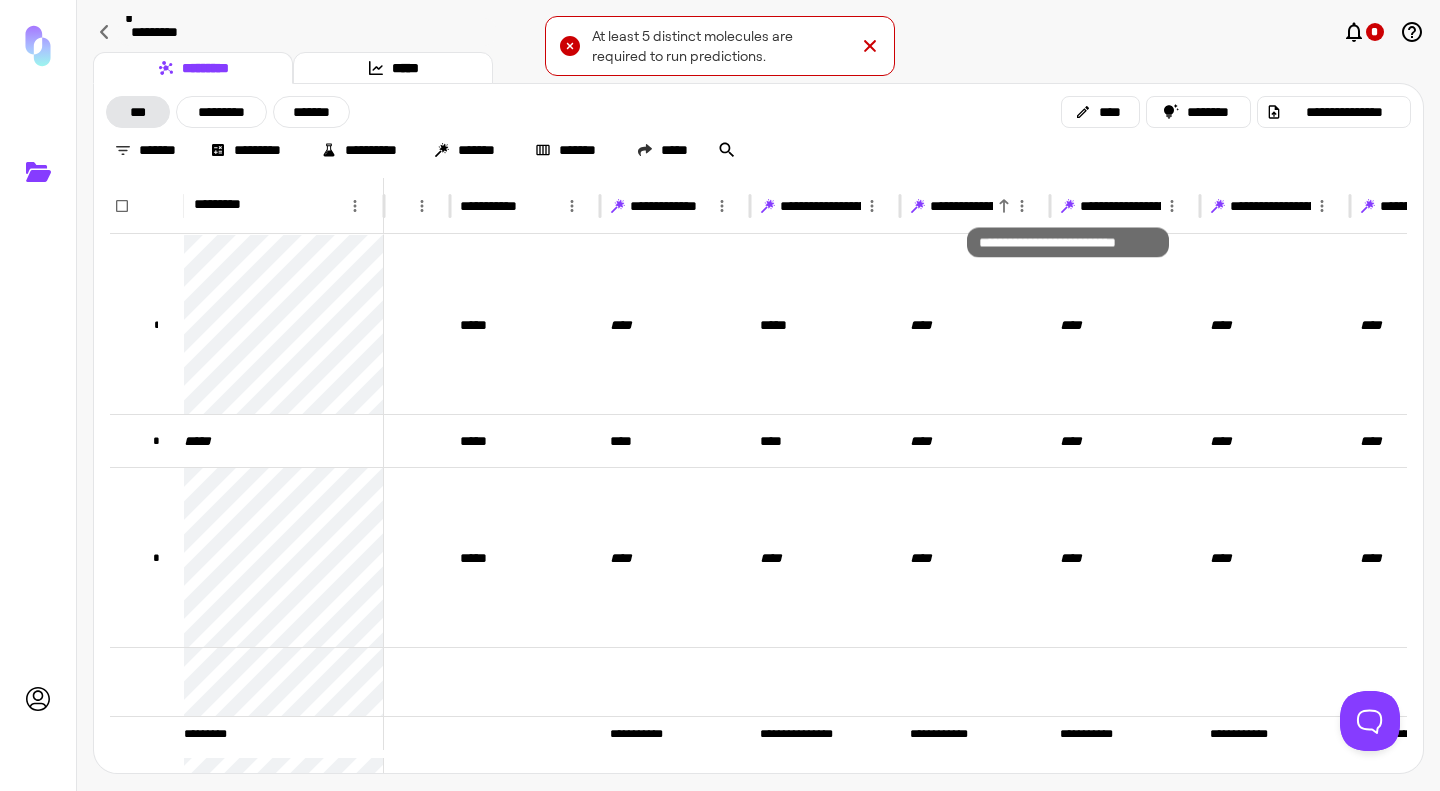 click 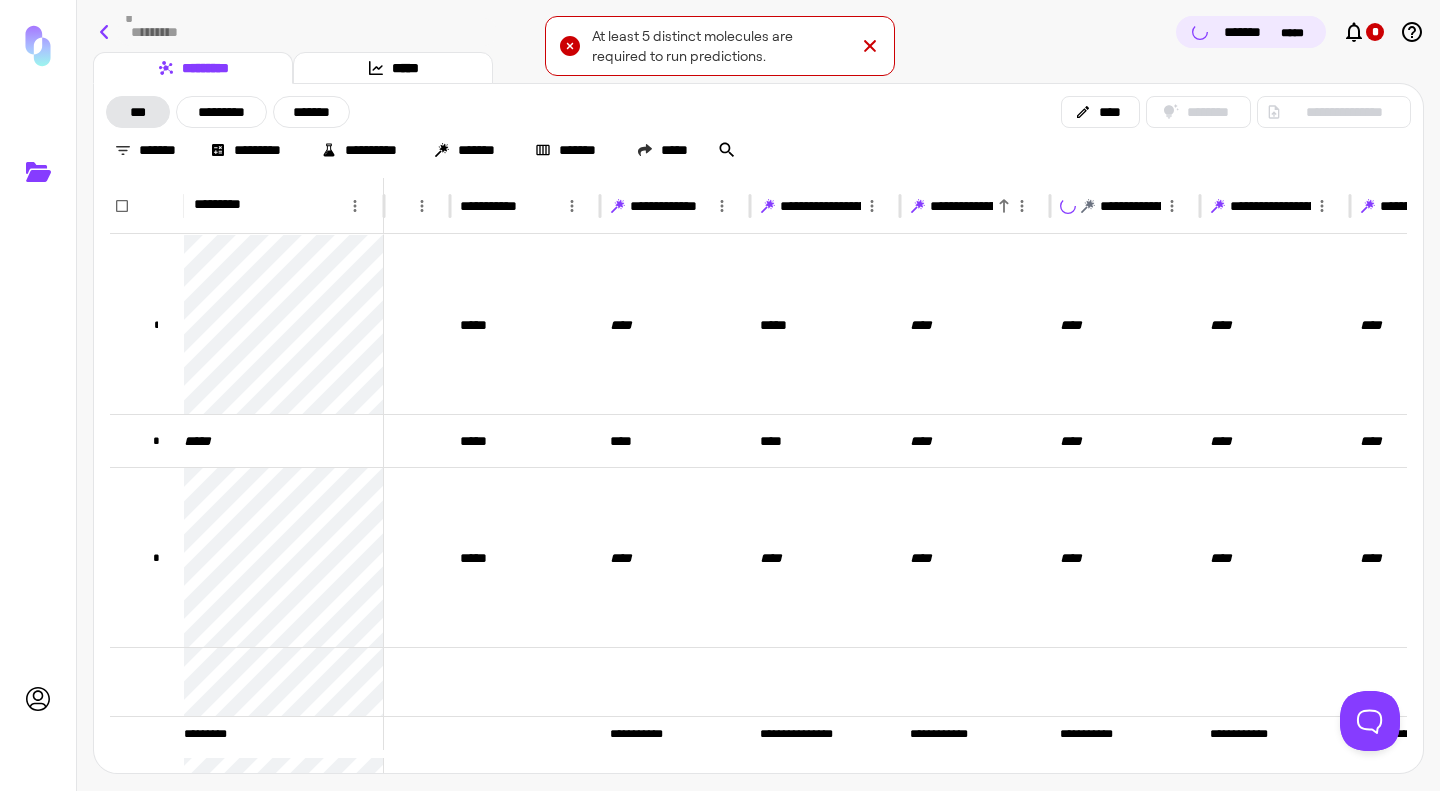 click 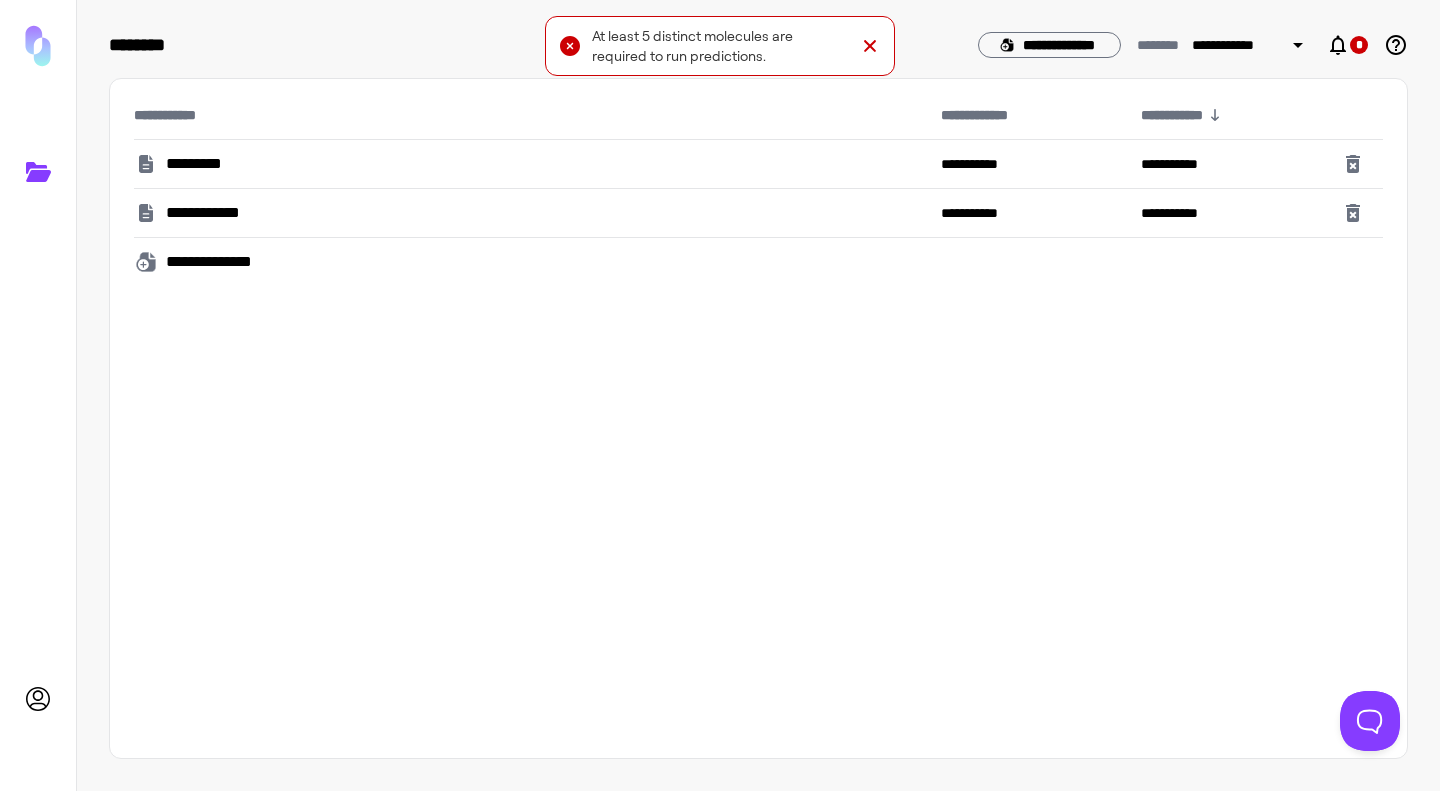 click on "*********" at bounding box center (206, 164) 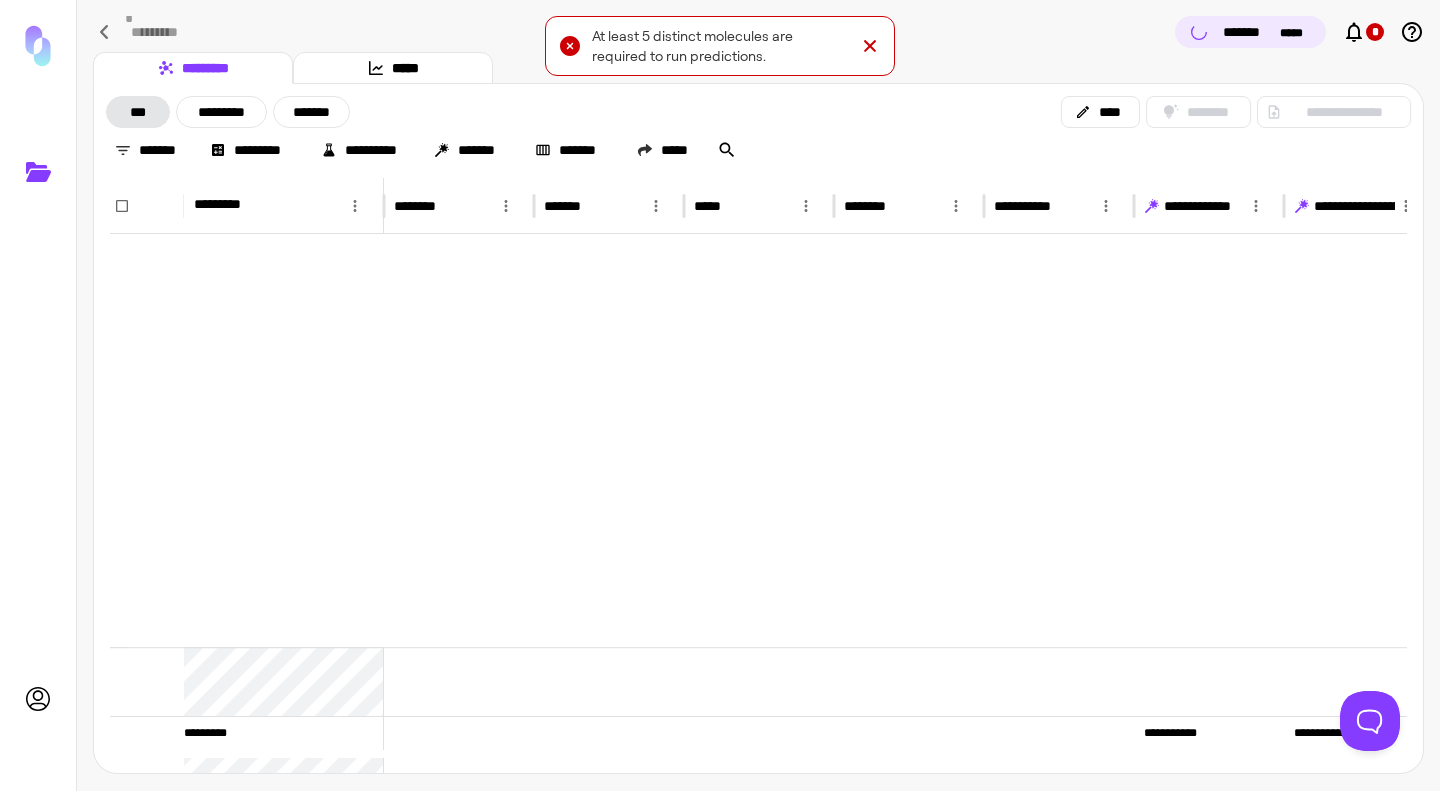 scroll, scrollTop: 600, scrollLeft: 0, axis: vertical 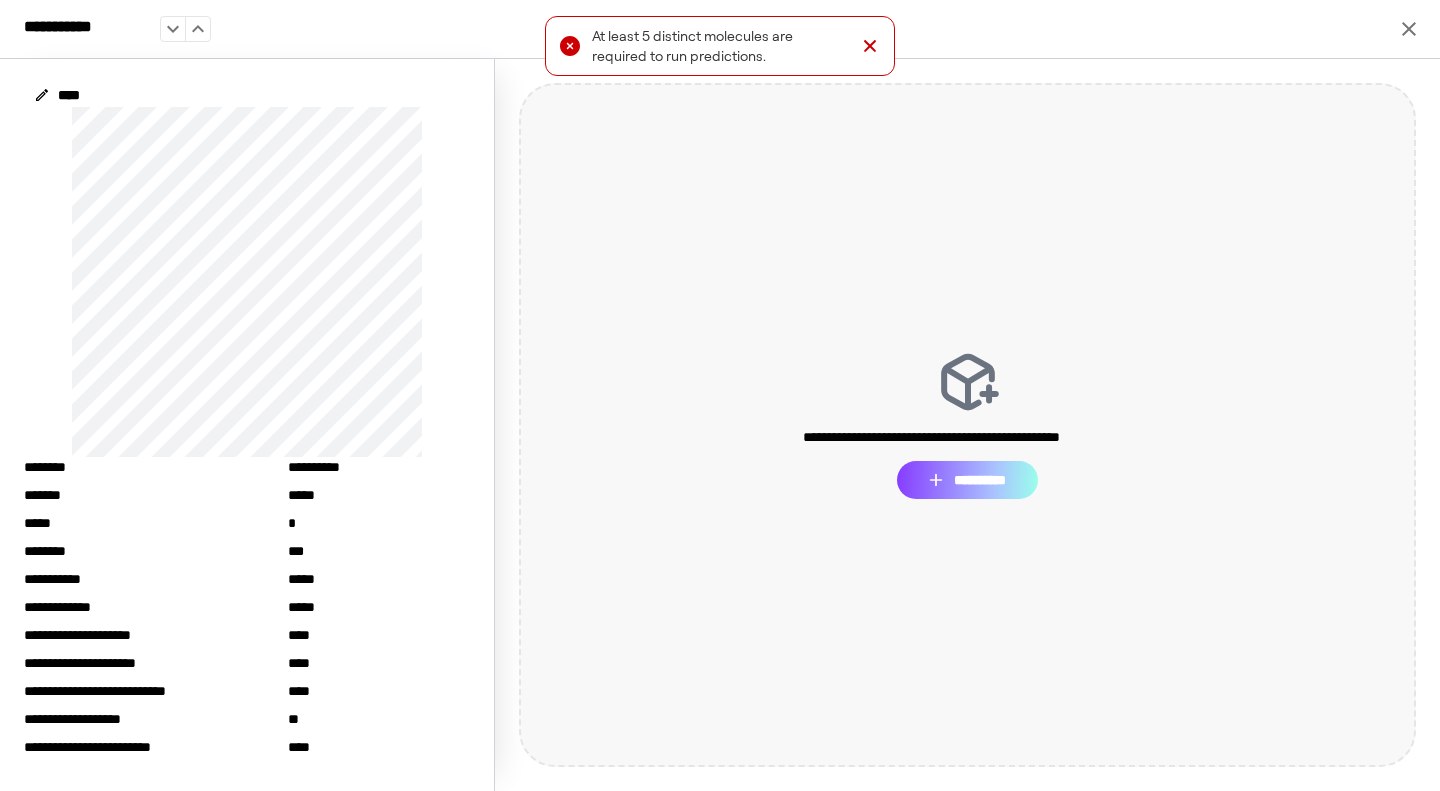 click on "**********" at bounding box center [967, 480] 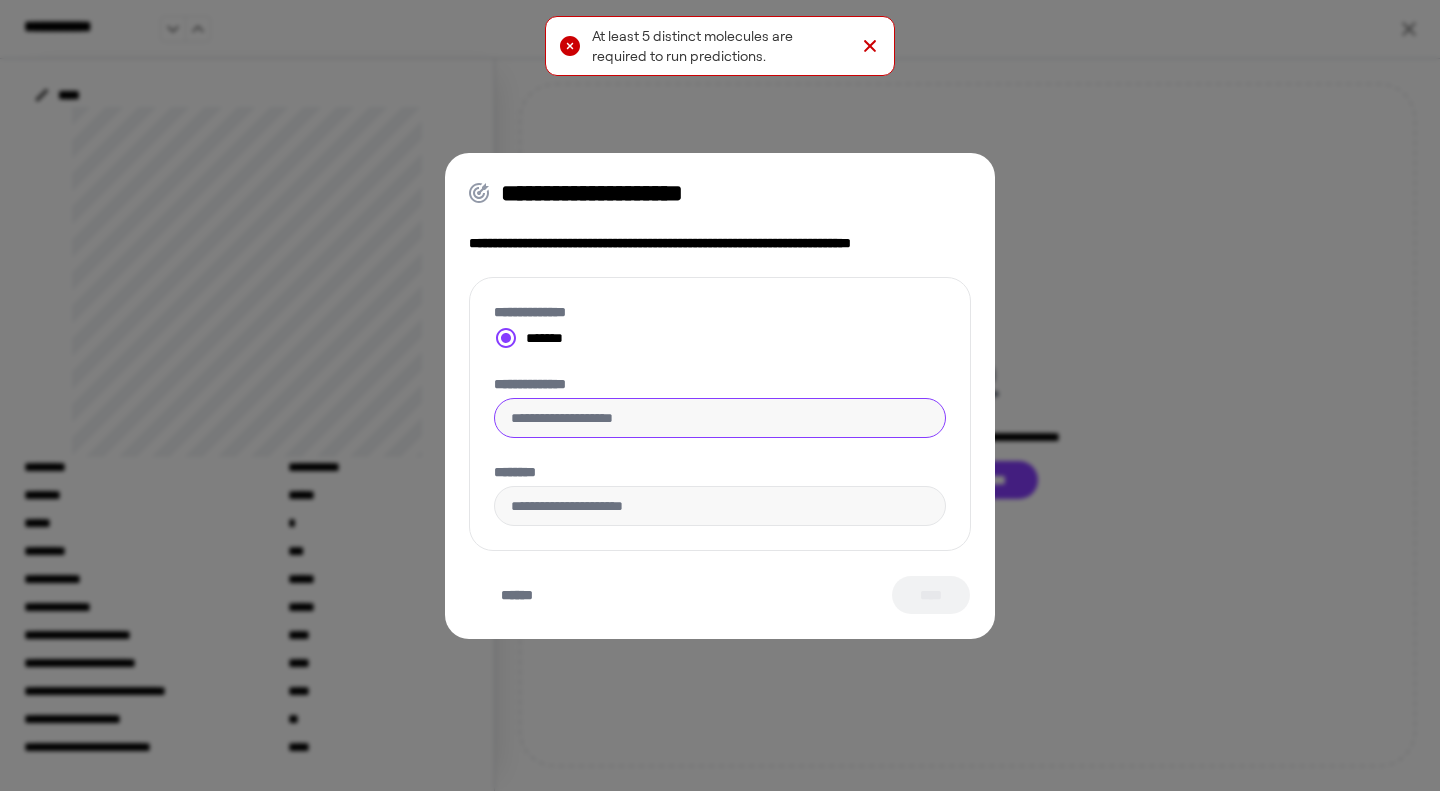 click on "**********" at bounding box center (720, 418) 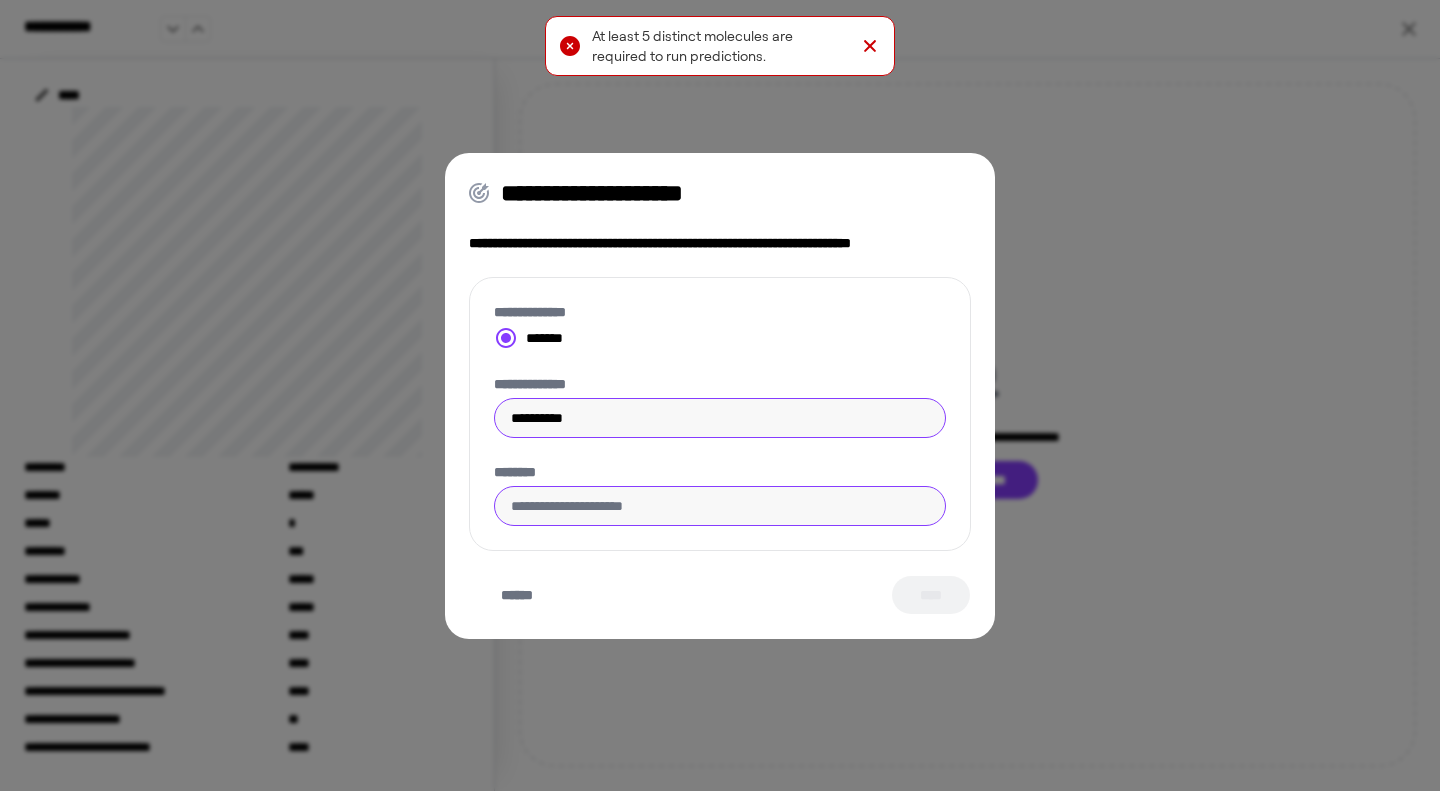 type on "**********" 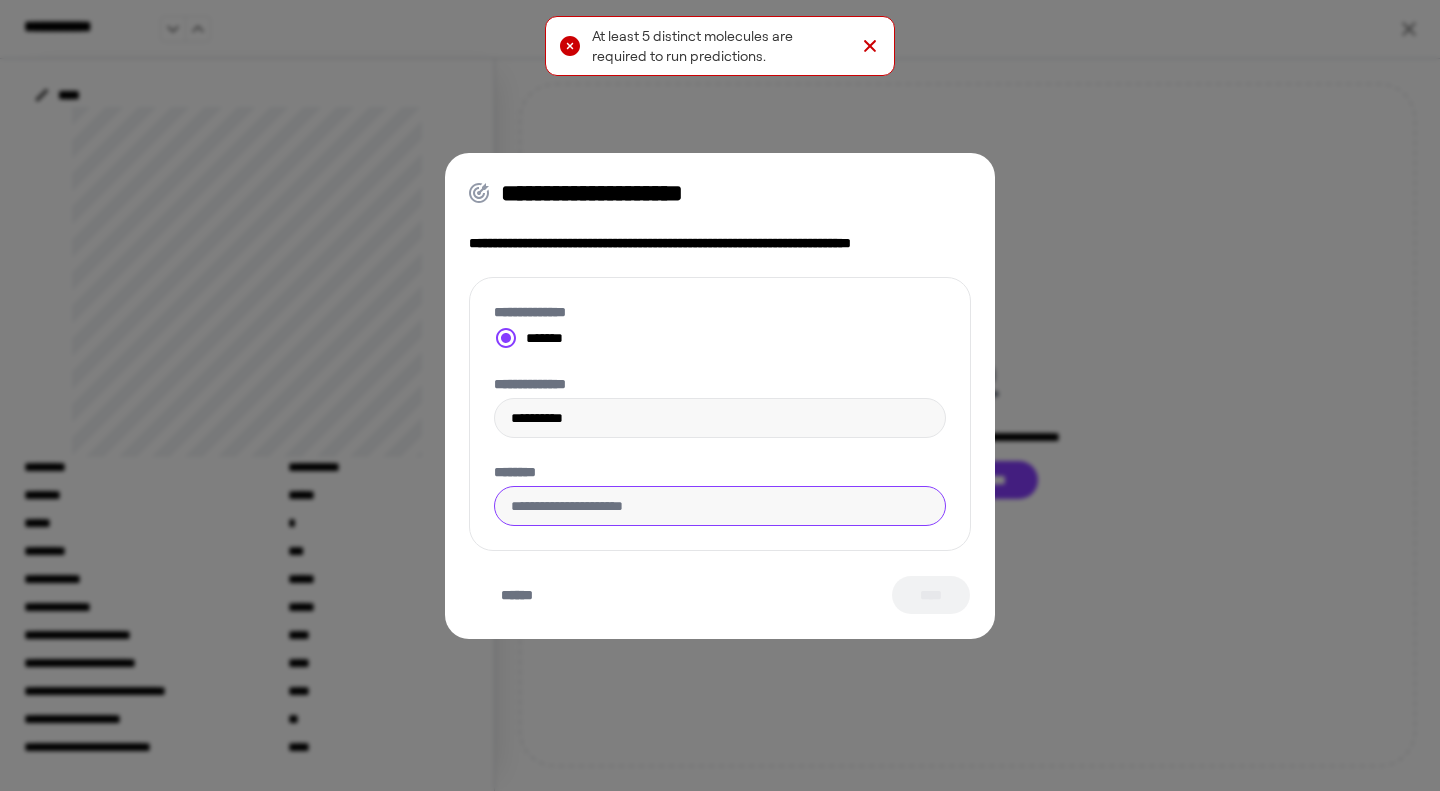 click on "********" at bounding box center [720, 506] 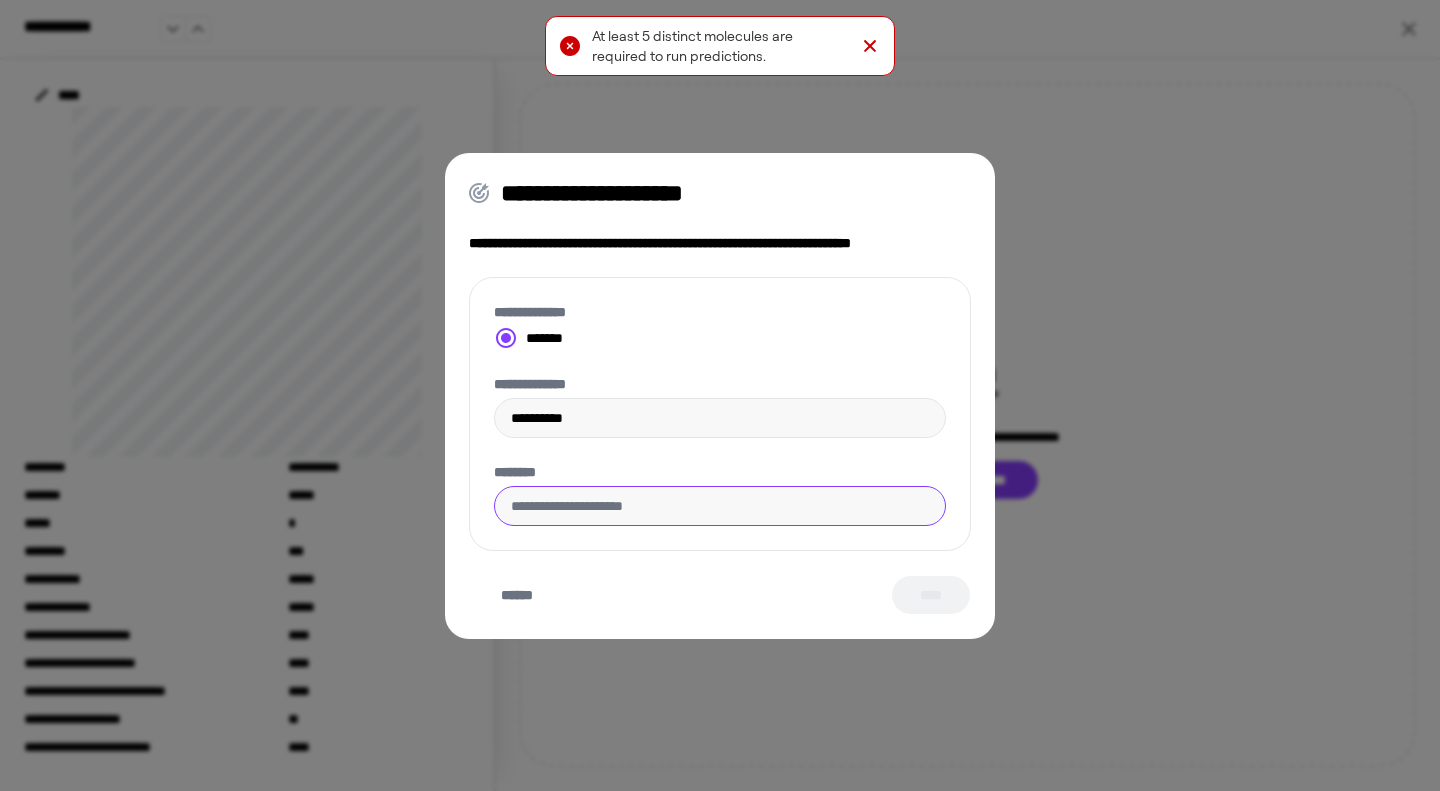 paste on "[FIRST] [LAST]" 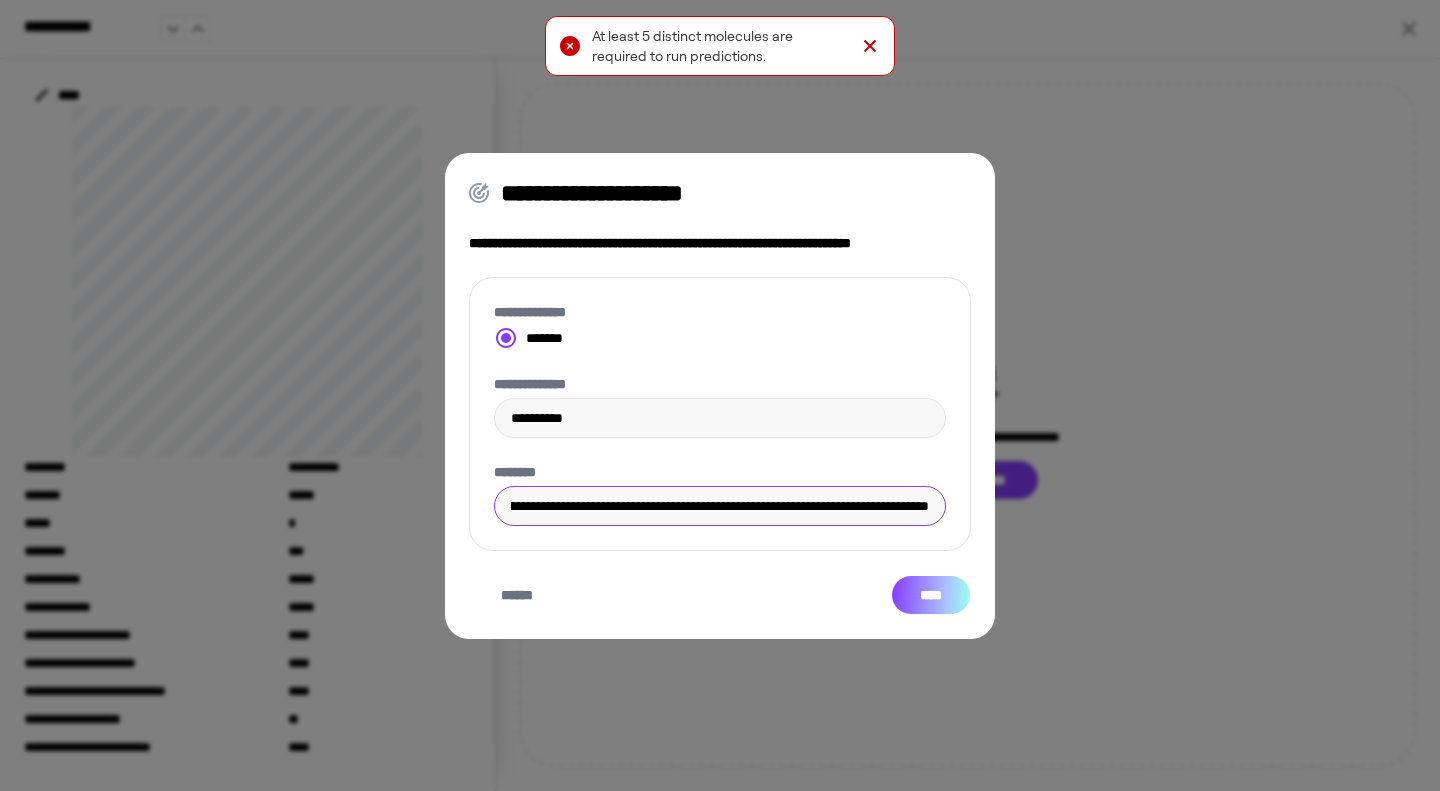 type on "[FIRST] [LAST]" 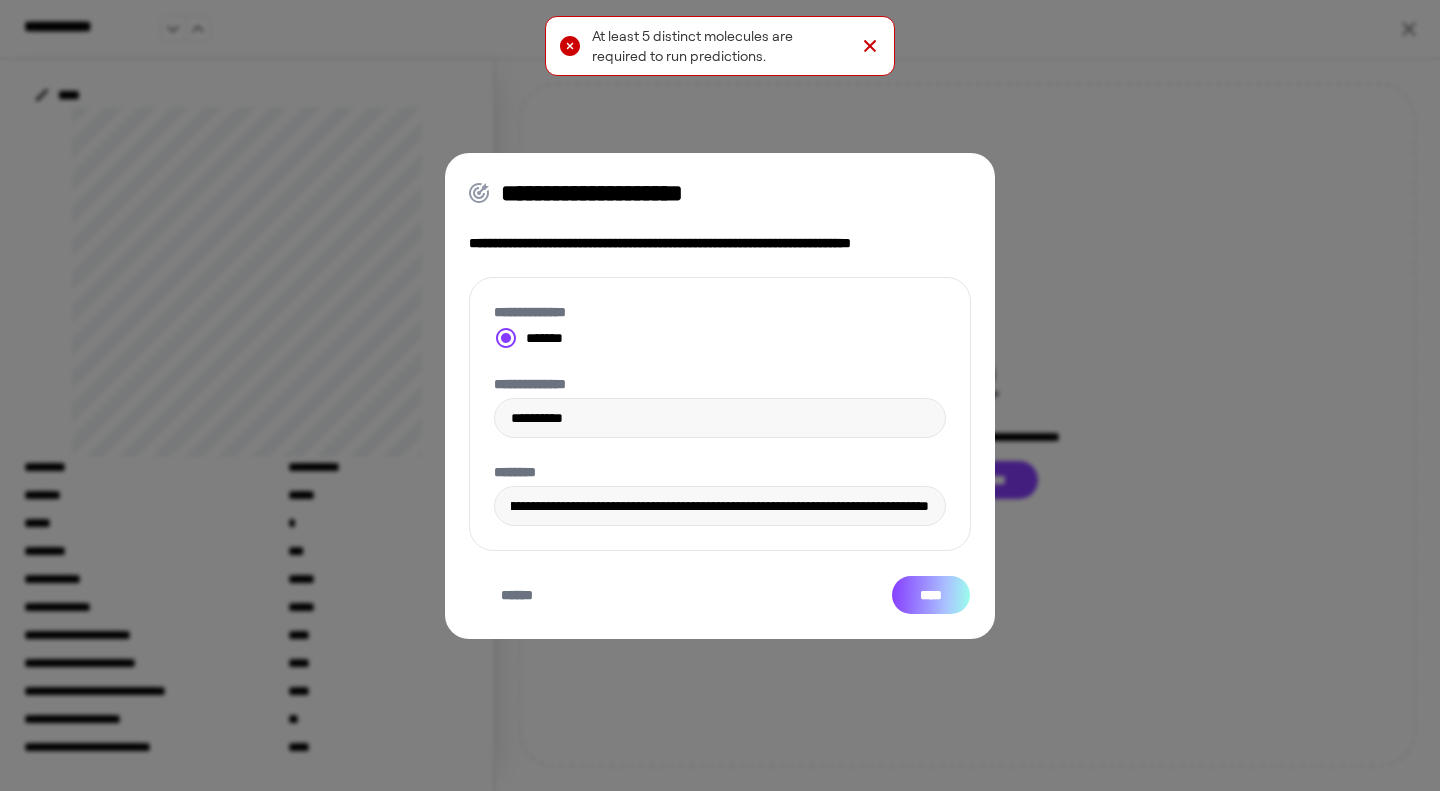 click on "****" at bounding box center [931, 595] 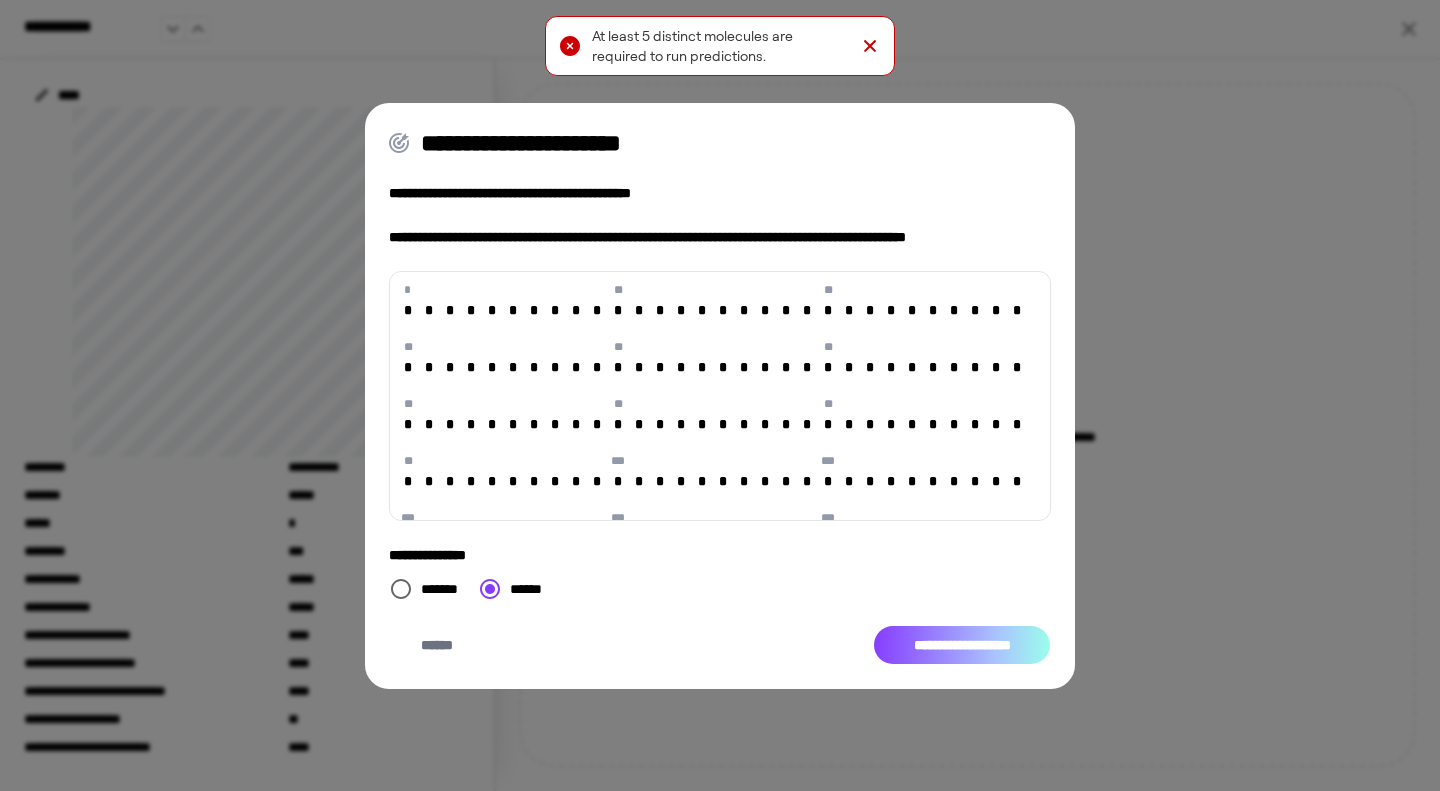 click on "**********" at bounding box center [962, 645] 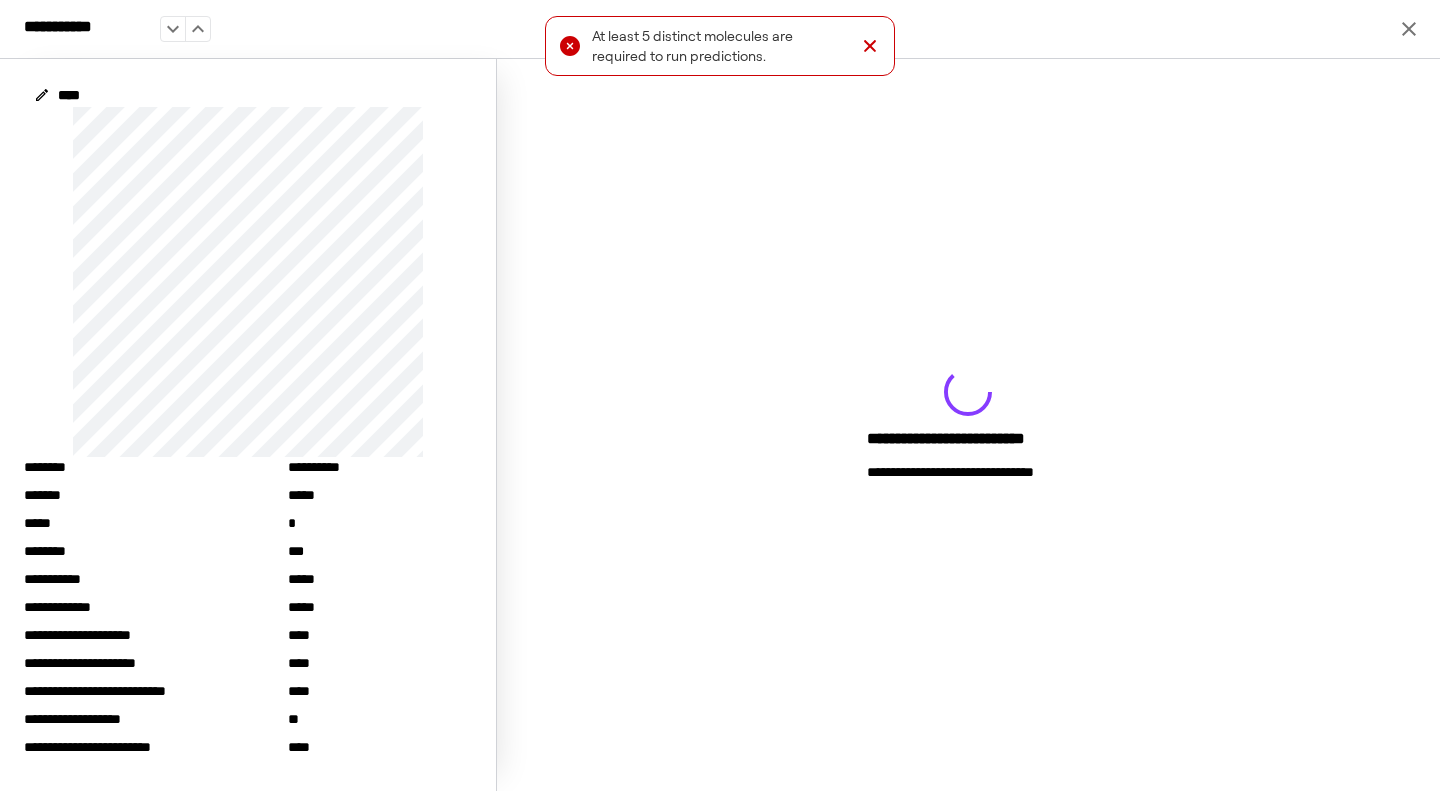 click 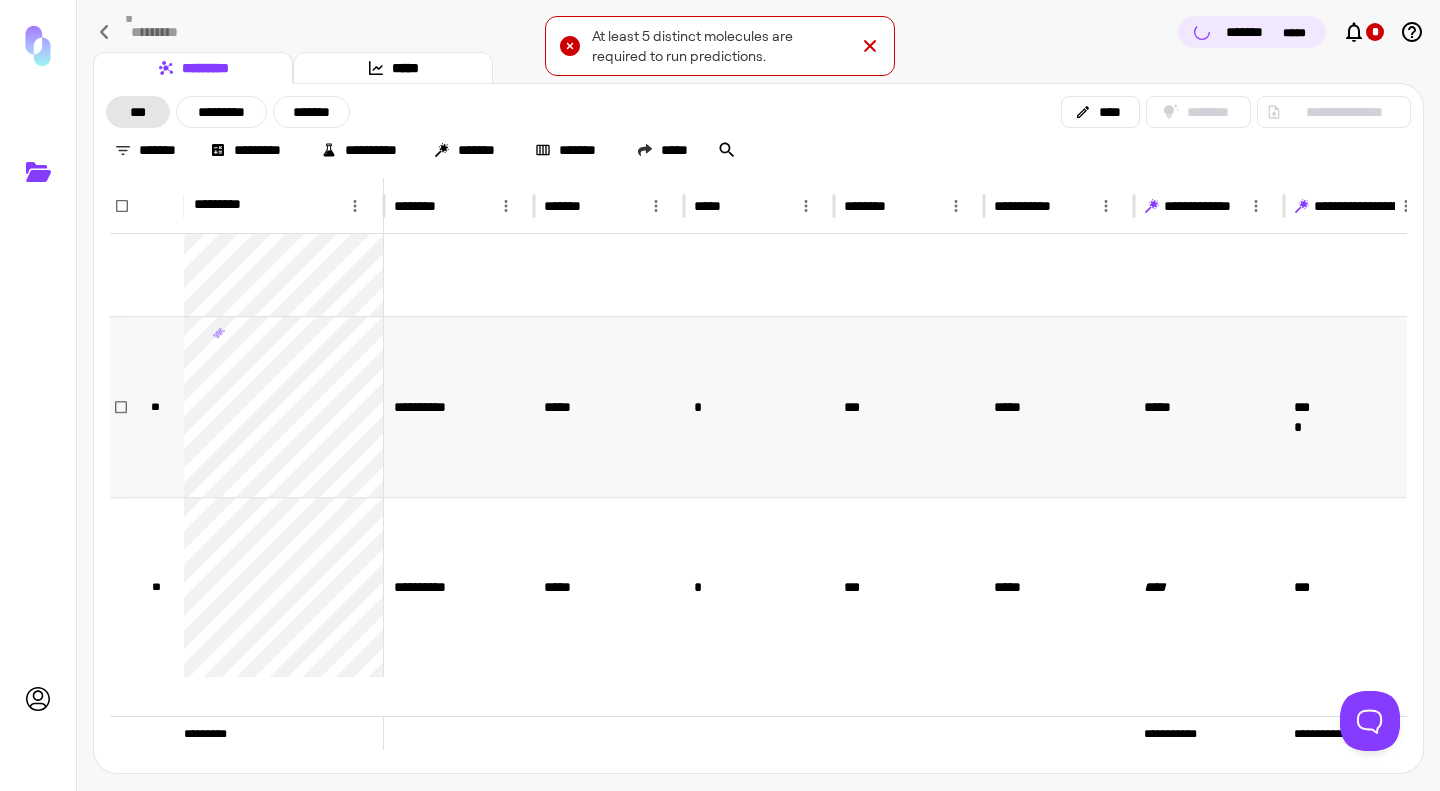 scroll, scrollTop: 5703, scrollLeft: 0, axis: vertical 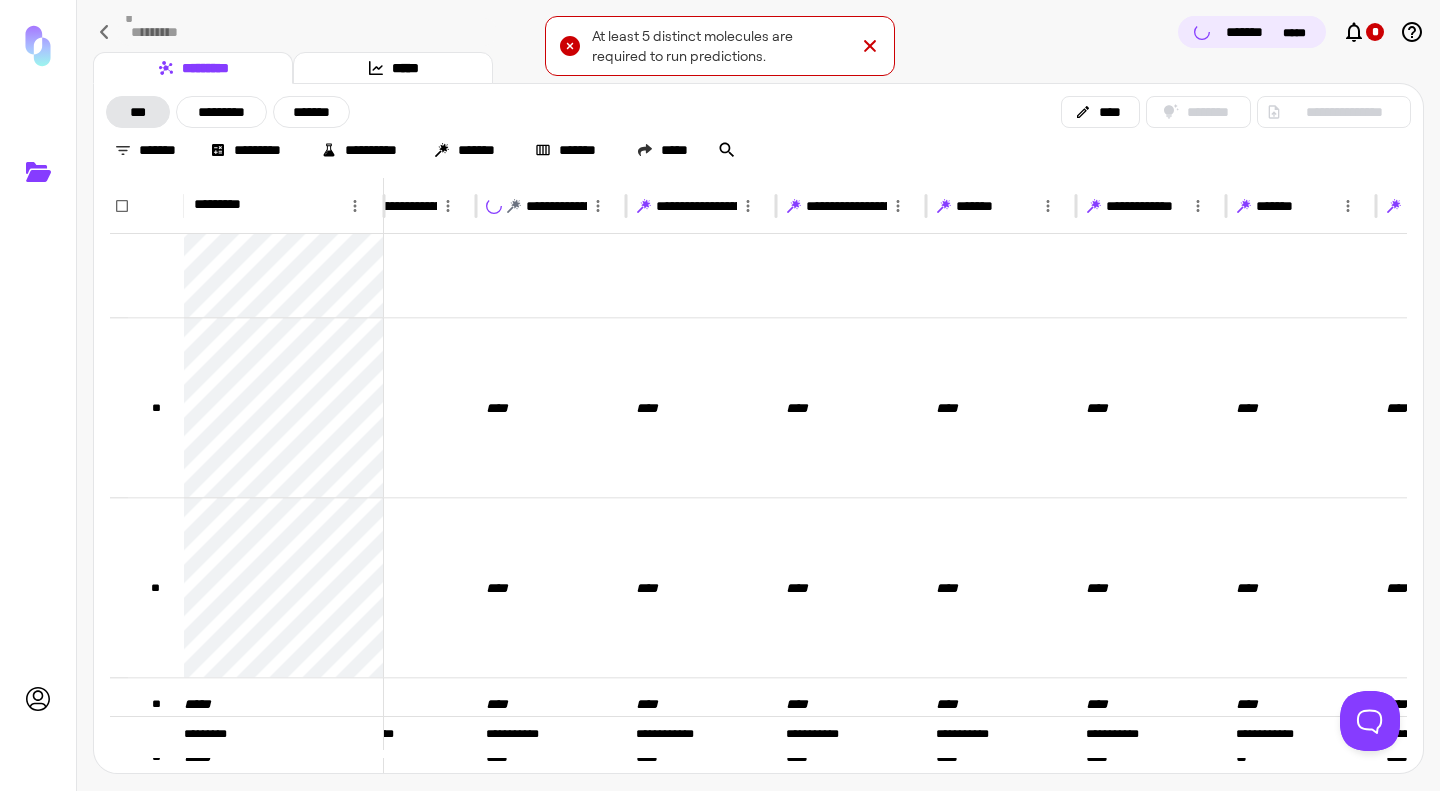 click 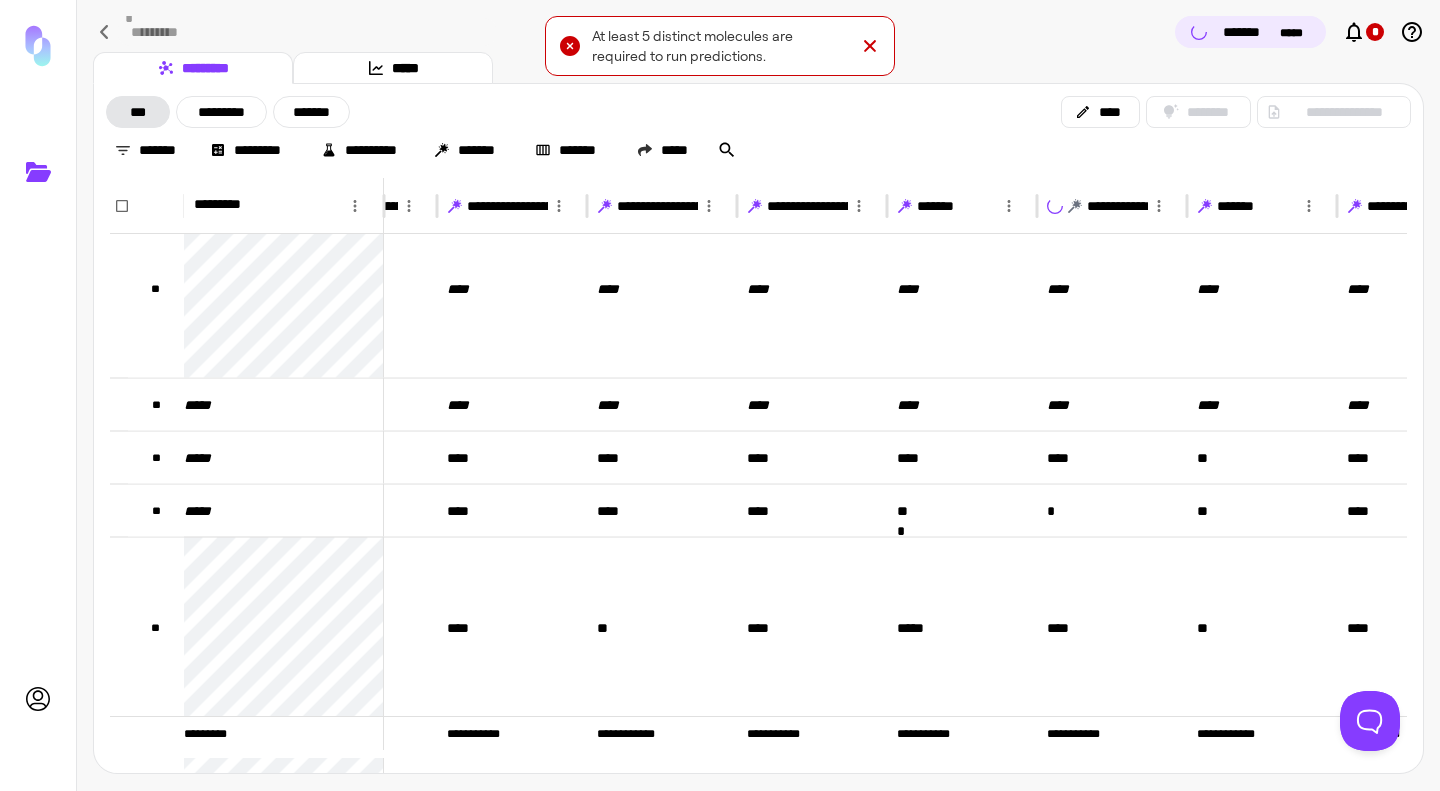 click 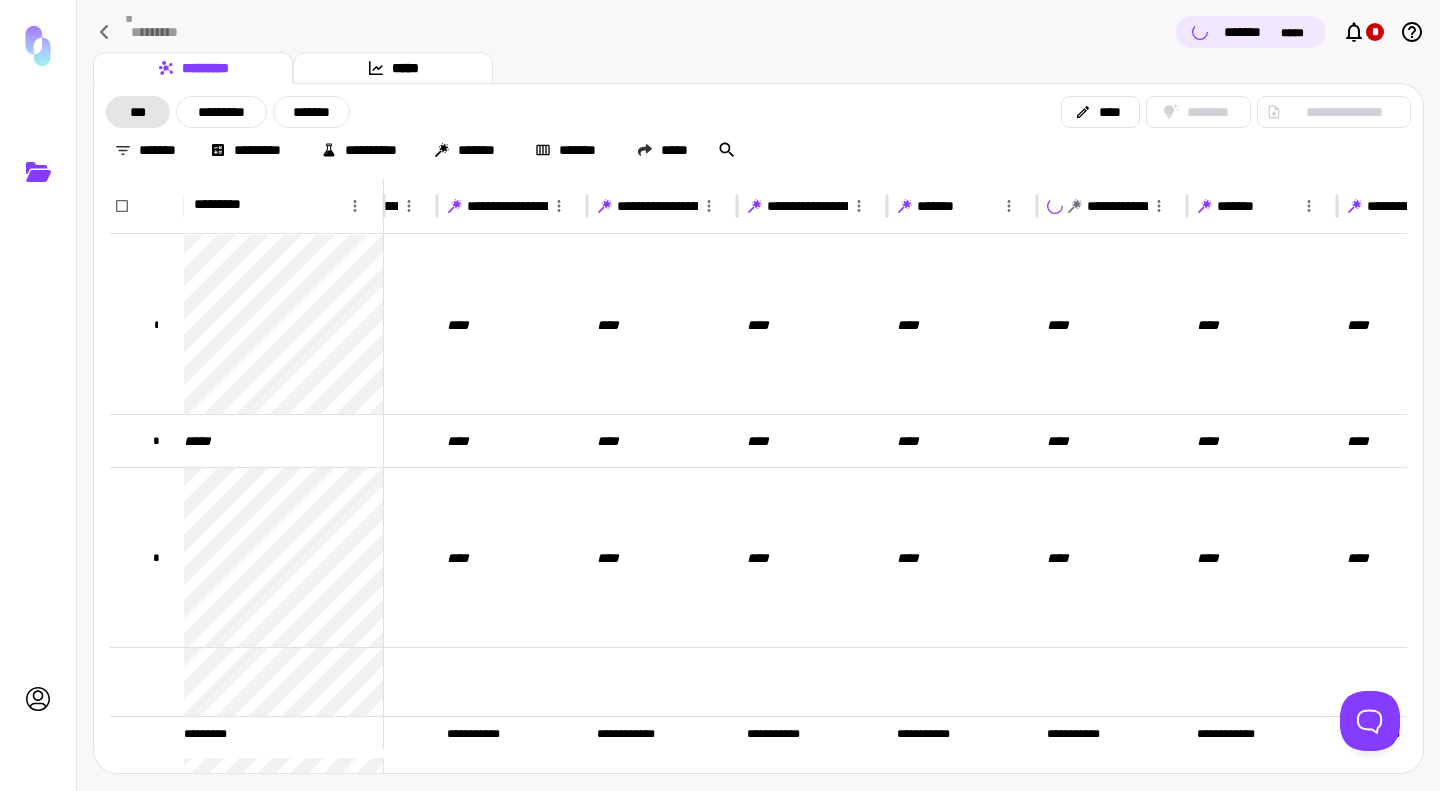 scroll, scrollTop: 0, scrollLeft: 955, axis: horizontal 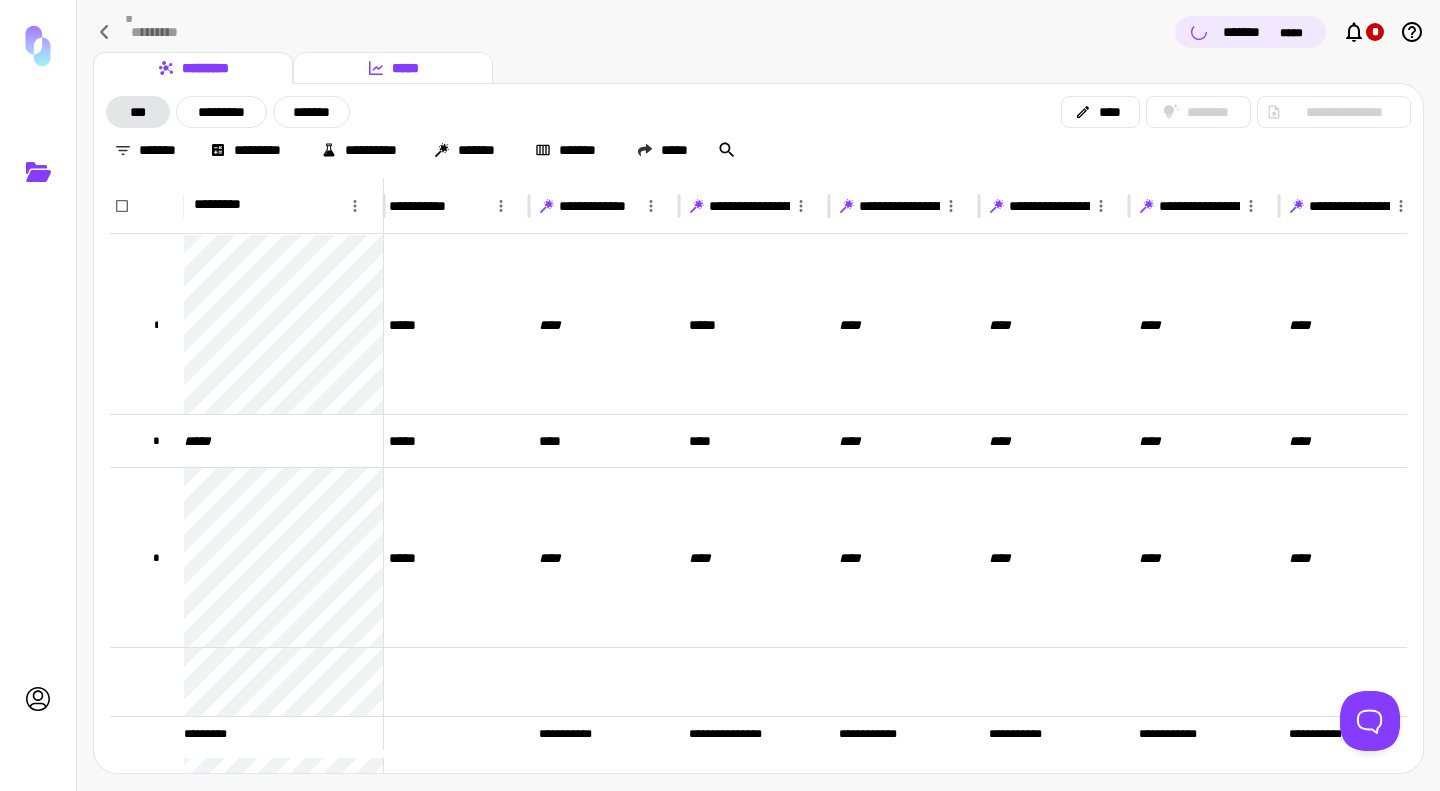 click on "*****" at bounding box center (393, 68) 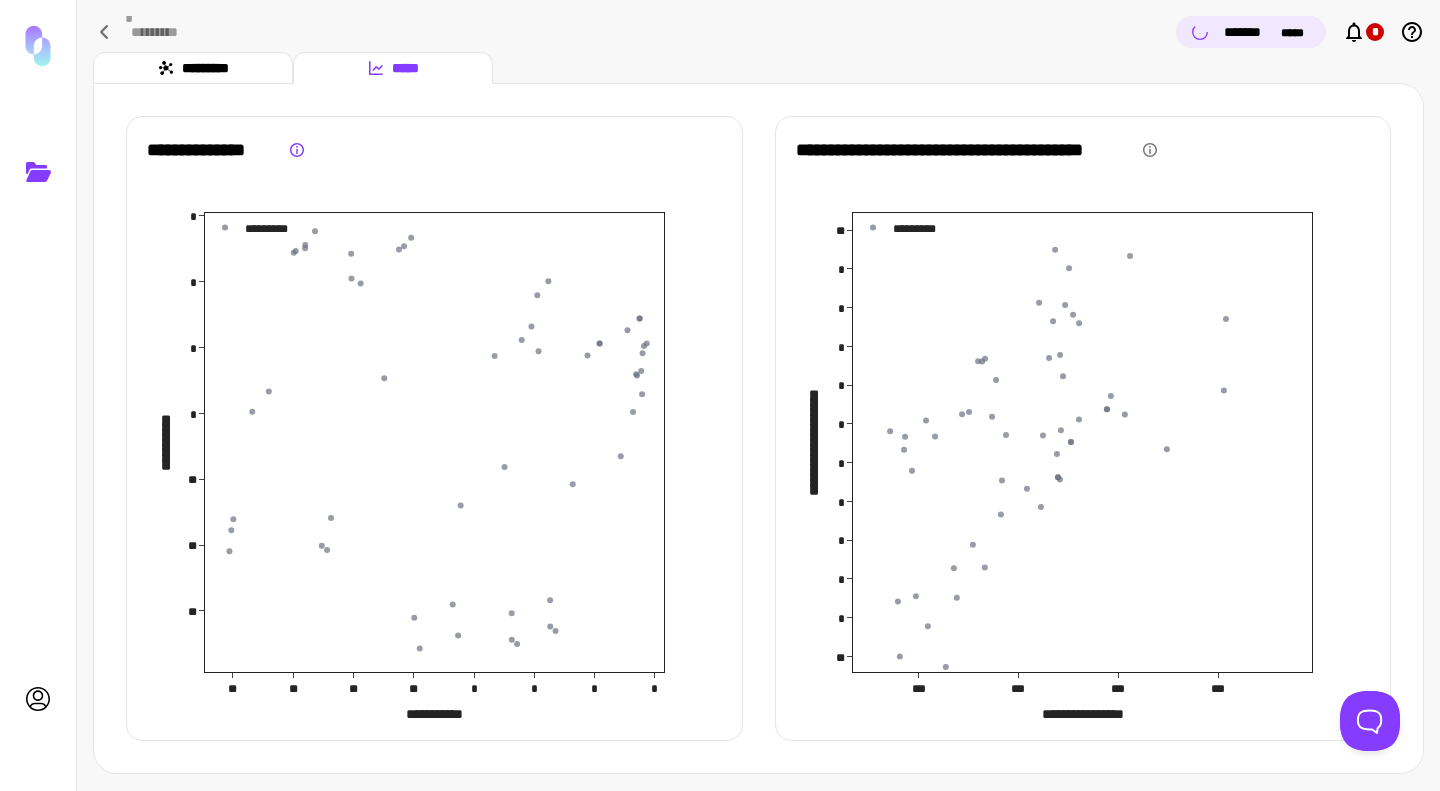 click 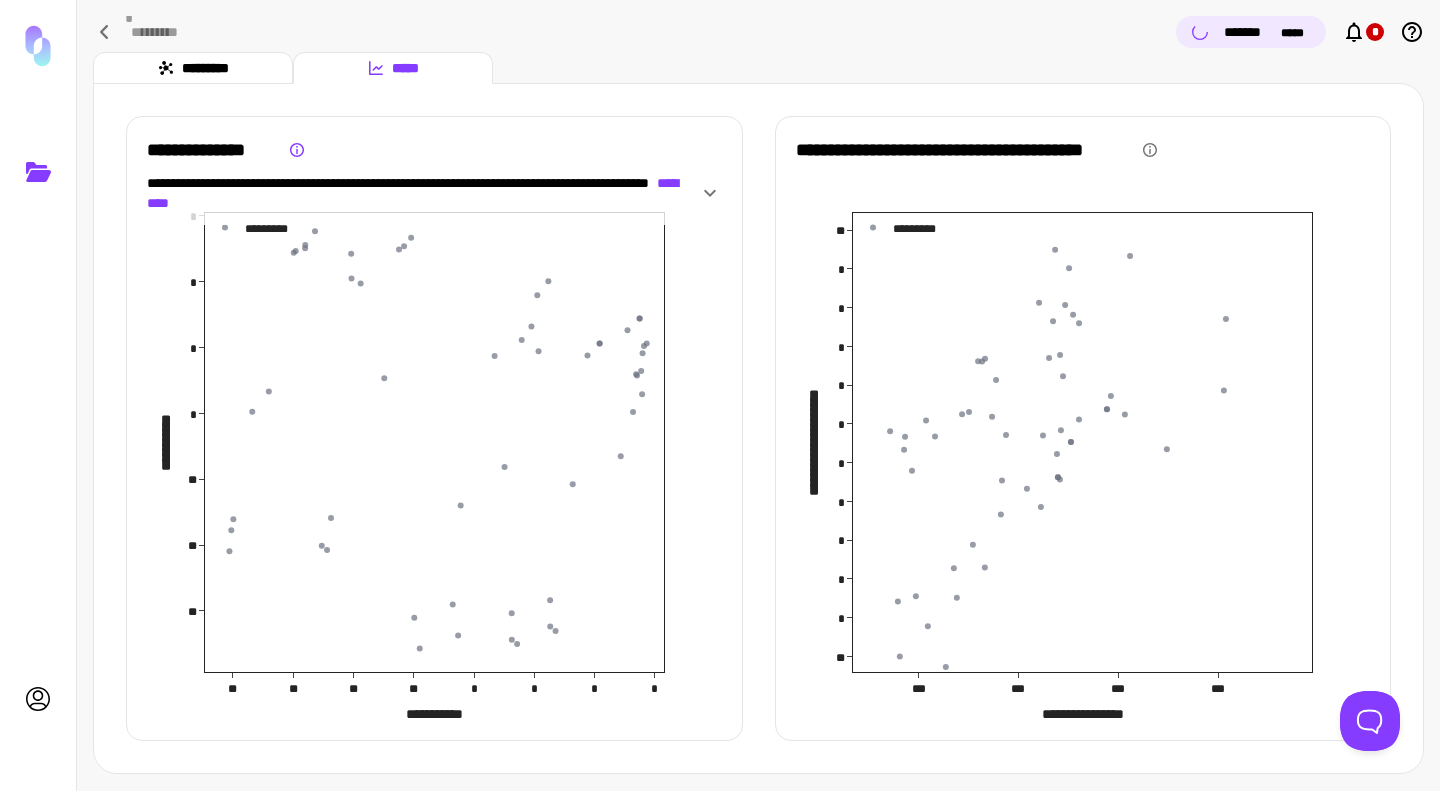 click 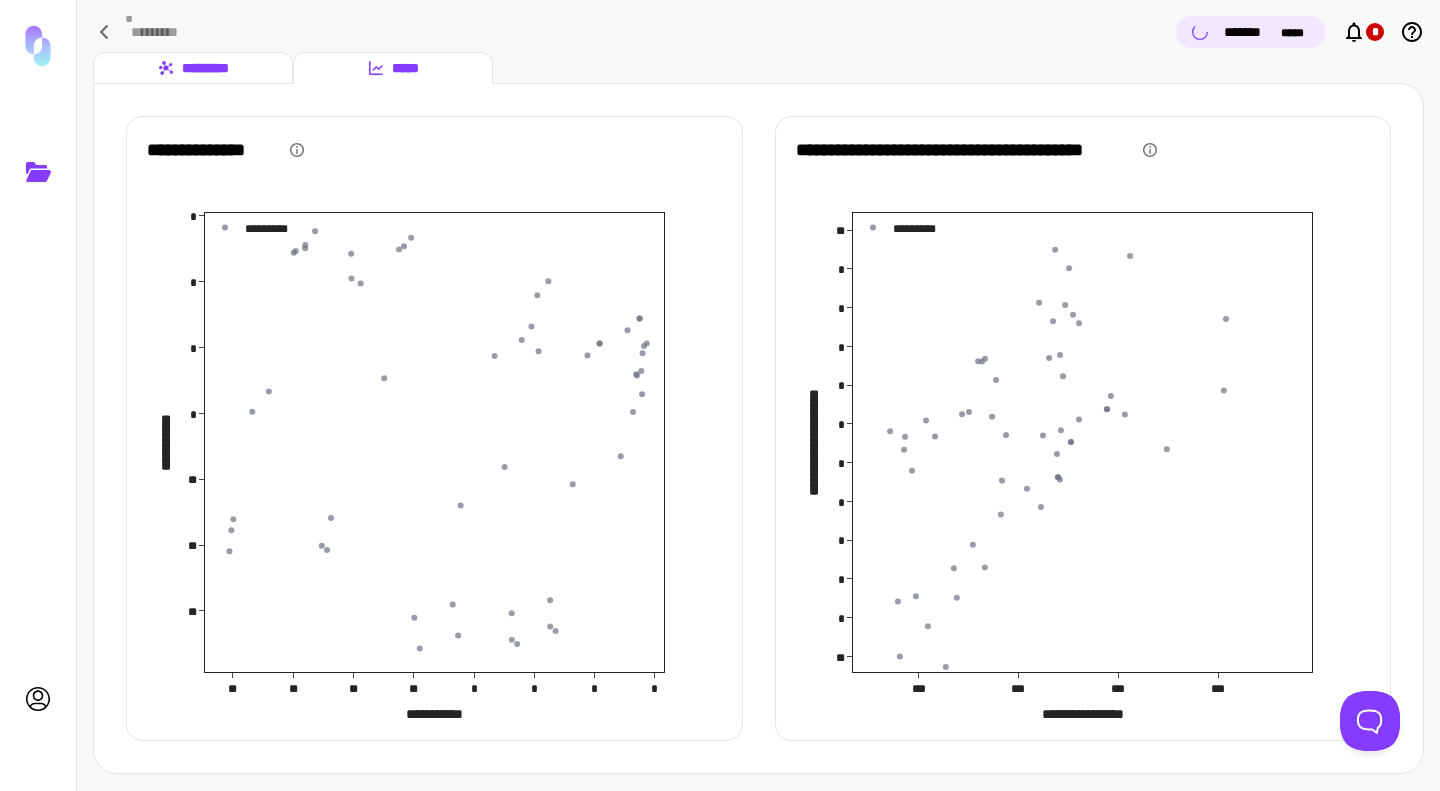 click on "*********" at bounding box center (193, 68) 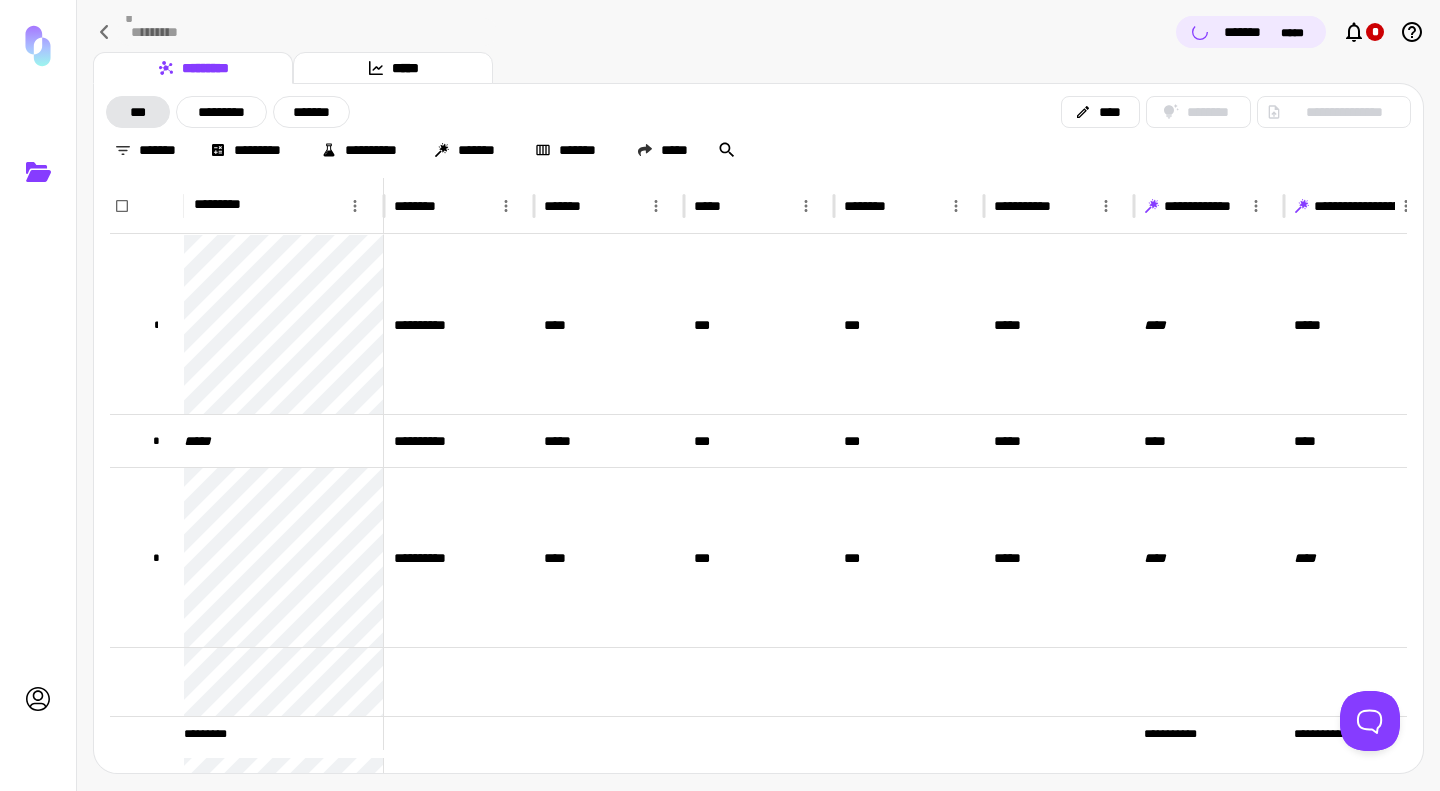 scroll, scrollTop: 0, scrollLeft: 22, axis: horizontal 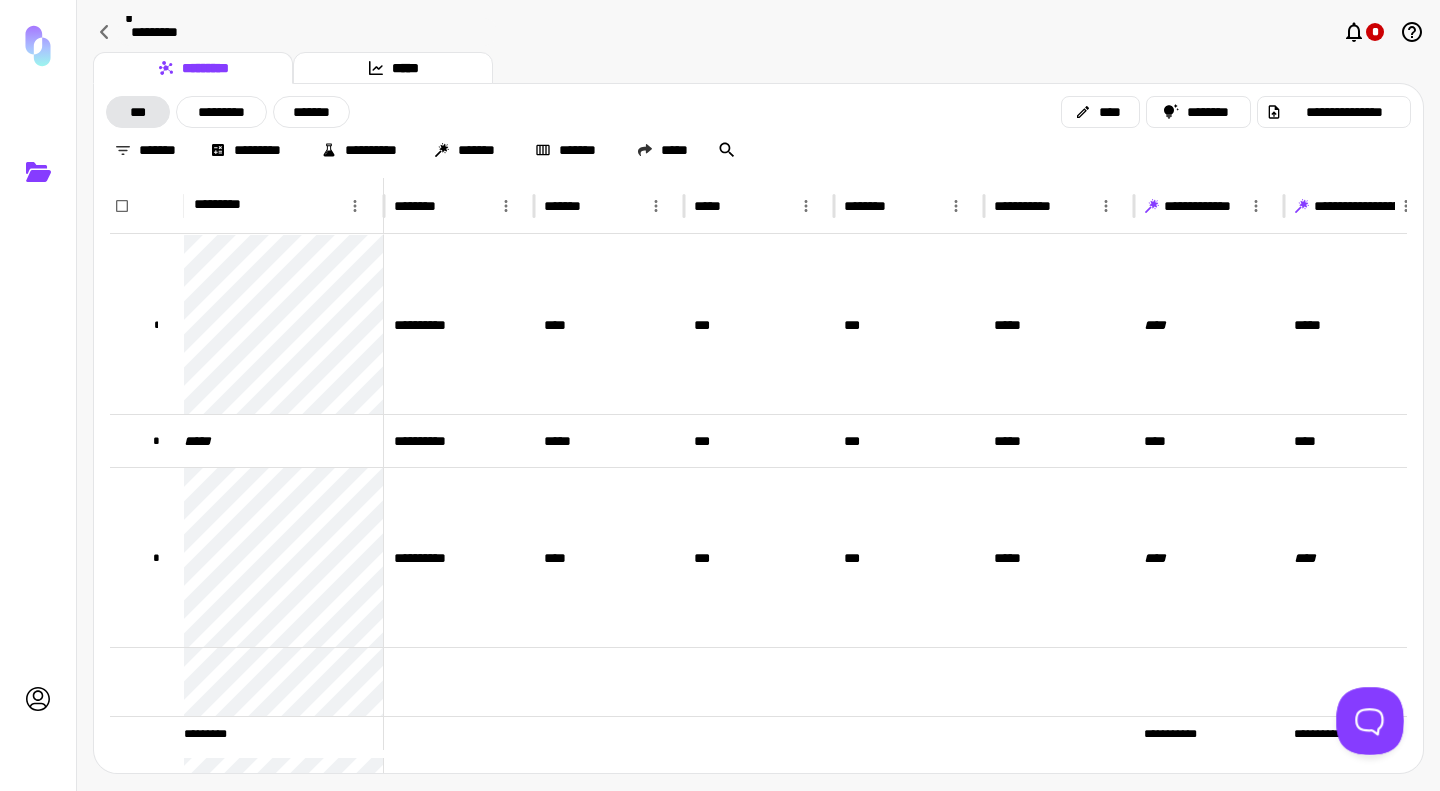 click at bounding box center [1366, 717] 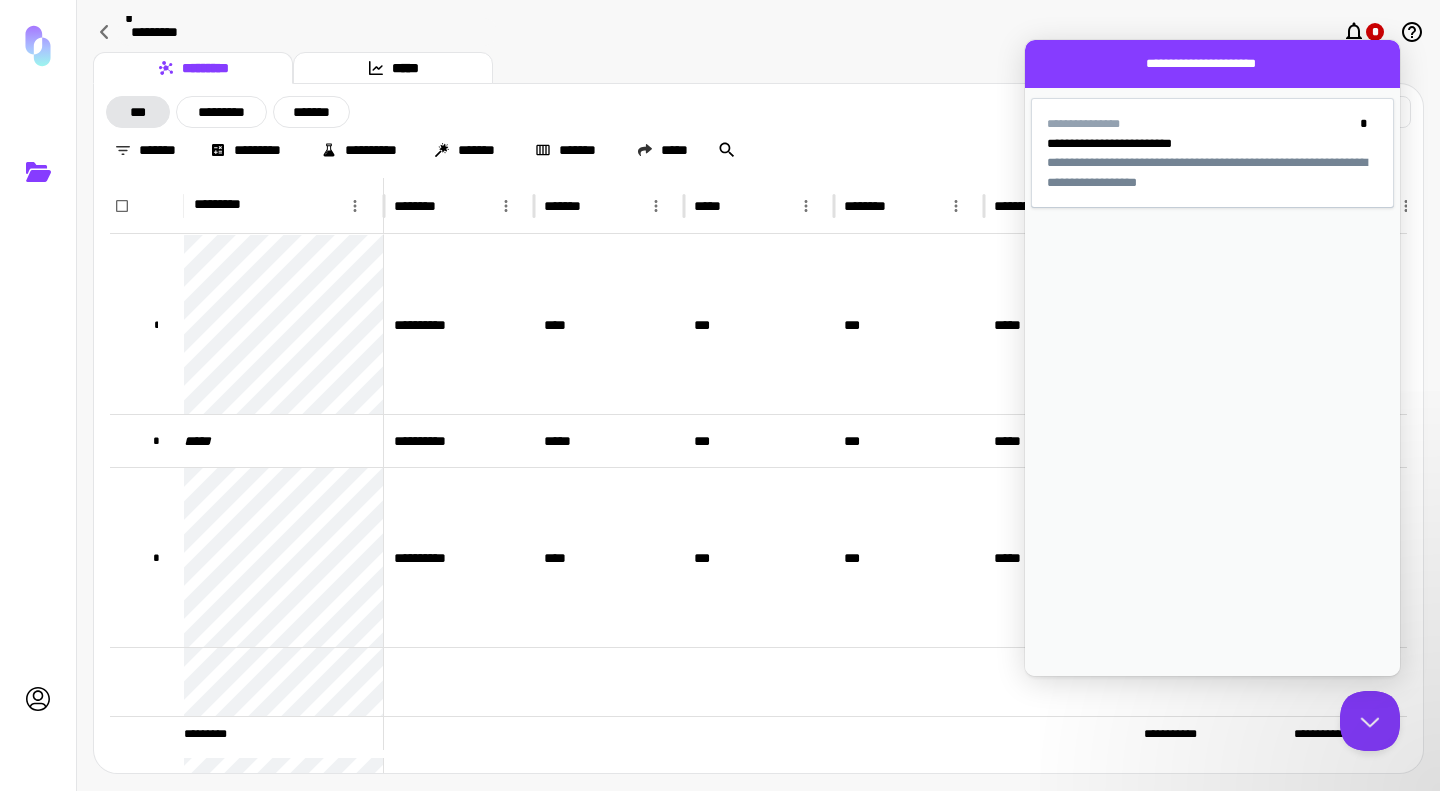 click at bounding box center [1212, 1304] 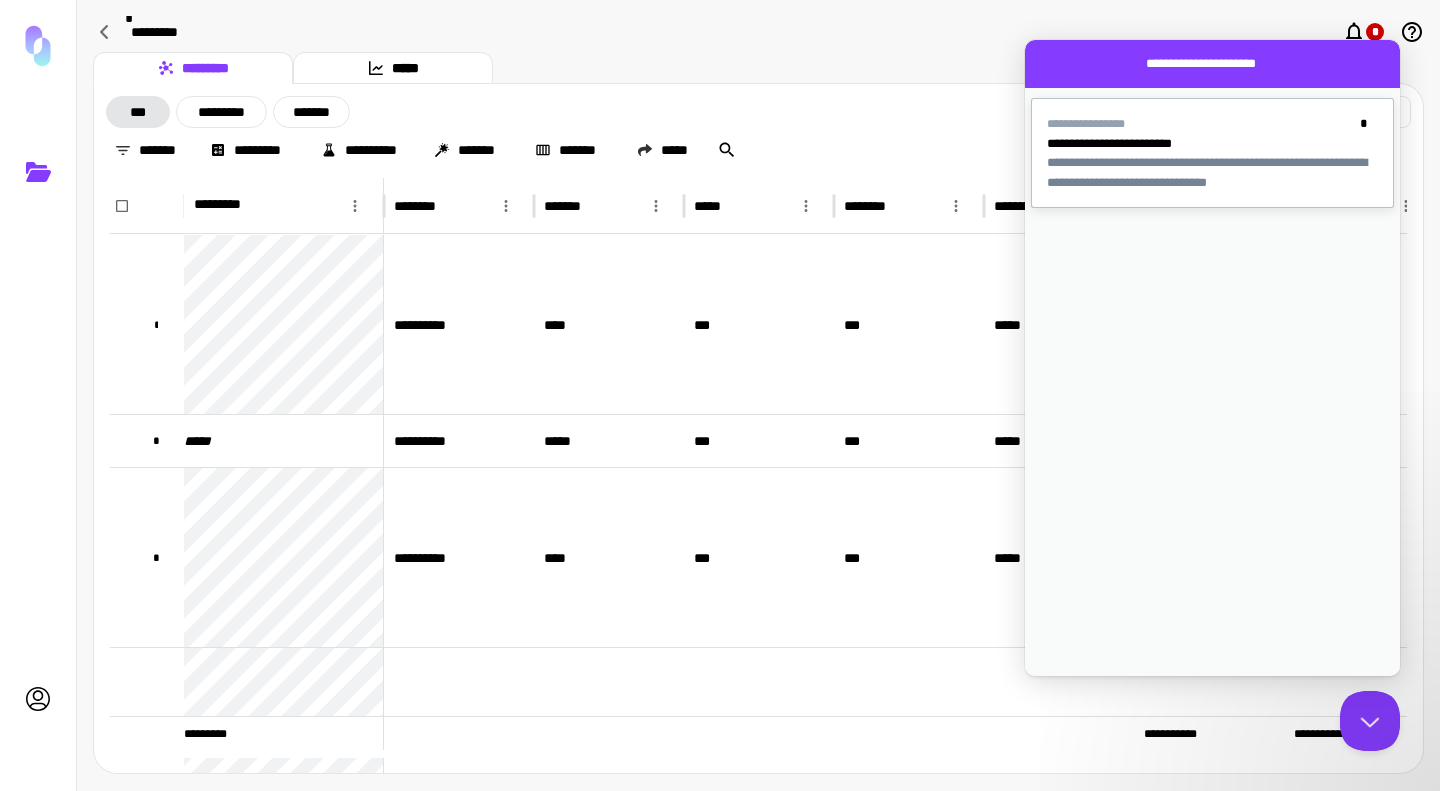 click on "[FIRST] [LAST]
[PHONE]
[EMAIL]" at bounding box center (1207, 172) 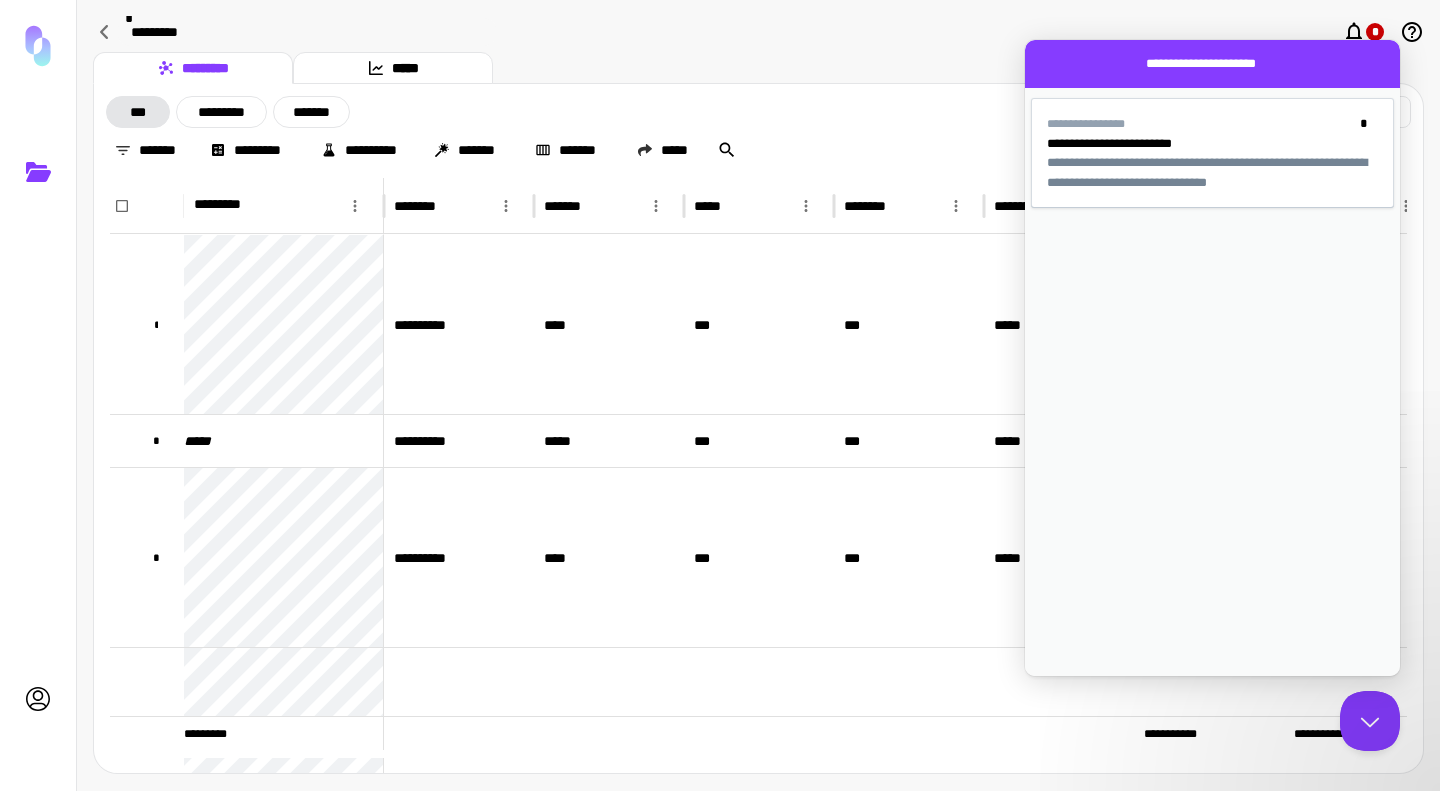scroll, scrollTop: 258, scrollLeft: 0, axis: vertical 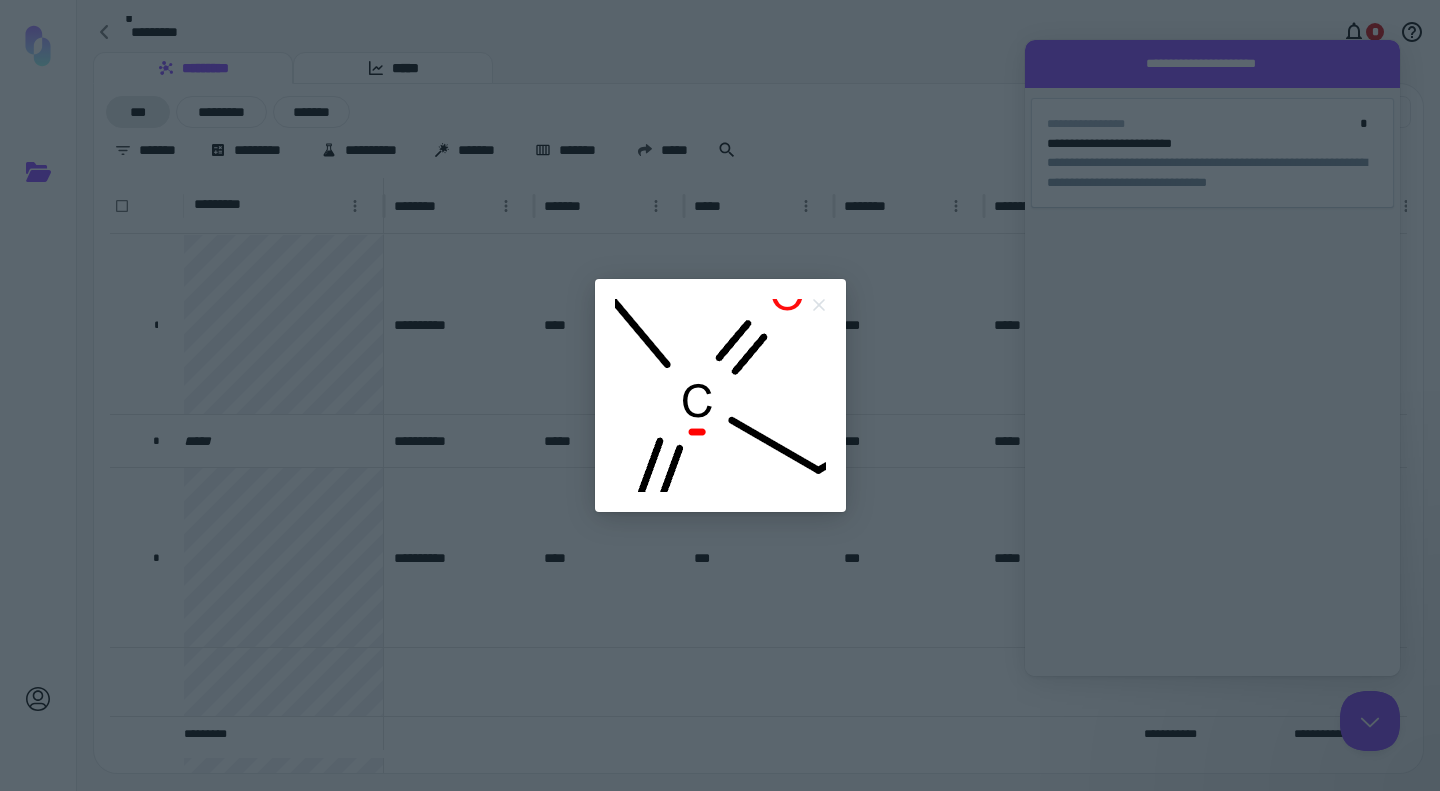 click at bounding box center (720, 395) 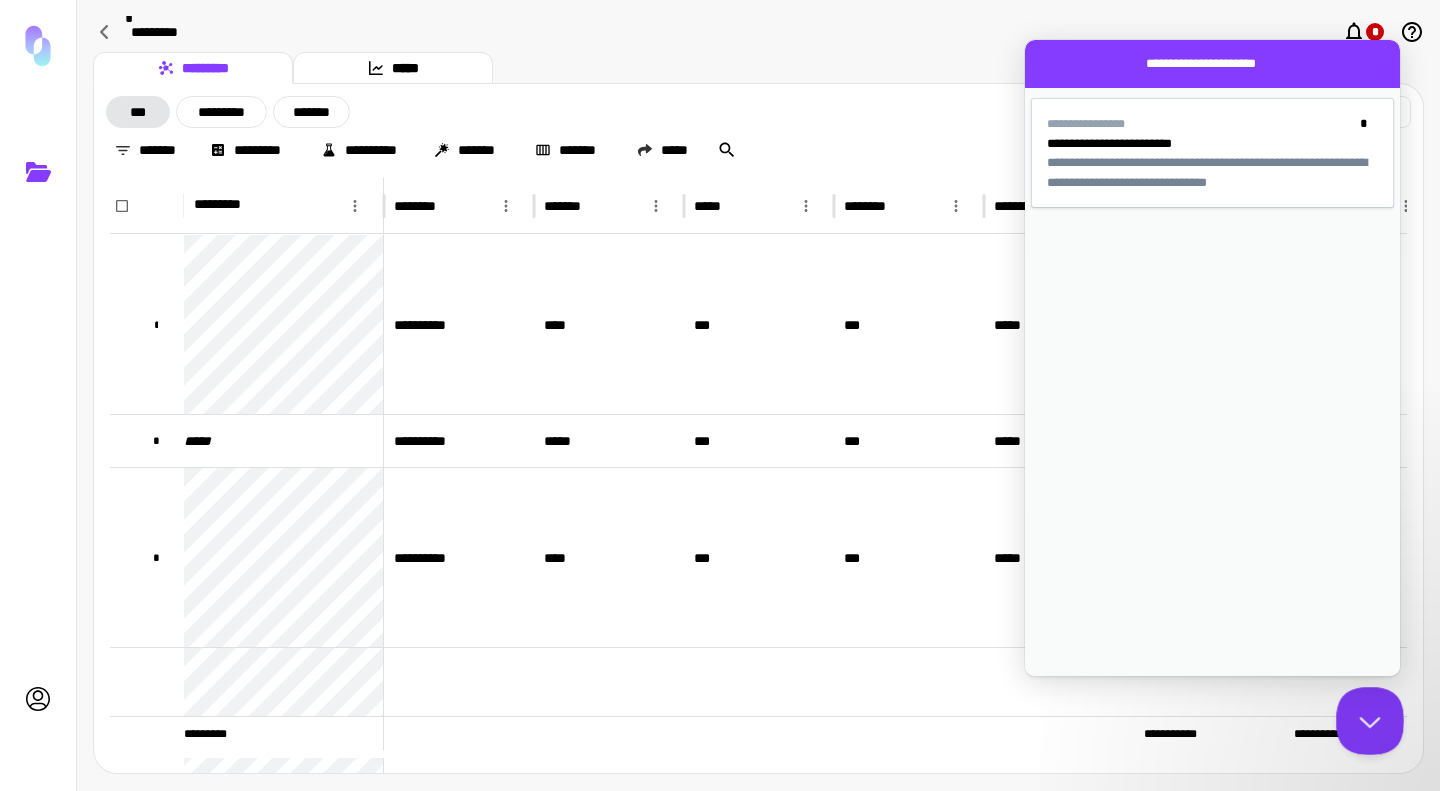 click at bounding box center (1366, 717) 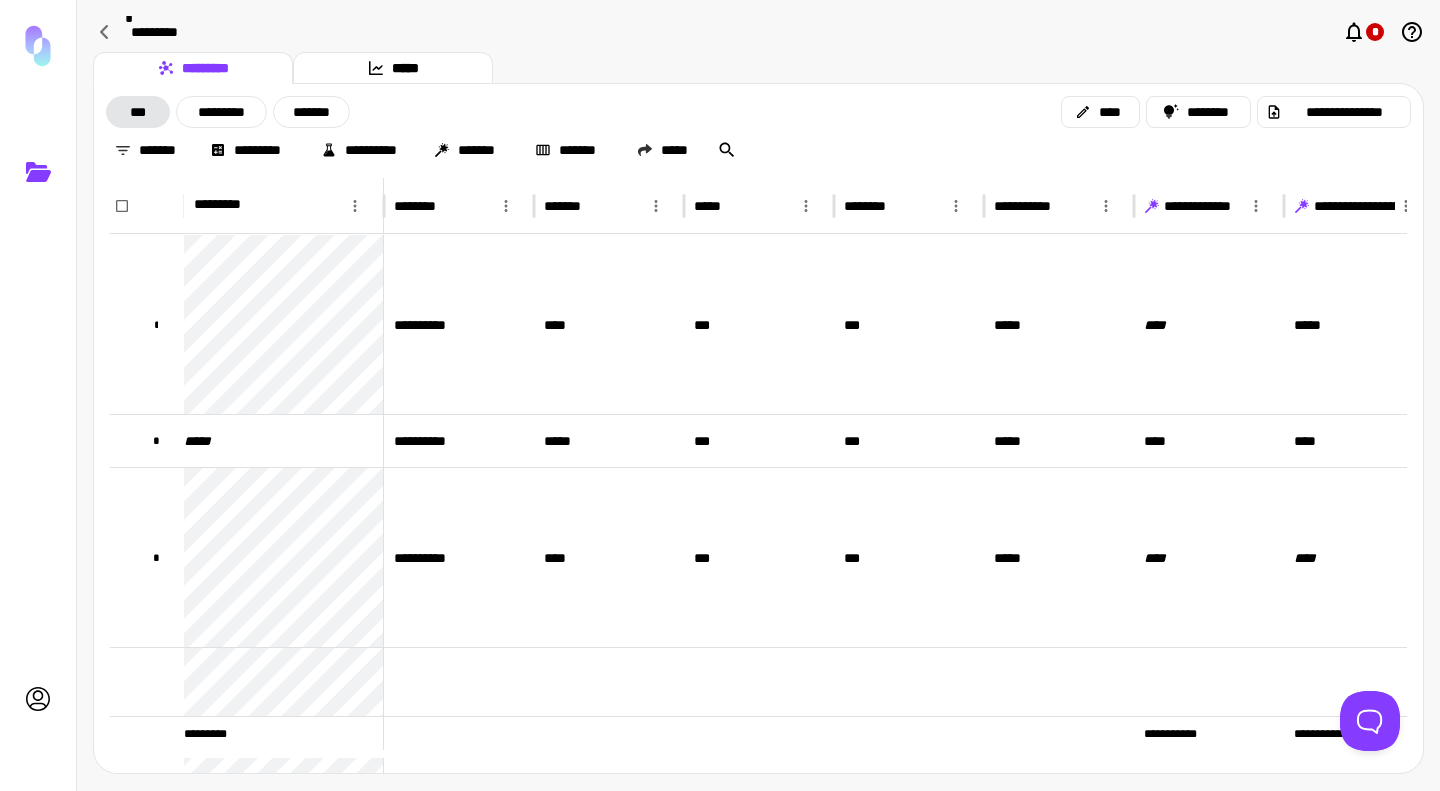 click on "*********" at bounding box center (307, 32) 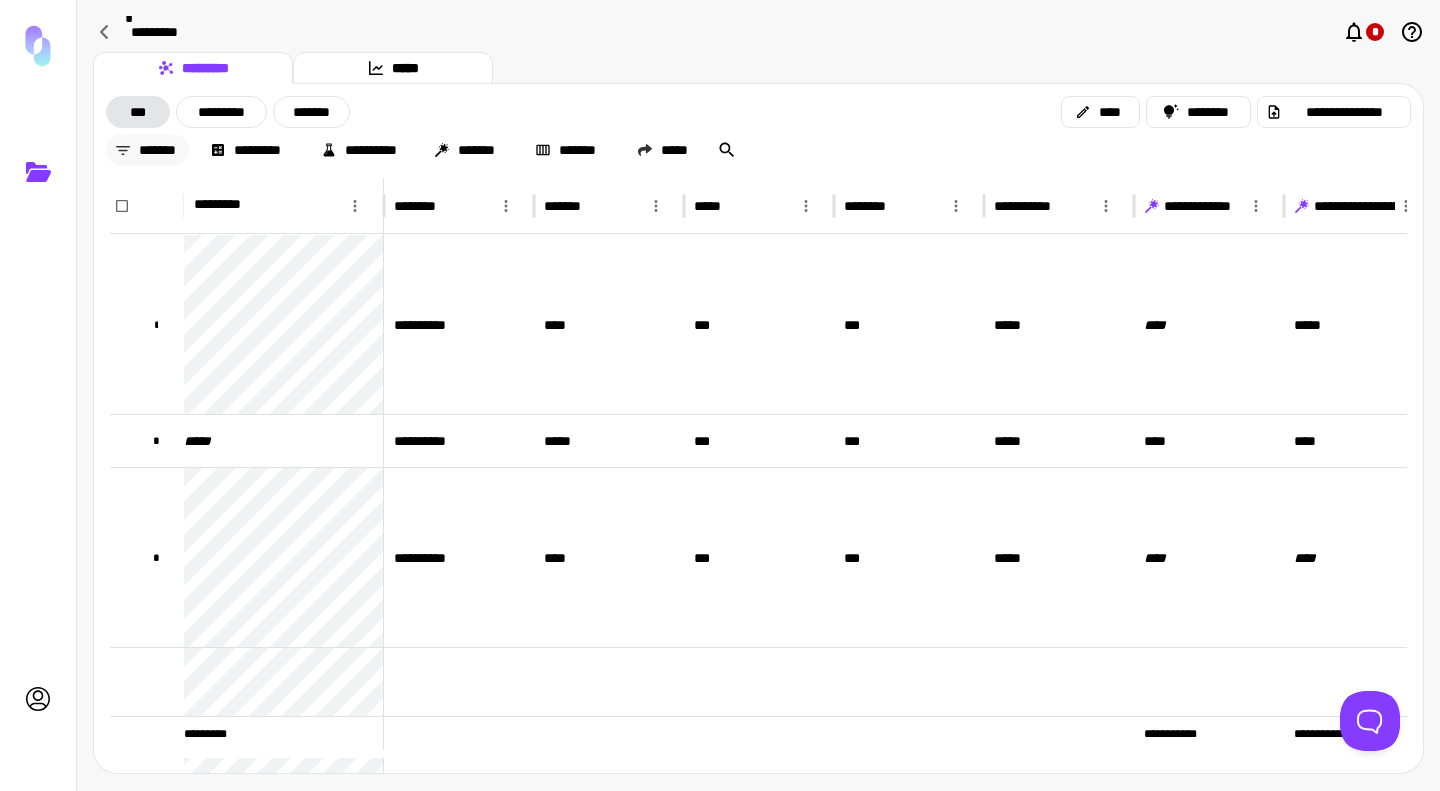 click on "*******" at bounding box center [147, 150] 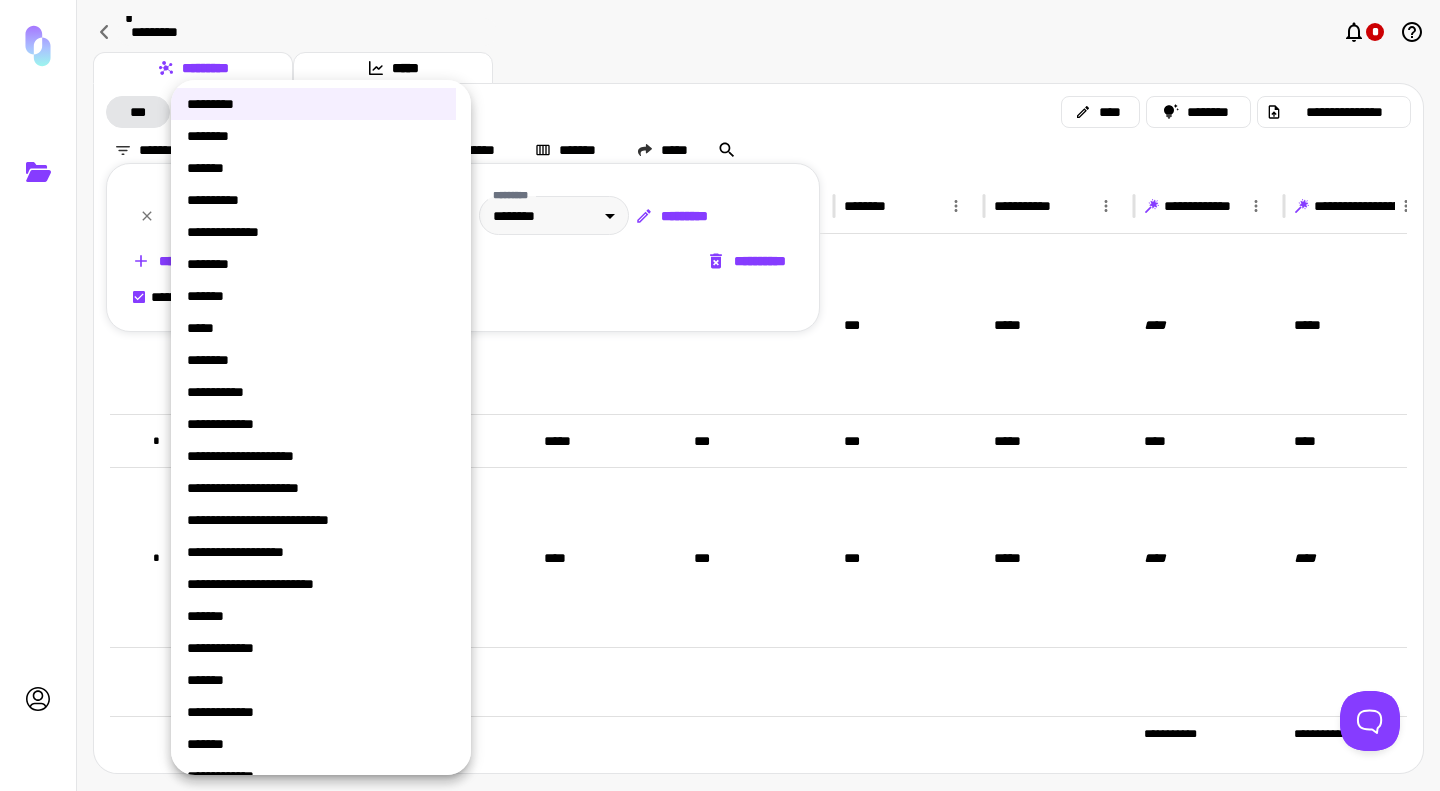 click on "[FIRST] [LAST] [ADDRESS] [CITY], [STATE] [ZIP]" at bounding box center [720, 395] 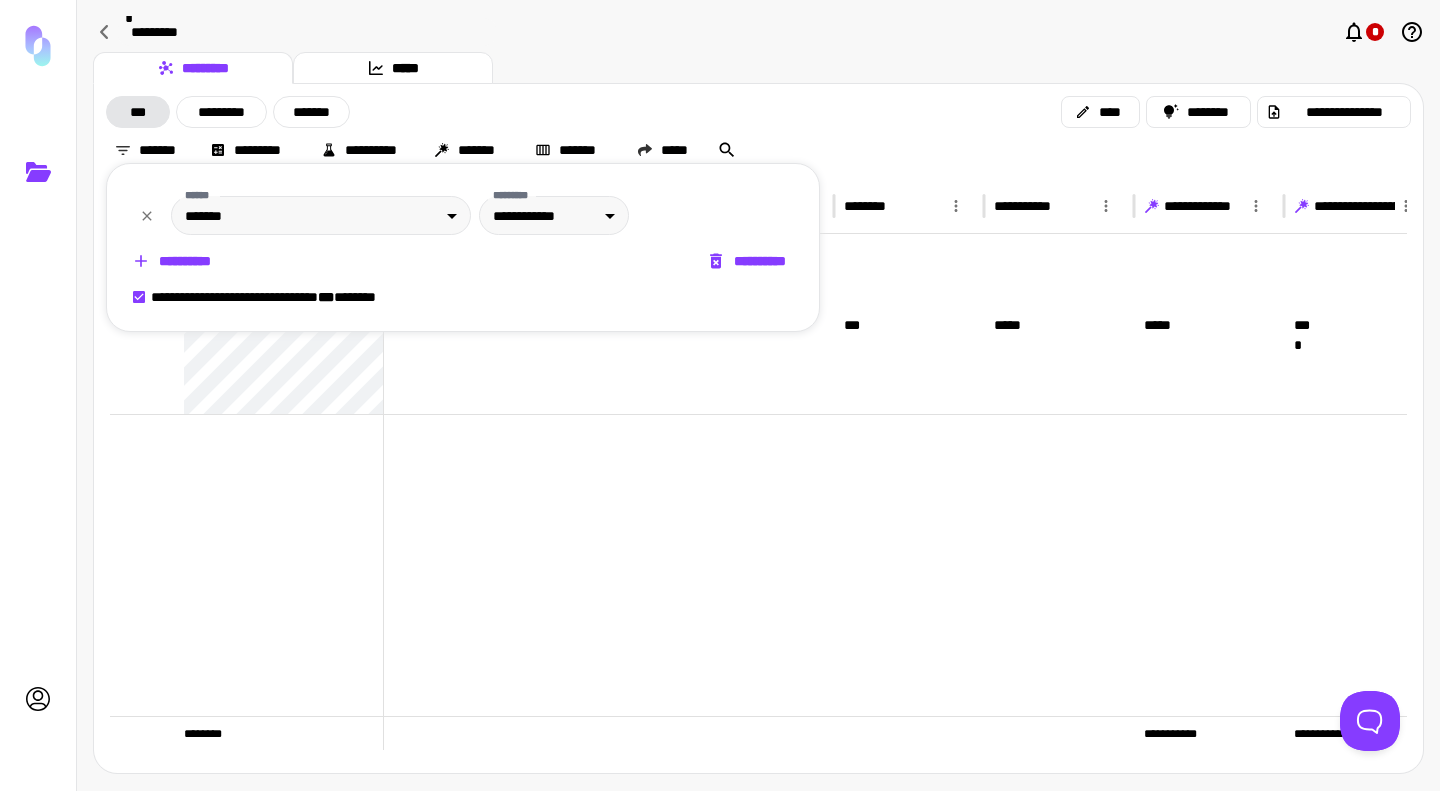 click at bounding box center (720, 395) 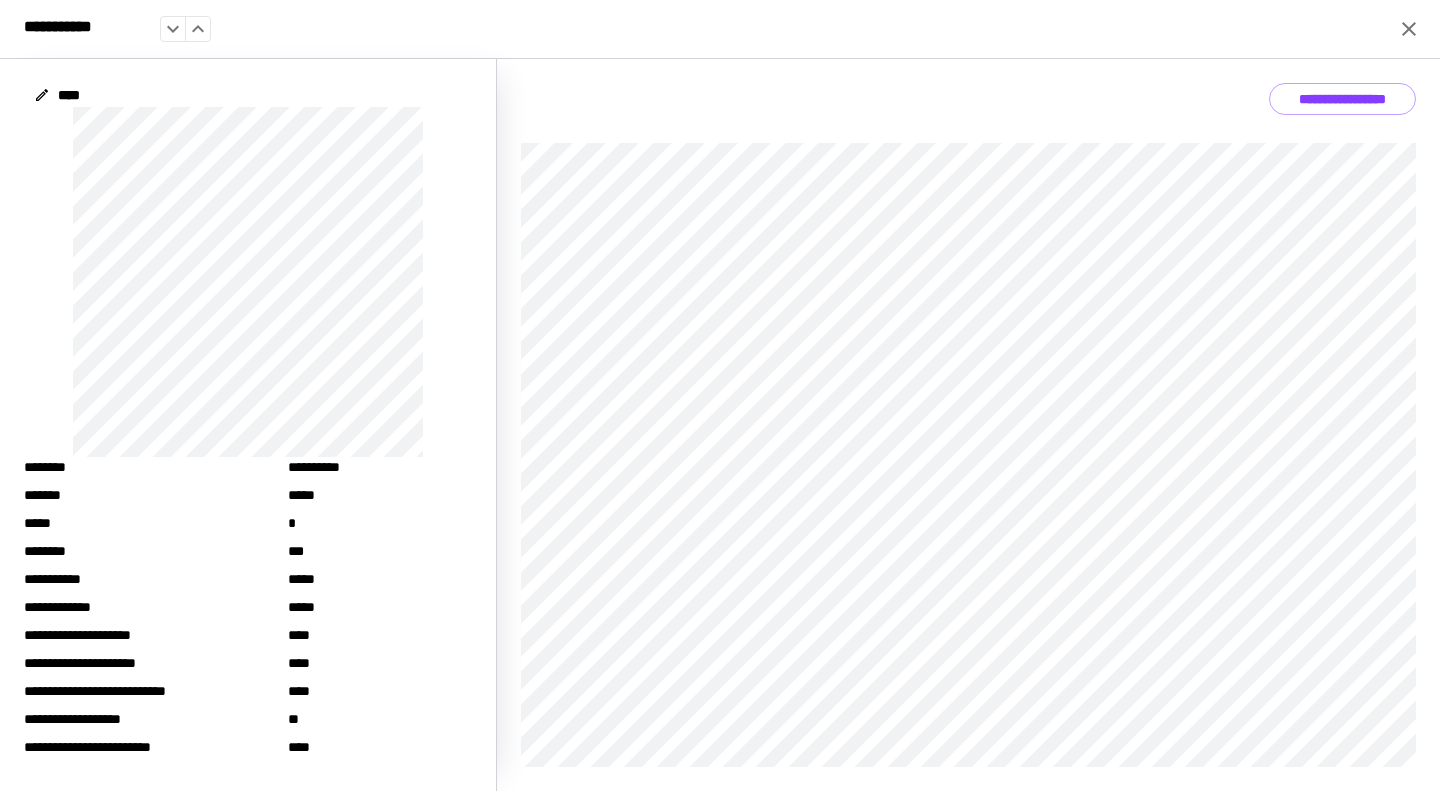 click on "**********" at bounding box center [1342, 99] 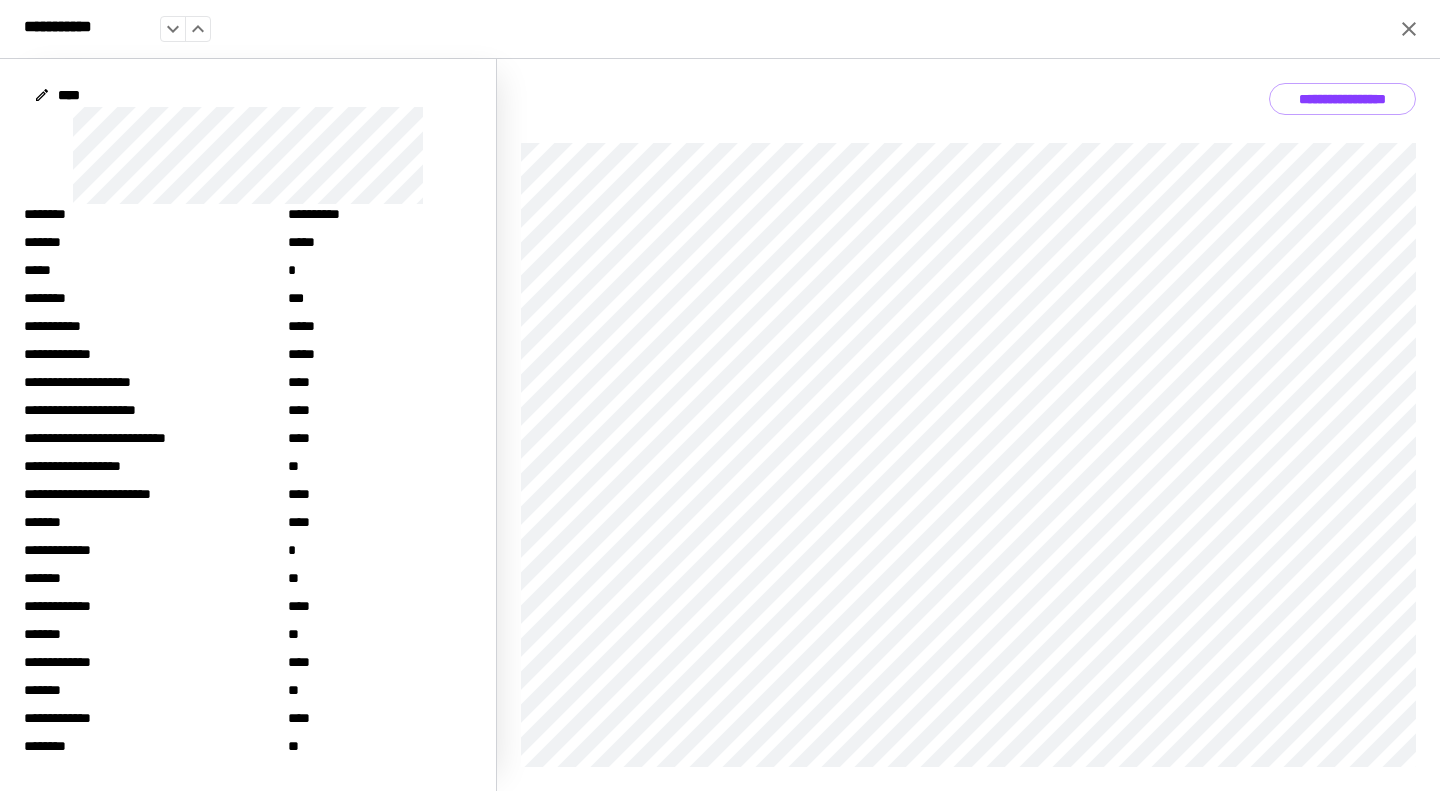 scroll, scrollTop: 0, scrollLeft: 0, axis: both 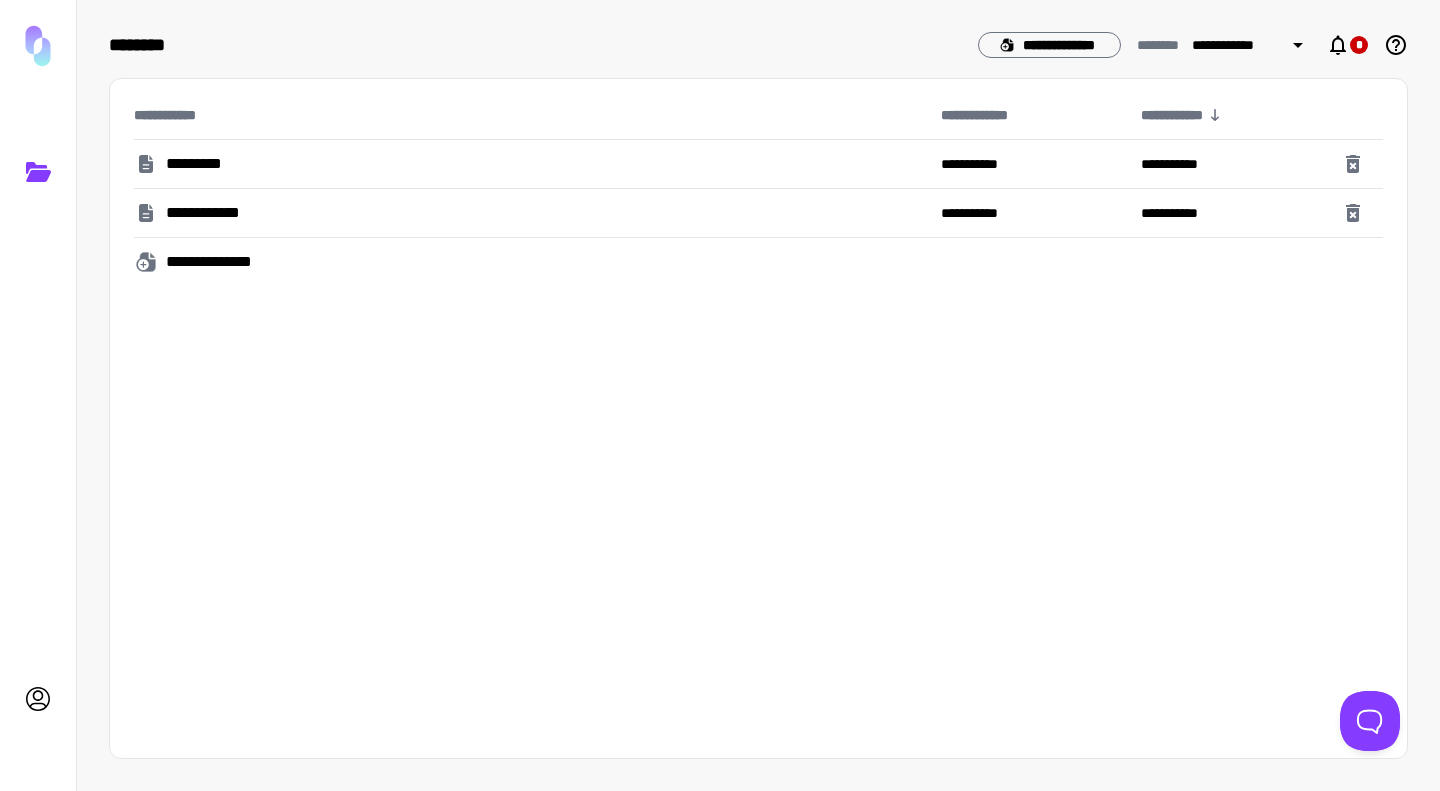 click on "*********" at bounding box center (206, 164) 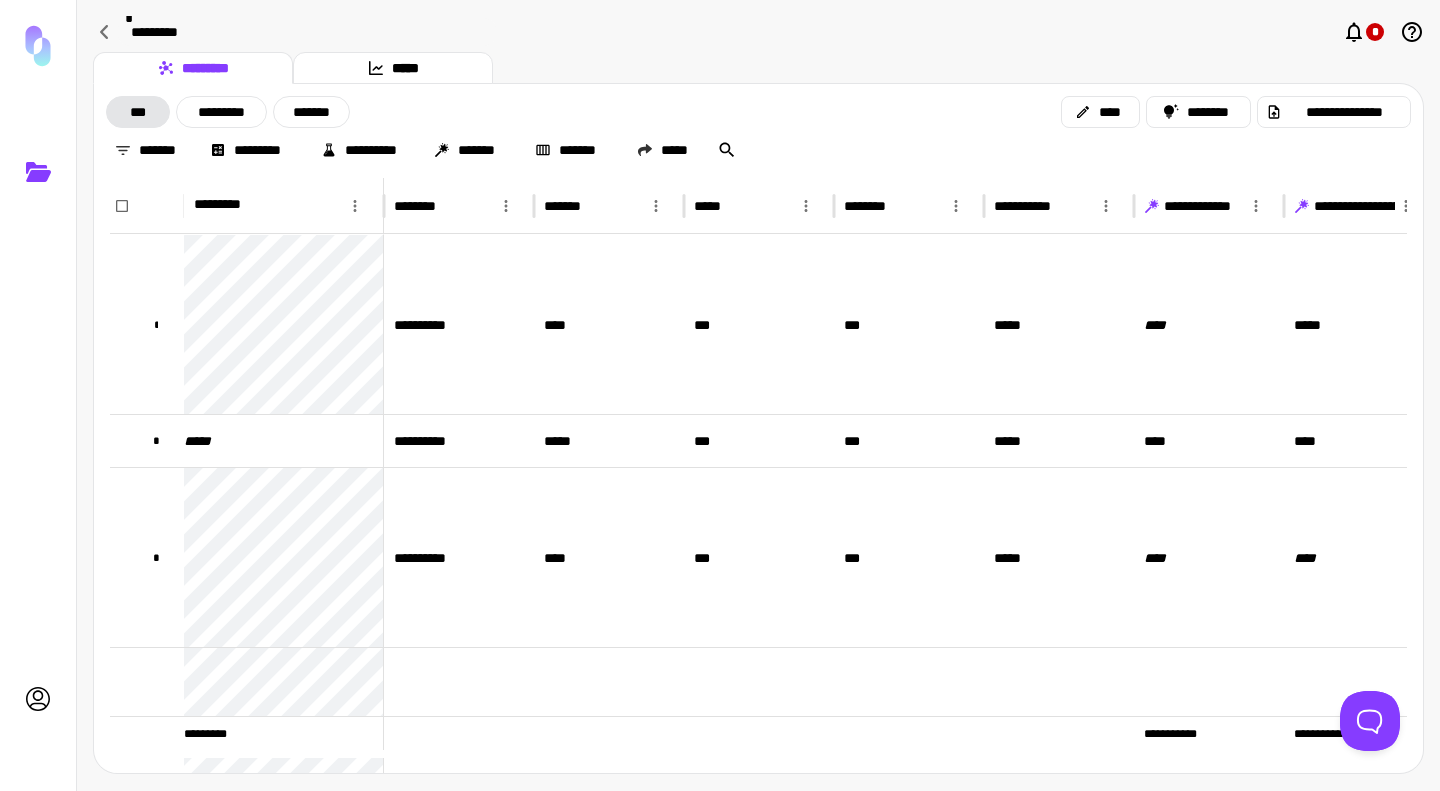 scroll, scrollTop: 292, scrollLeft: 0, axis: vertical 